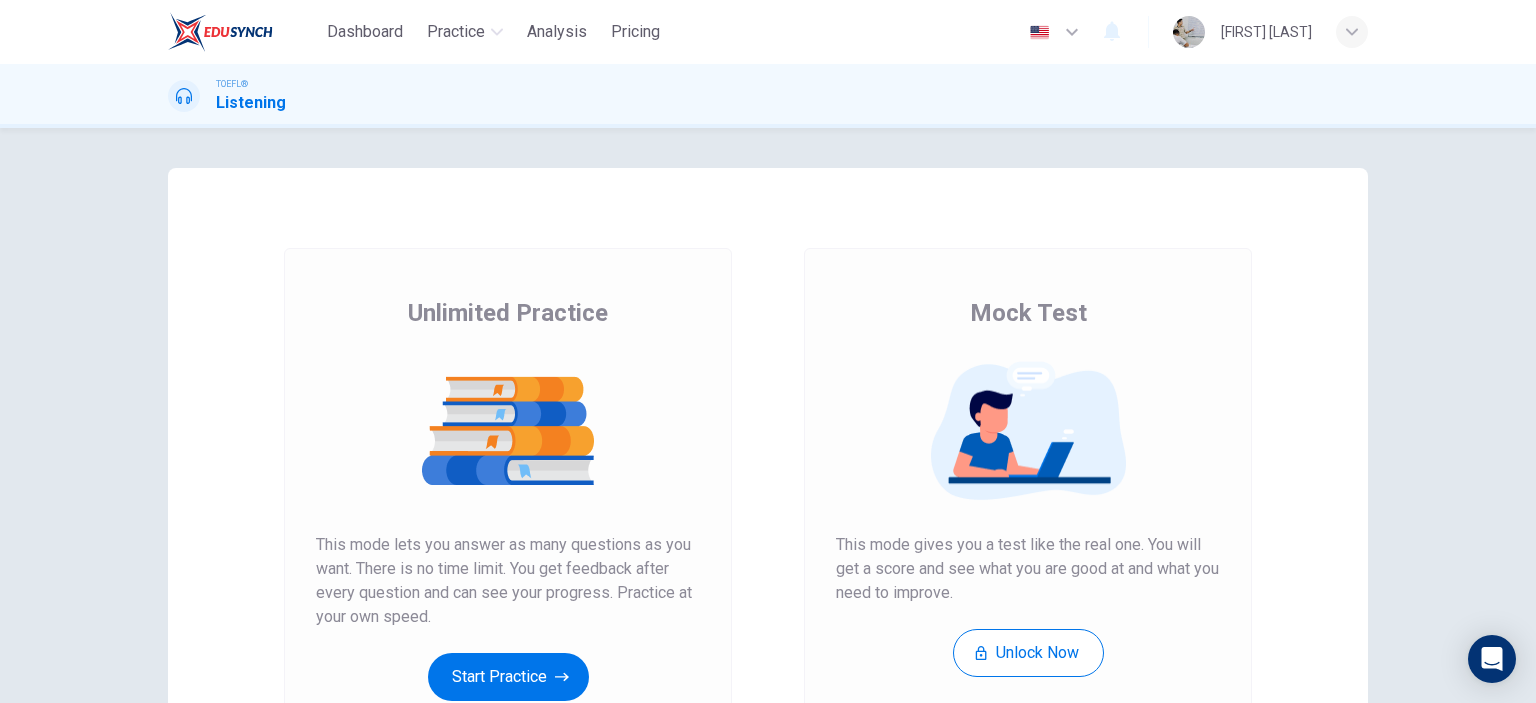 scroll, scrollTop: 0, scrollLeft: 0, axis: both 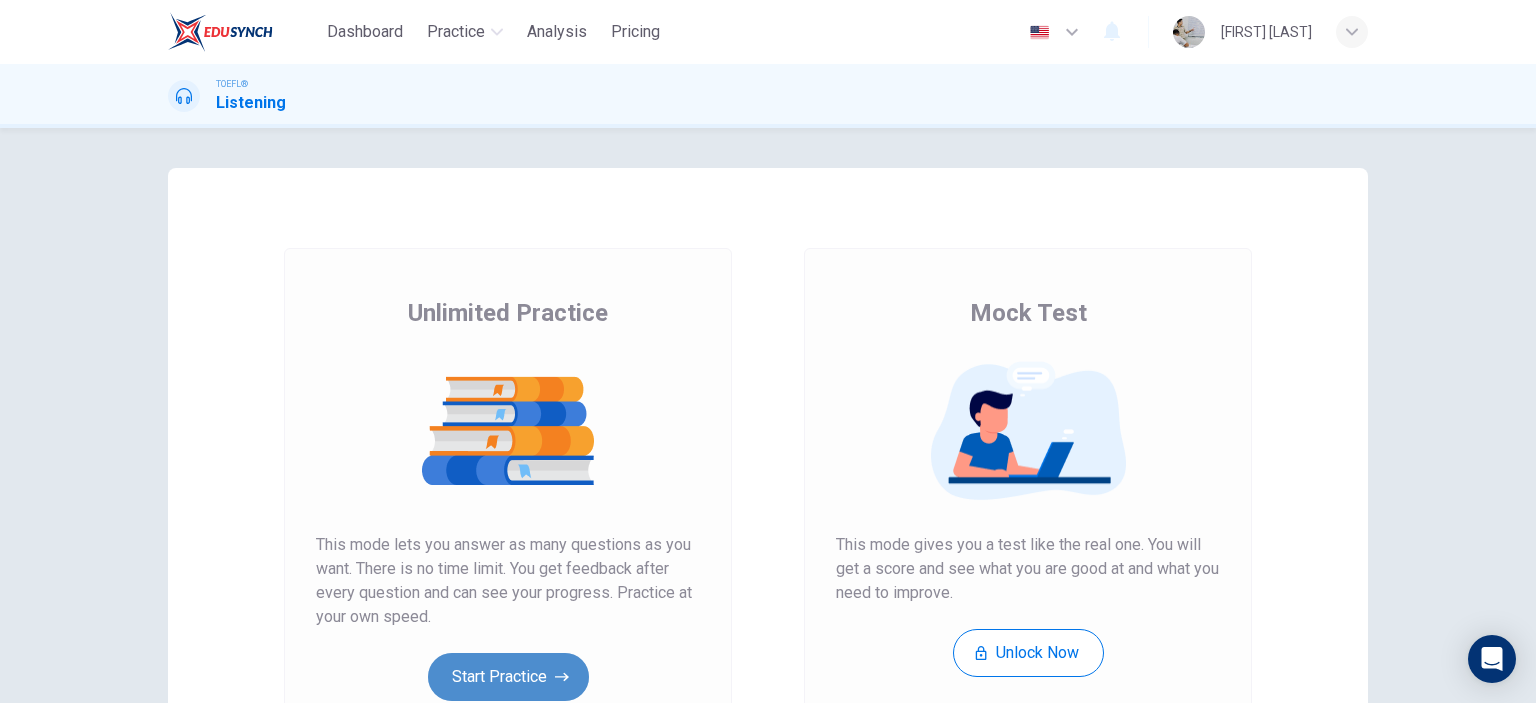 click on "Start Practice" at bounding box center [508, 677] 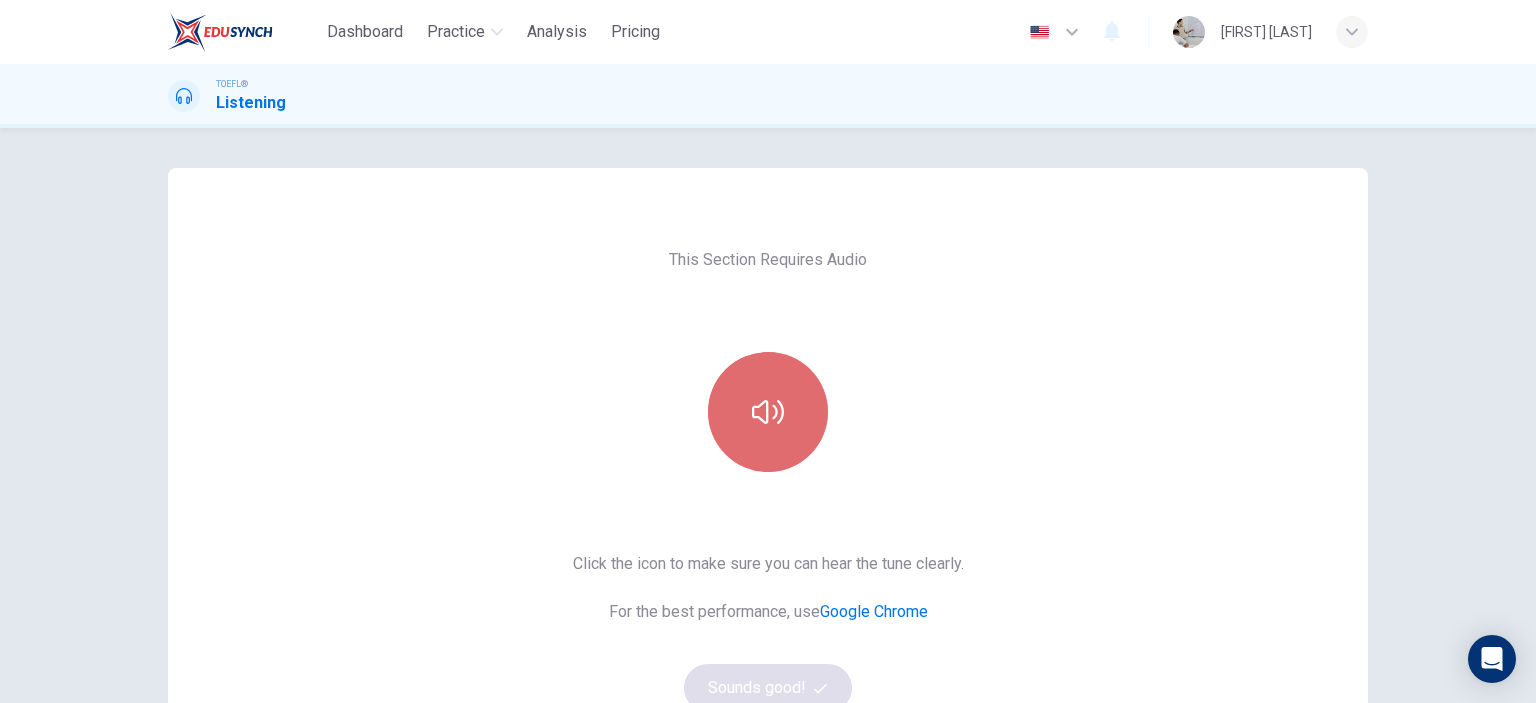 click at bounding box center (768, 412) 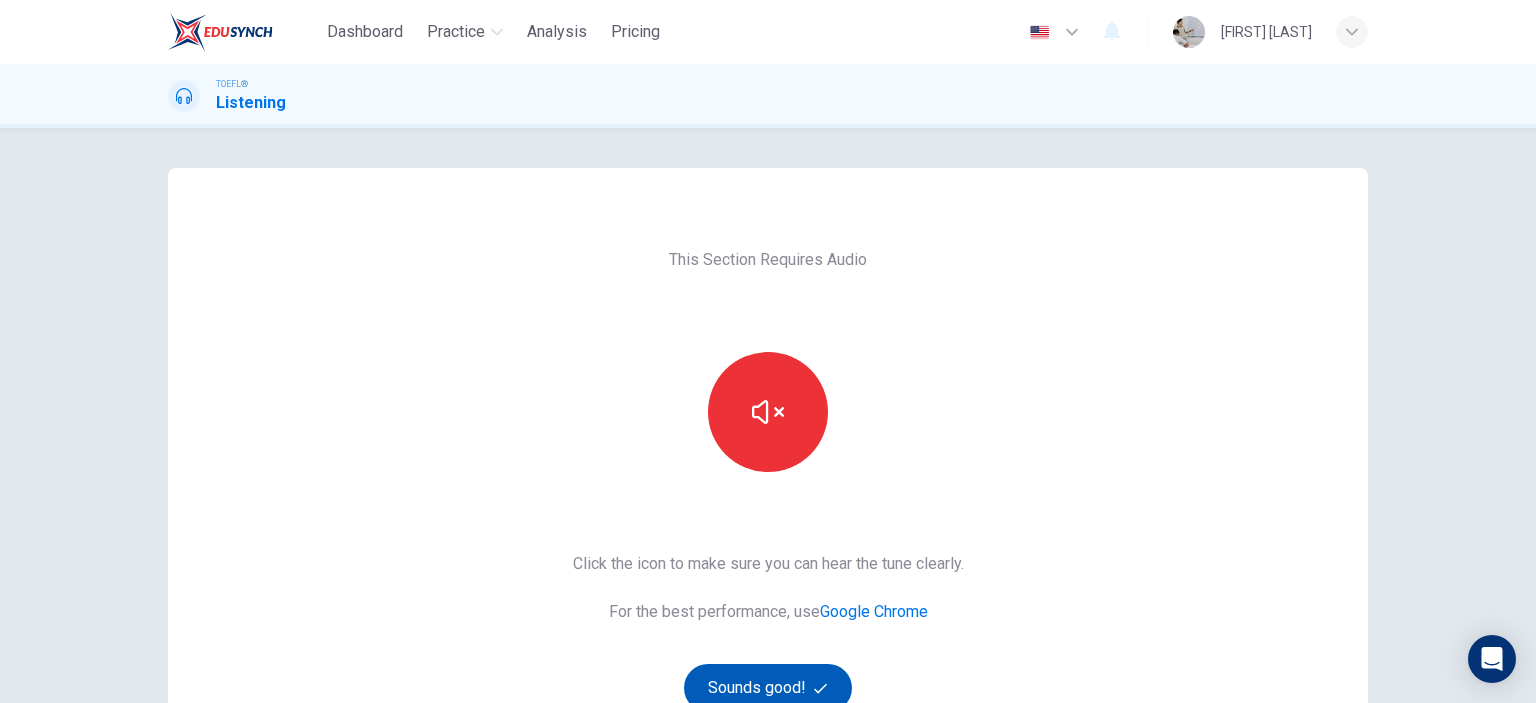 click on "Sounds good!" at bounding box center [768, 688] 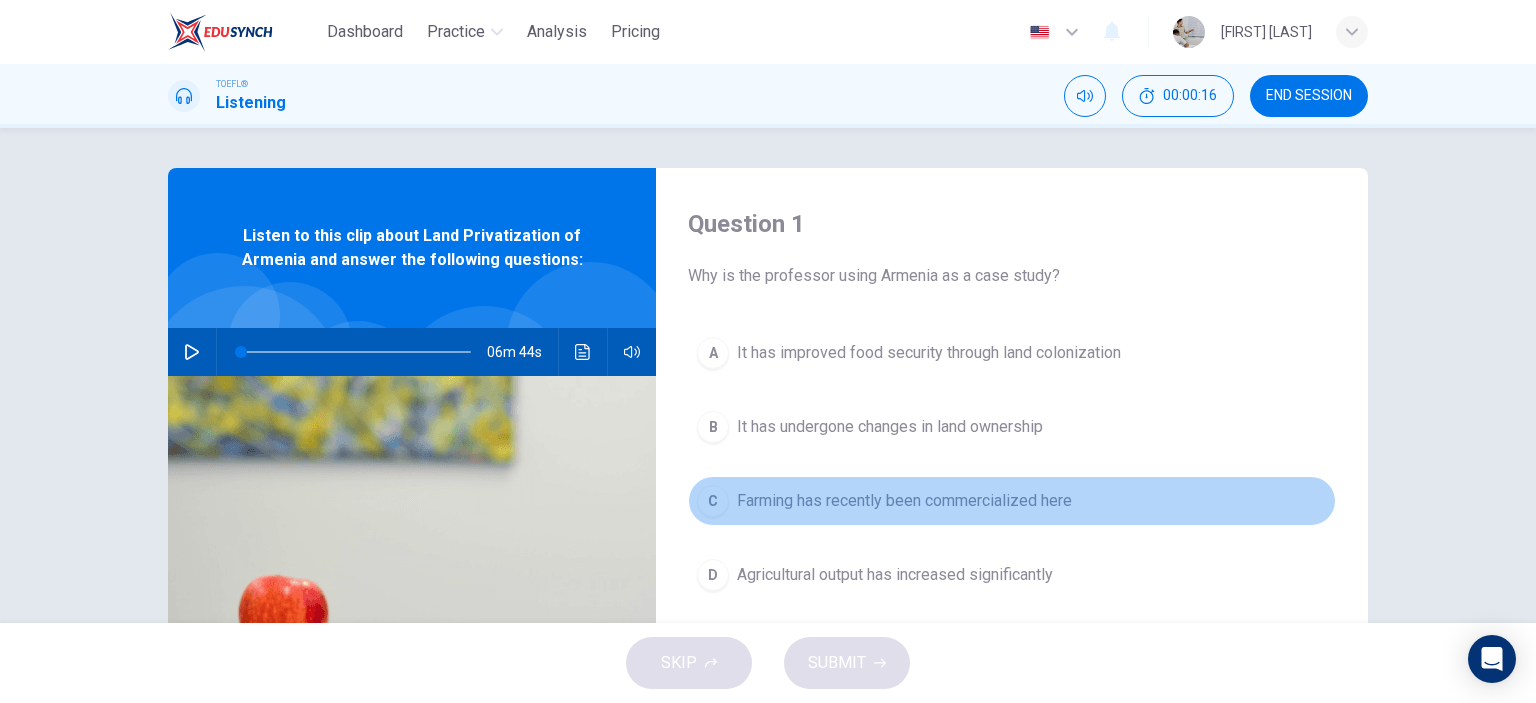 click on "Farming has recently been commercialized here" at bounding box center (904, 501) 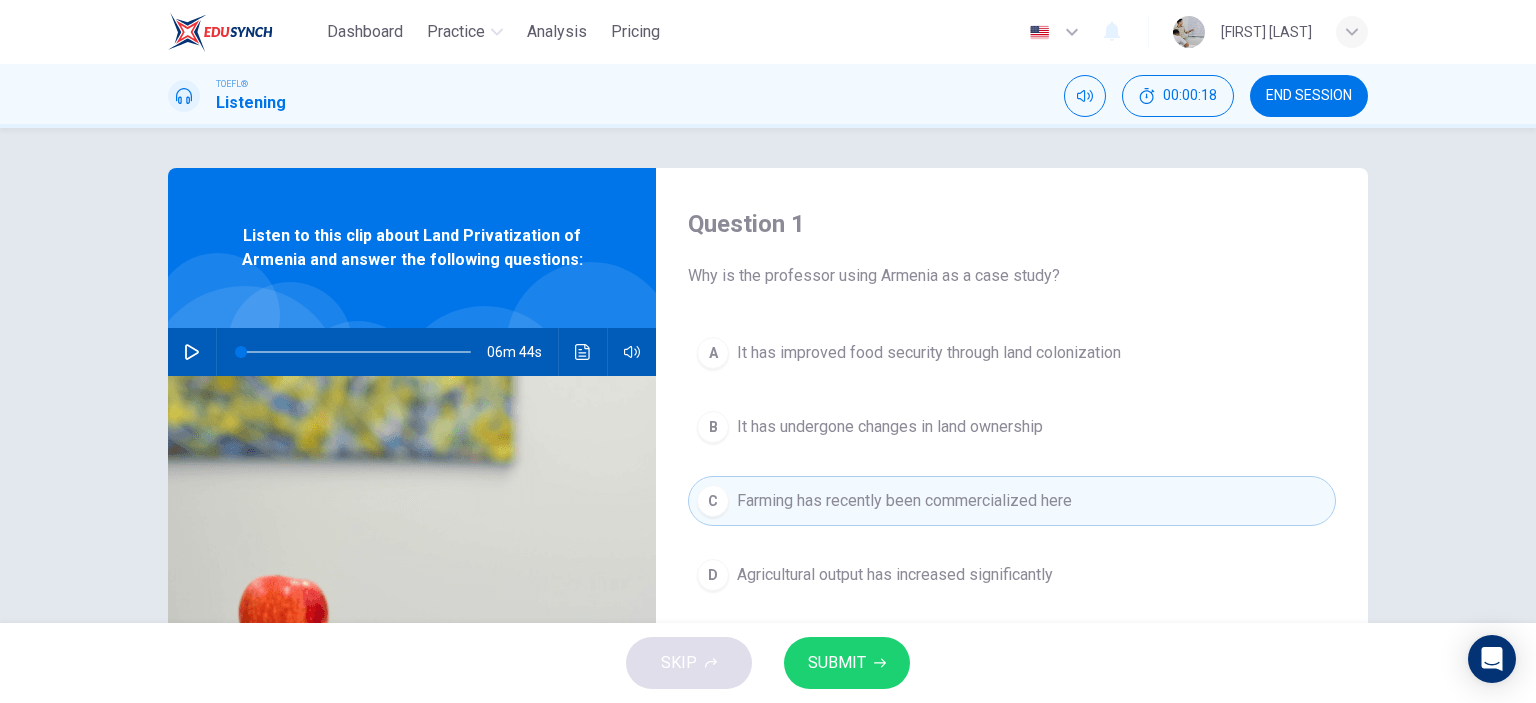 click on "A It has improved food security through land colonization B It has undergone changes in land ownership C Farming has recently been commercialized here D Agricultural output has increased significantly" at bounding box center (1012, 484) 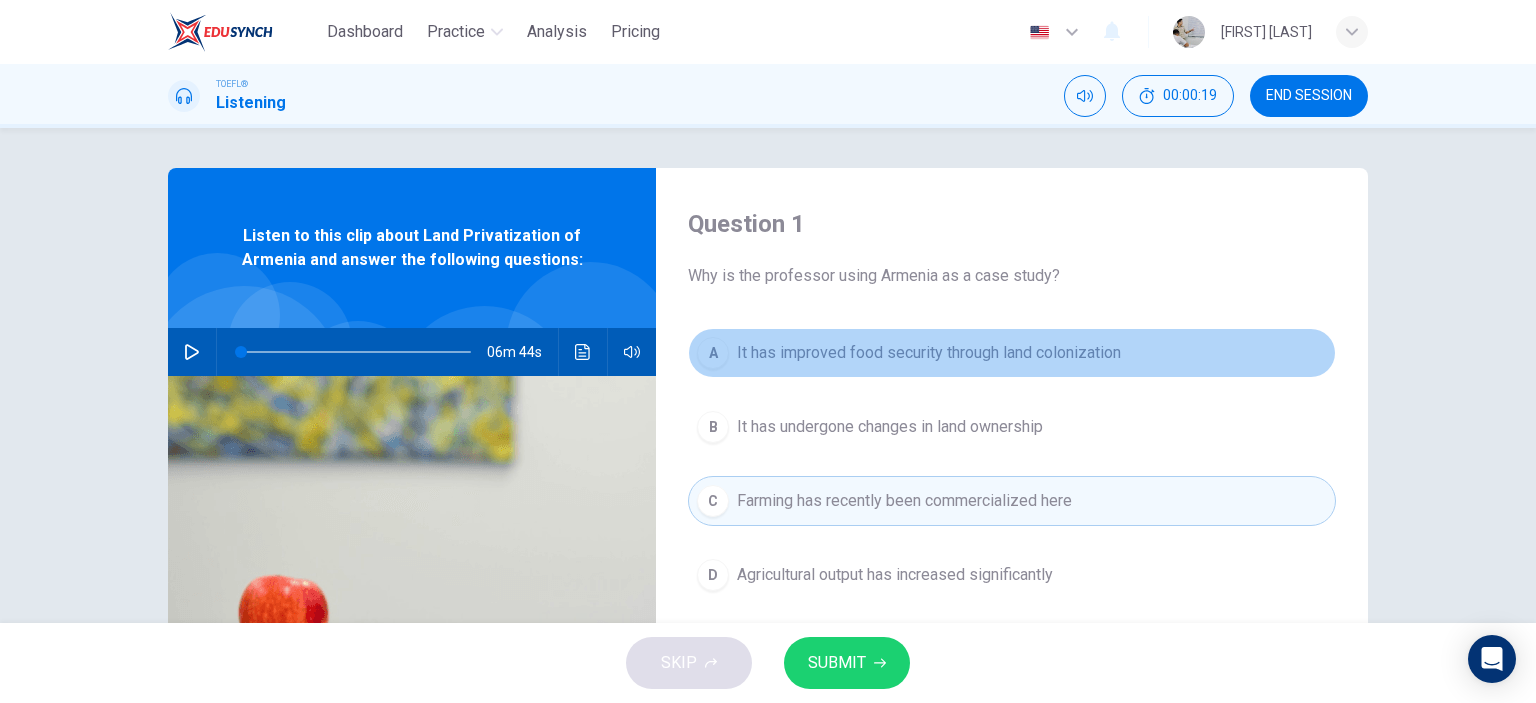 click on "It has improved food security through land colonization" at bounding box center [929, 353] 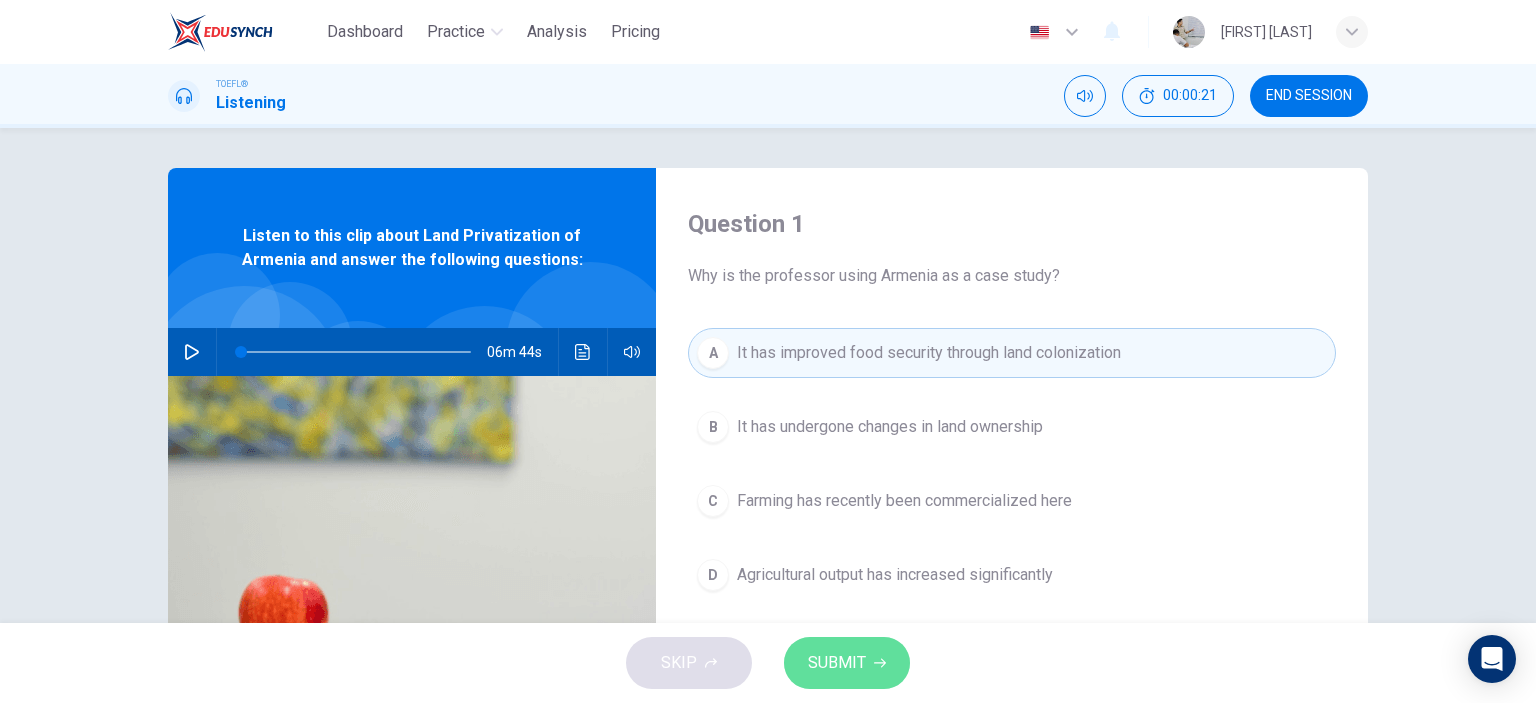 click on "SUBMIT" at bounding box center (837, 663) 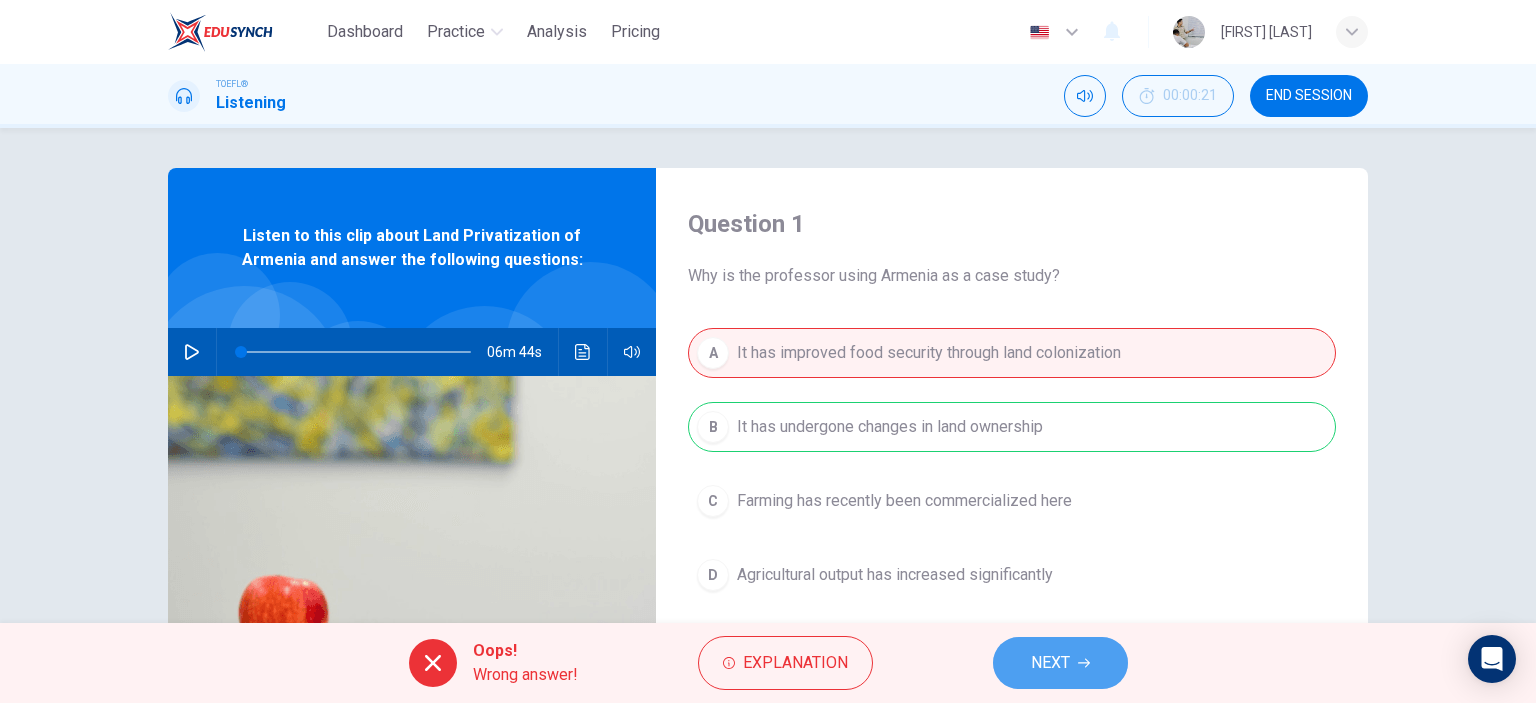 click on "NEXT" at bounding box center (1050, 663) 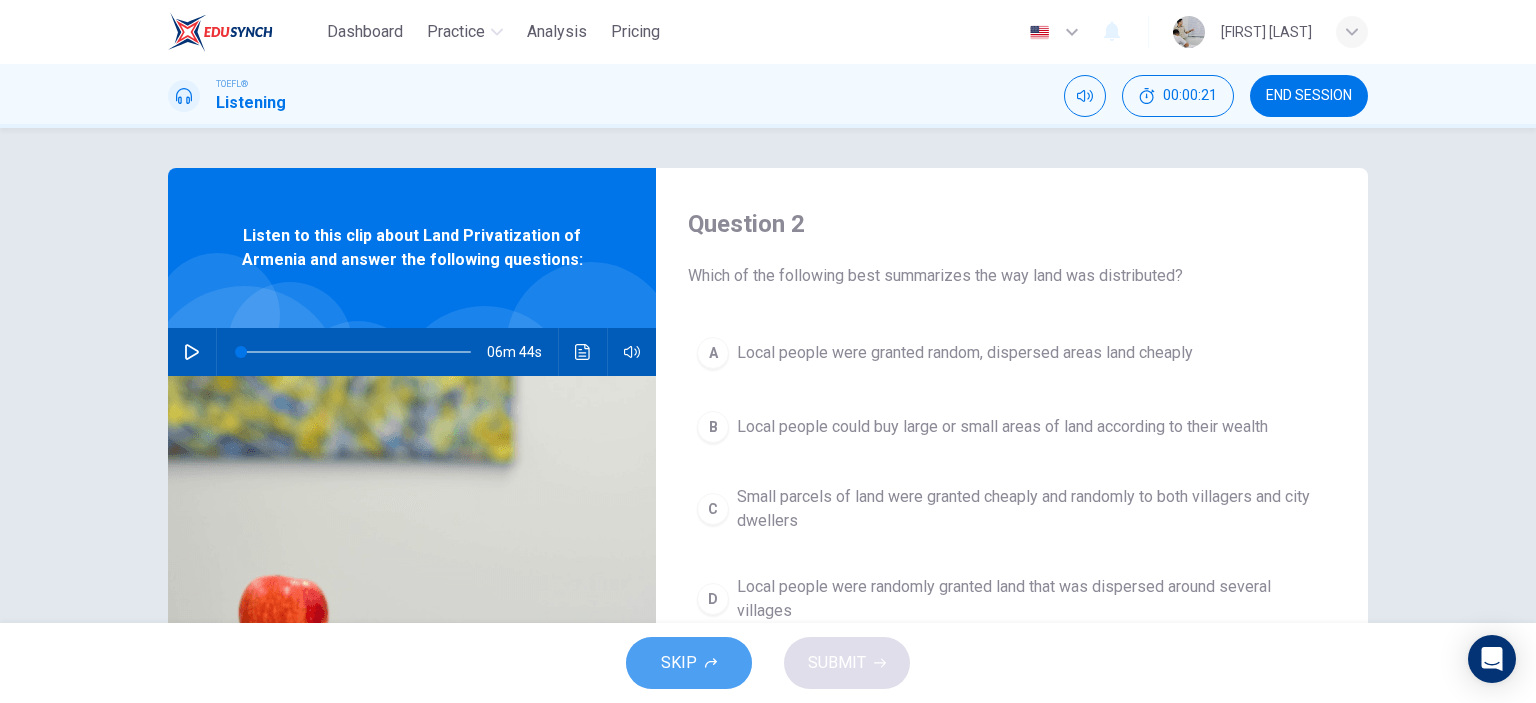 click on "SKIP" at bounding box center (679, 663) 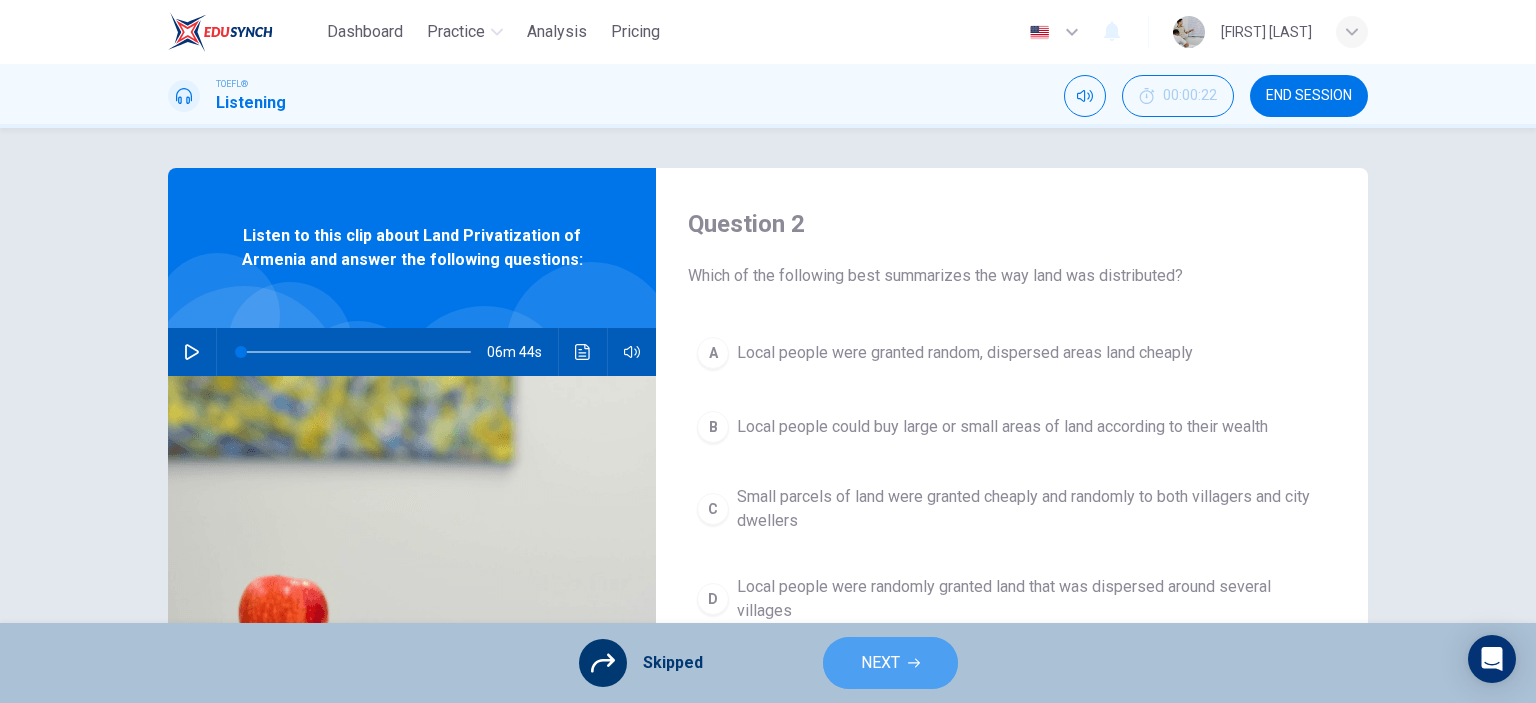 click 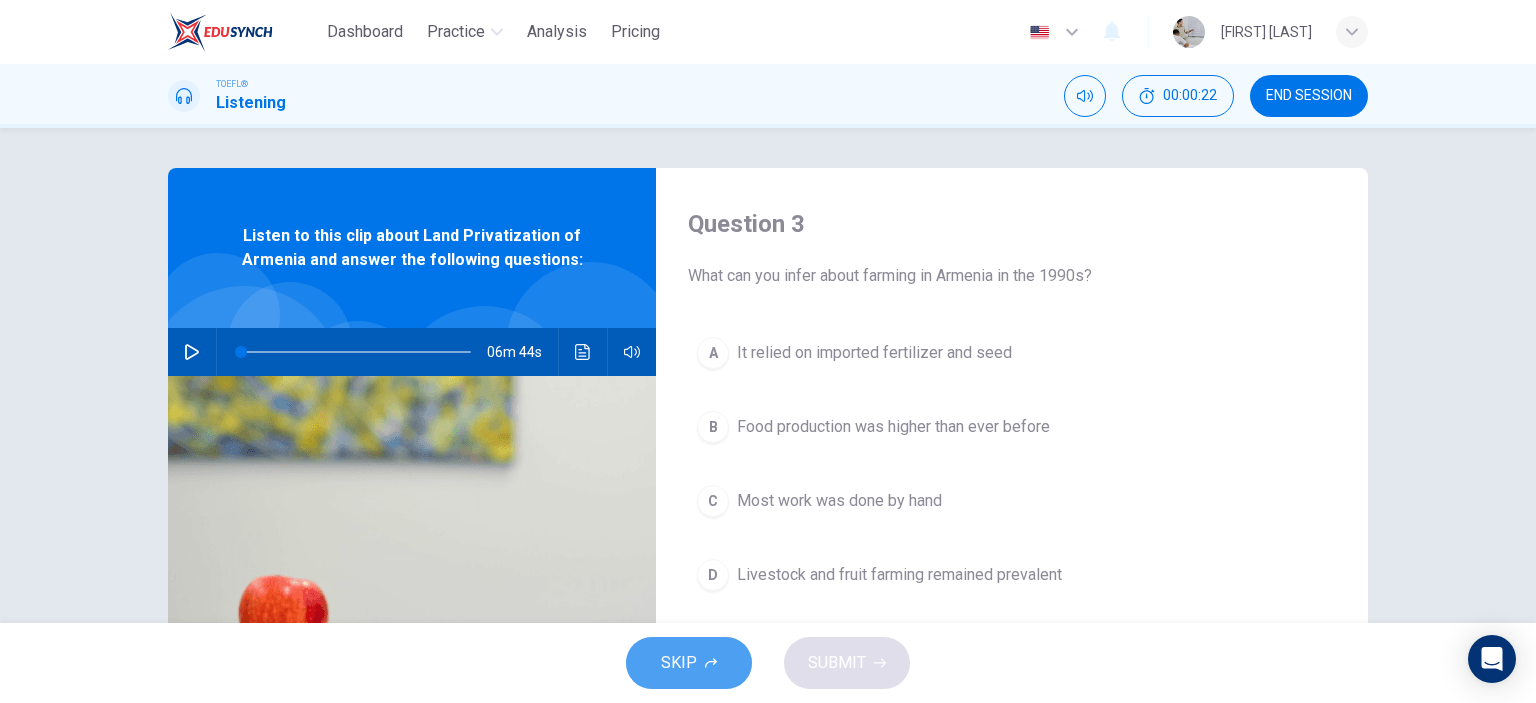 click on "SKIP" at bounding box center [689, 663] 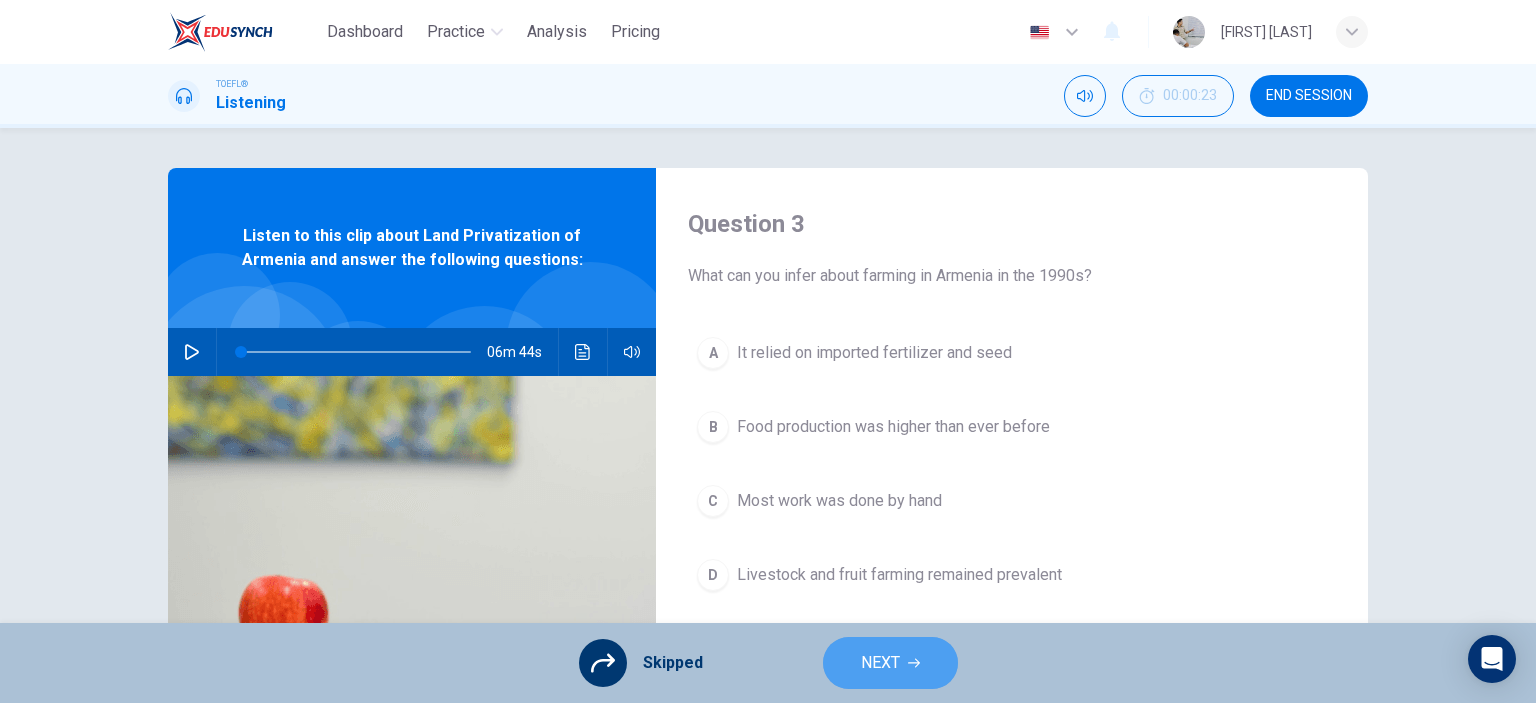 click on "NEXT" at bounding box center (880, 663) 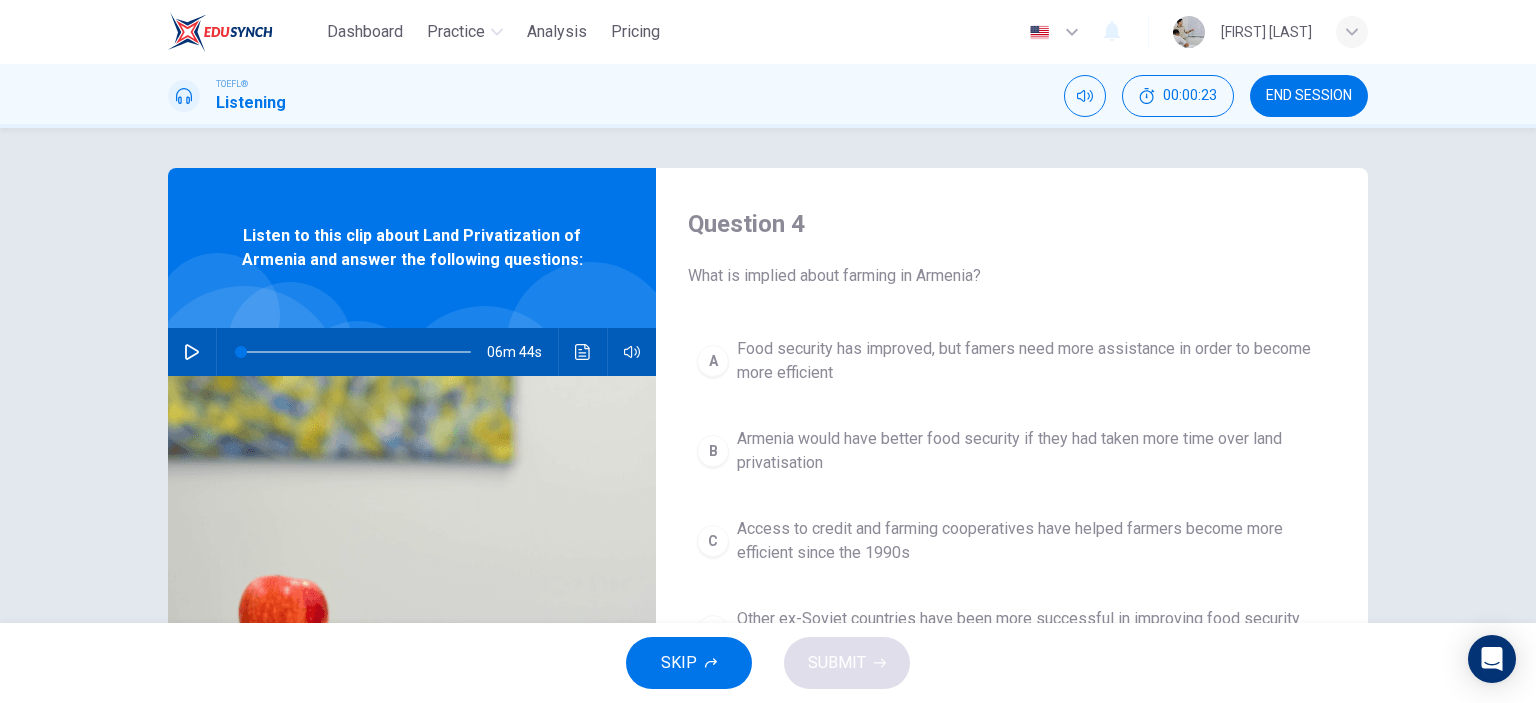 click on "SKIP" at bounding box center [689, 663] 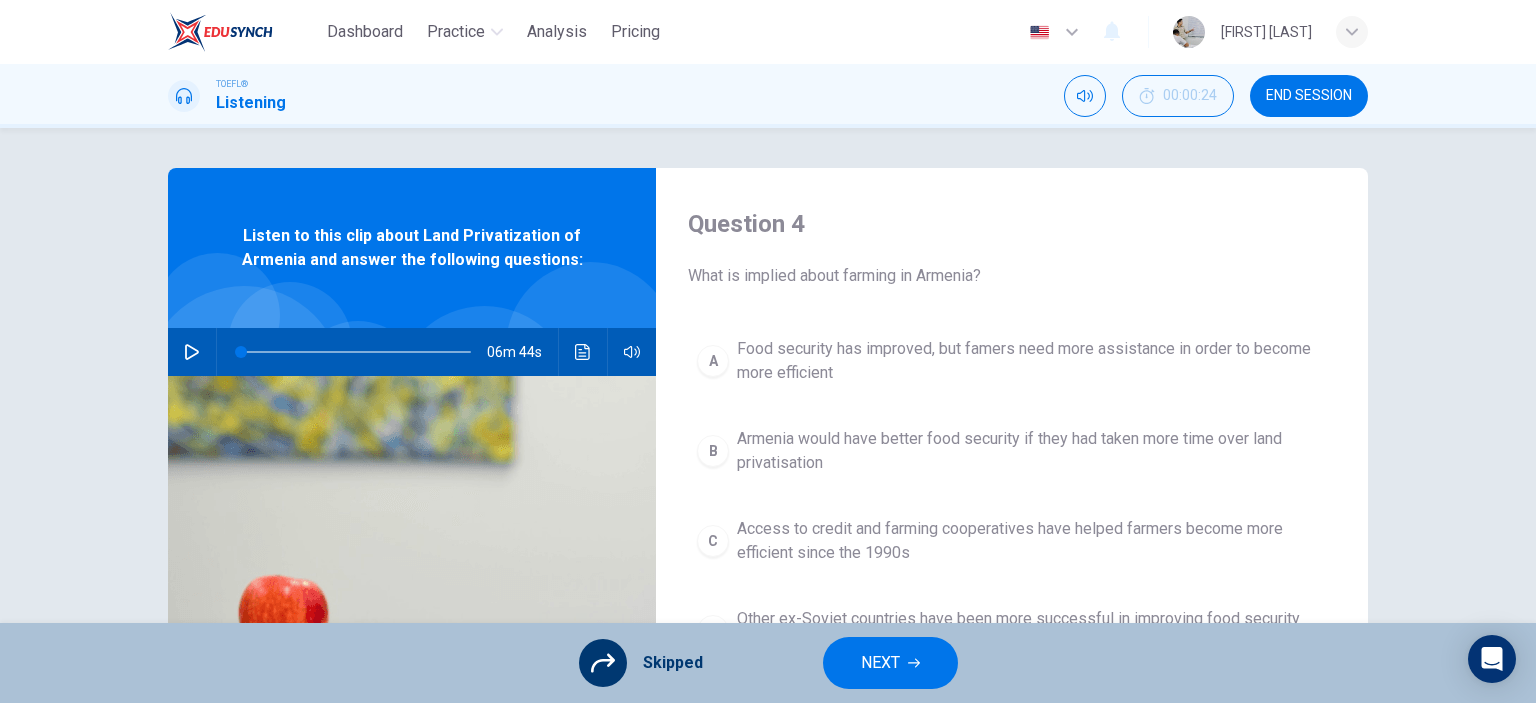 click on "NEXT" at bounding box center [890, 663] 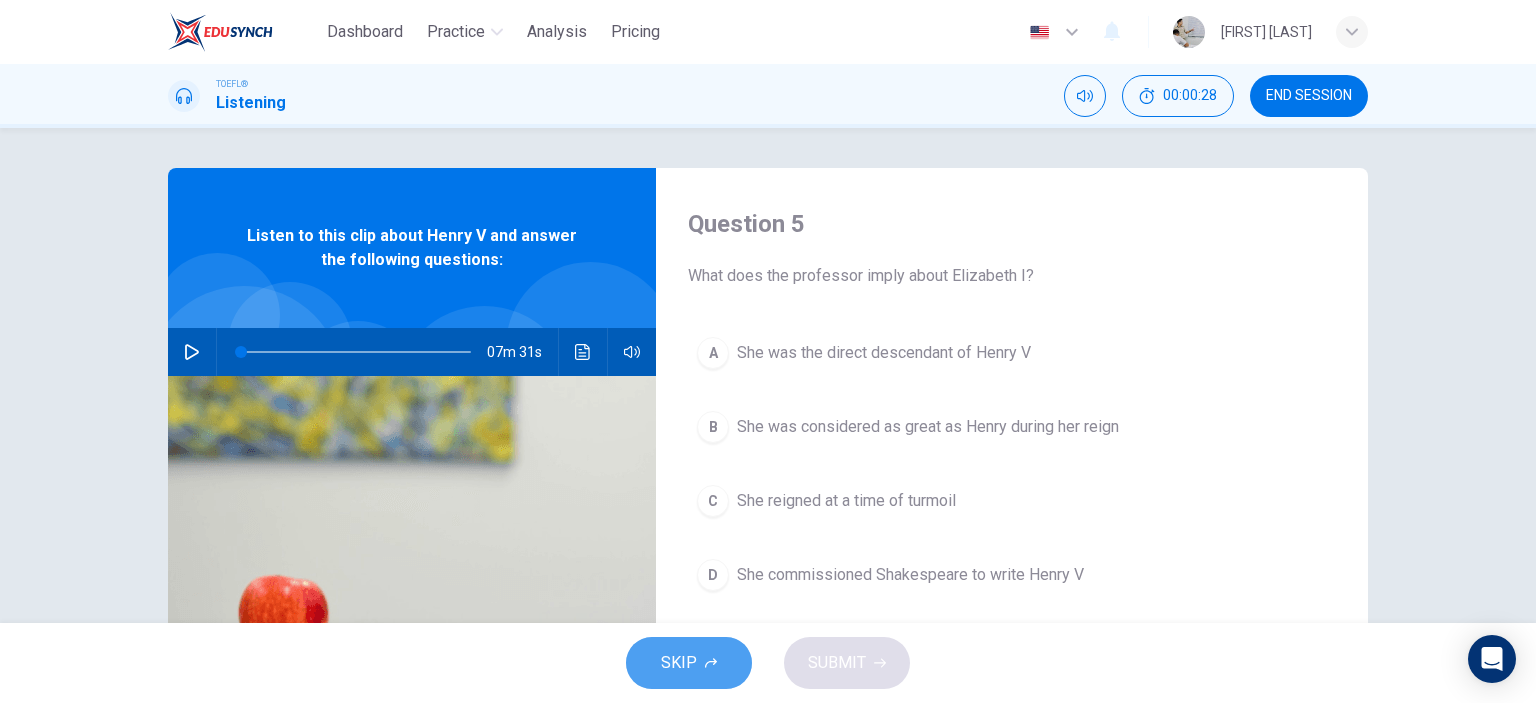click on "SKIP" at bounding box center [689, 663] 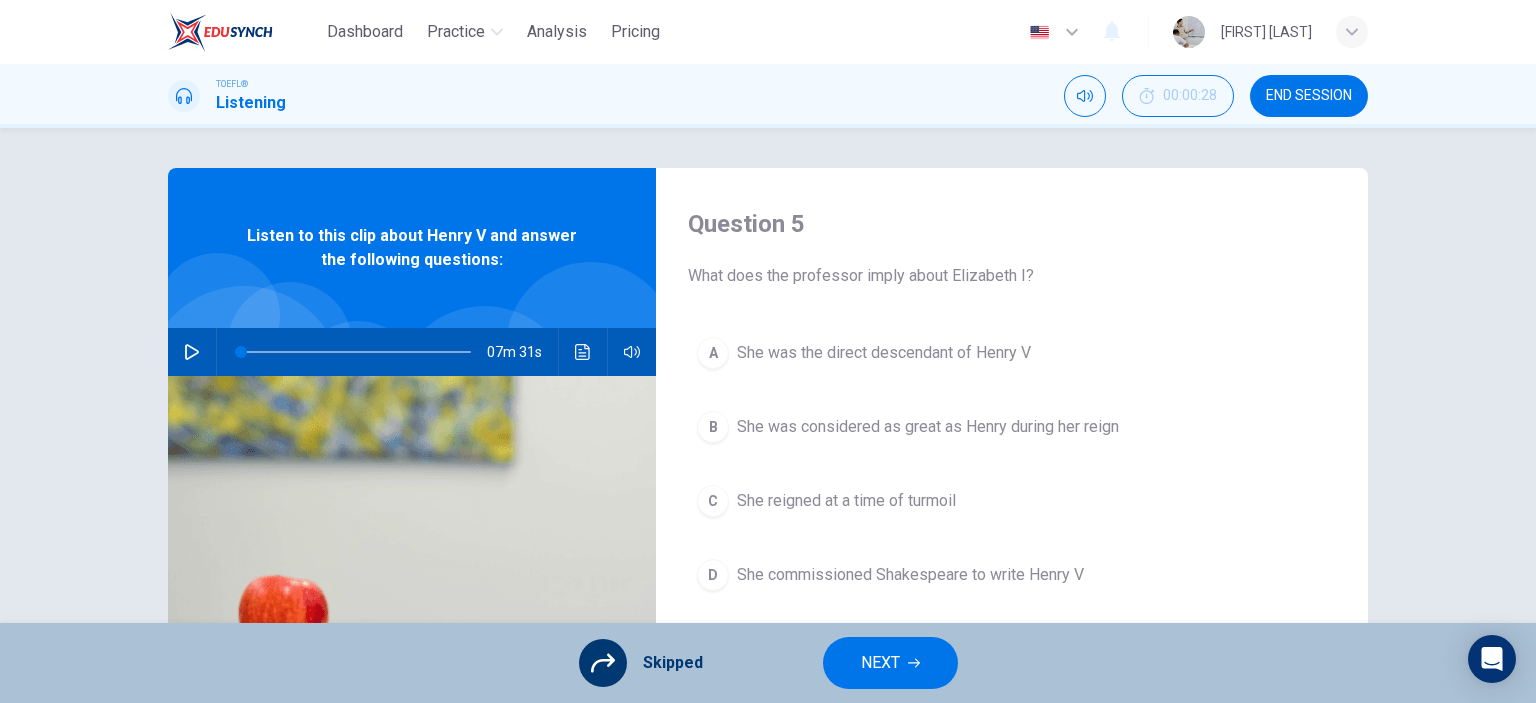 click on "NEXT" at bounding box center (890, 663) 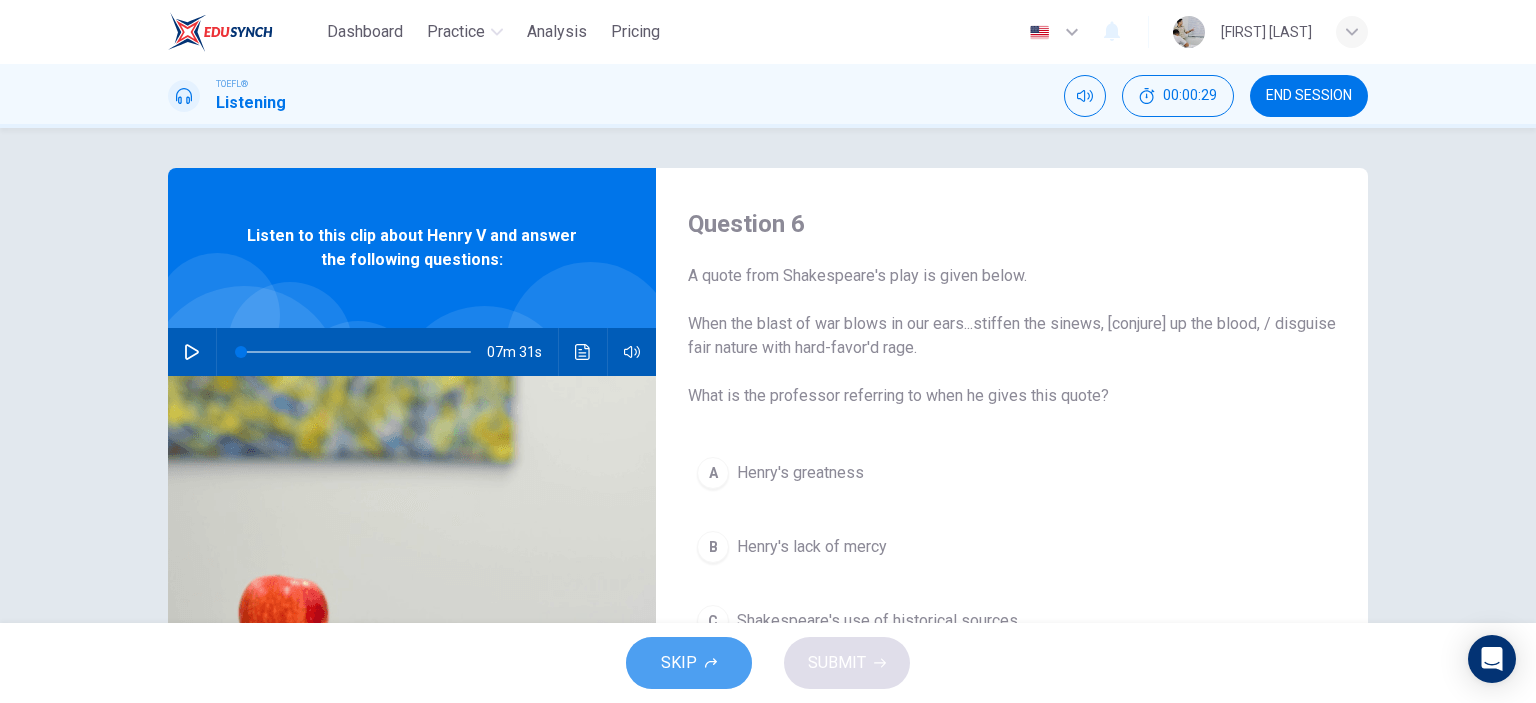 click on "SKIP" at bounding box center (689, 663) 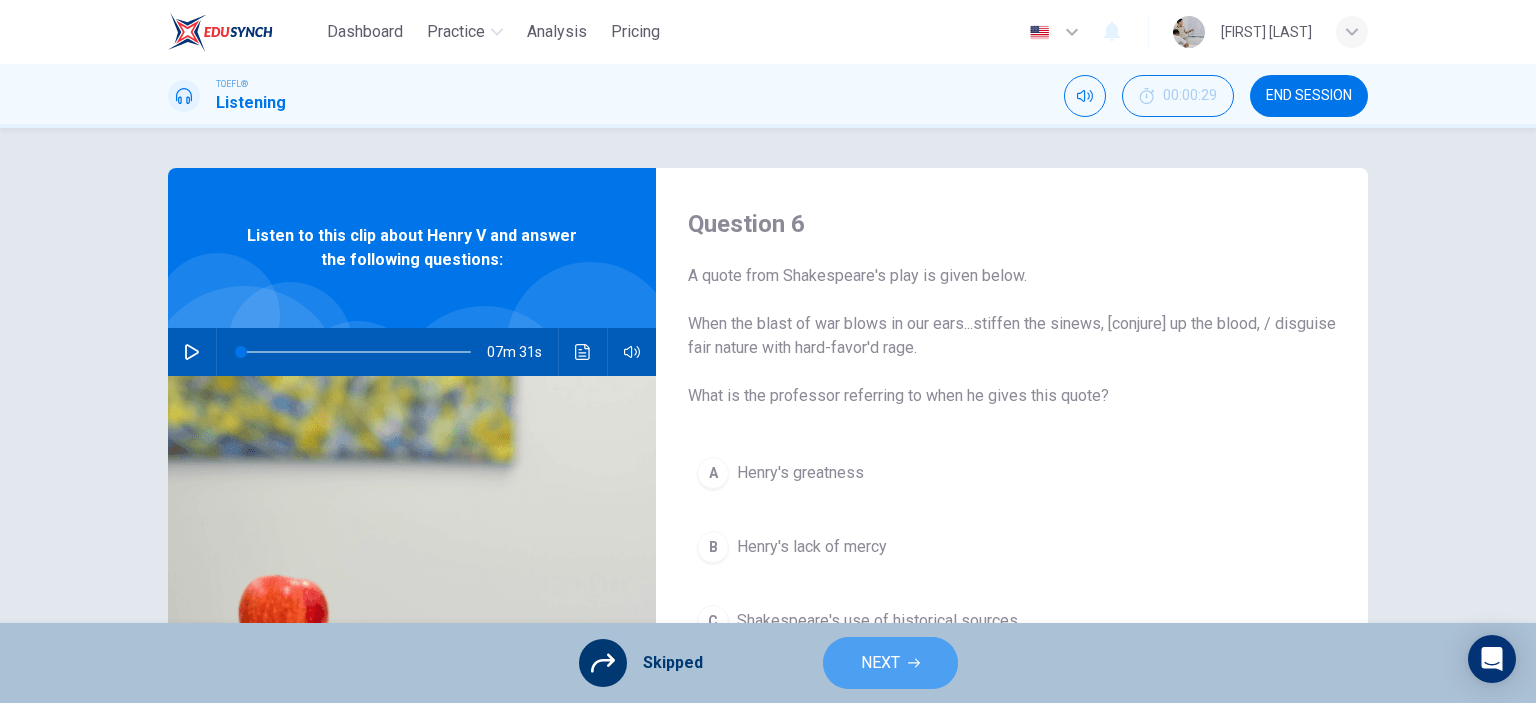click on "NEXT" at bounding box center (890, 663) 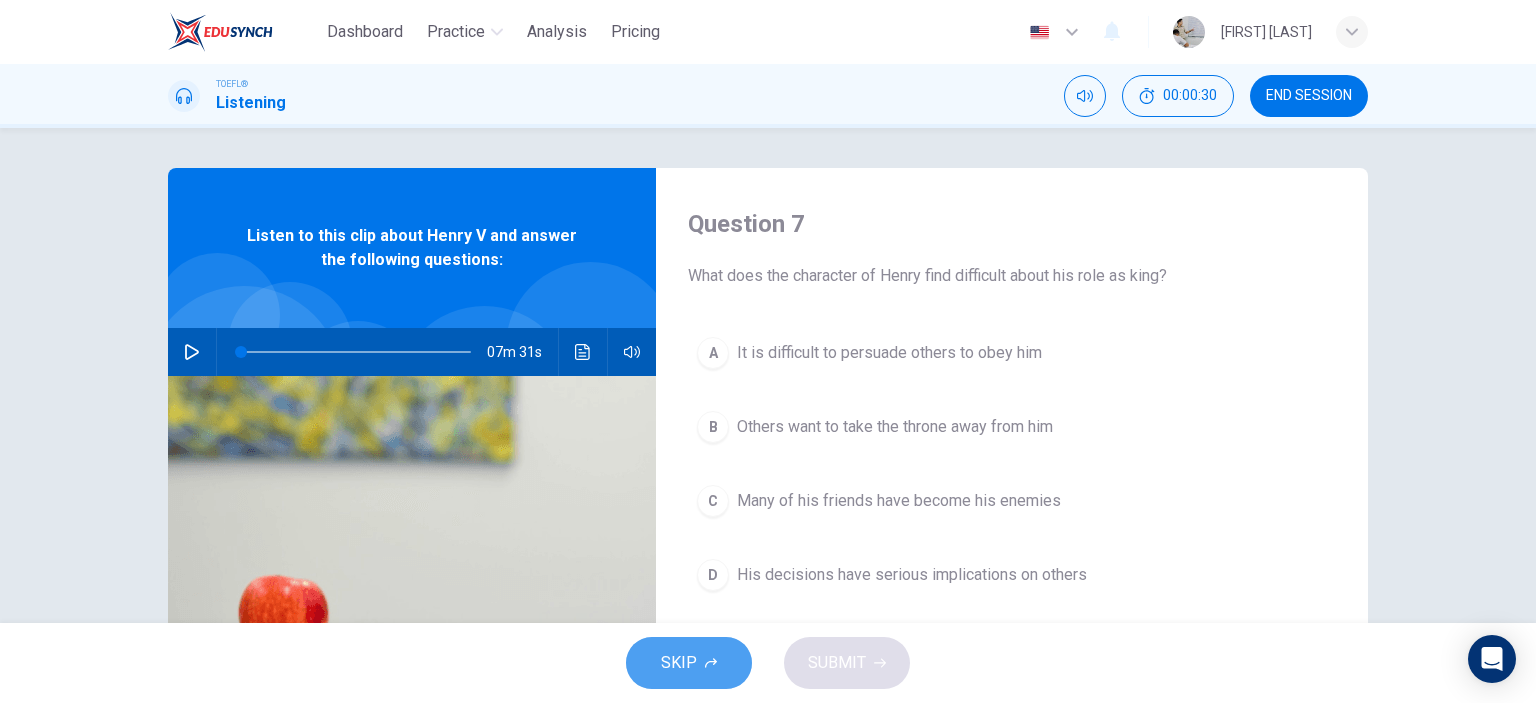 click on "SKIP" at bounding box center (679, 663) 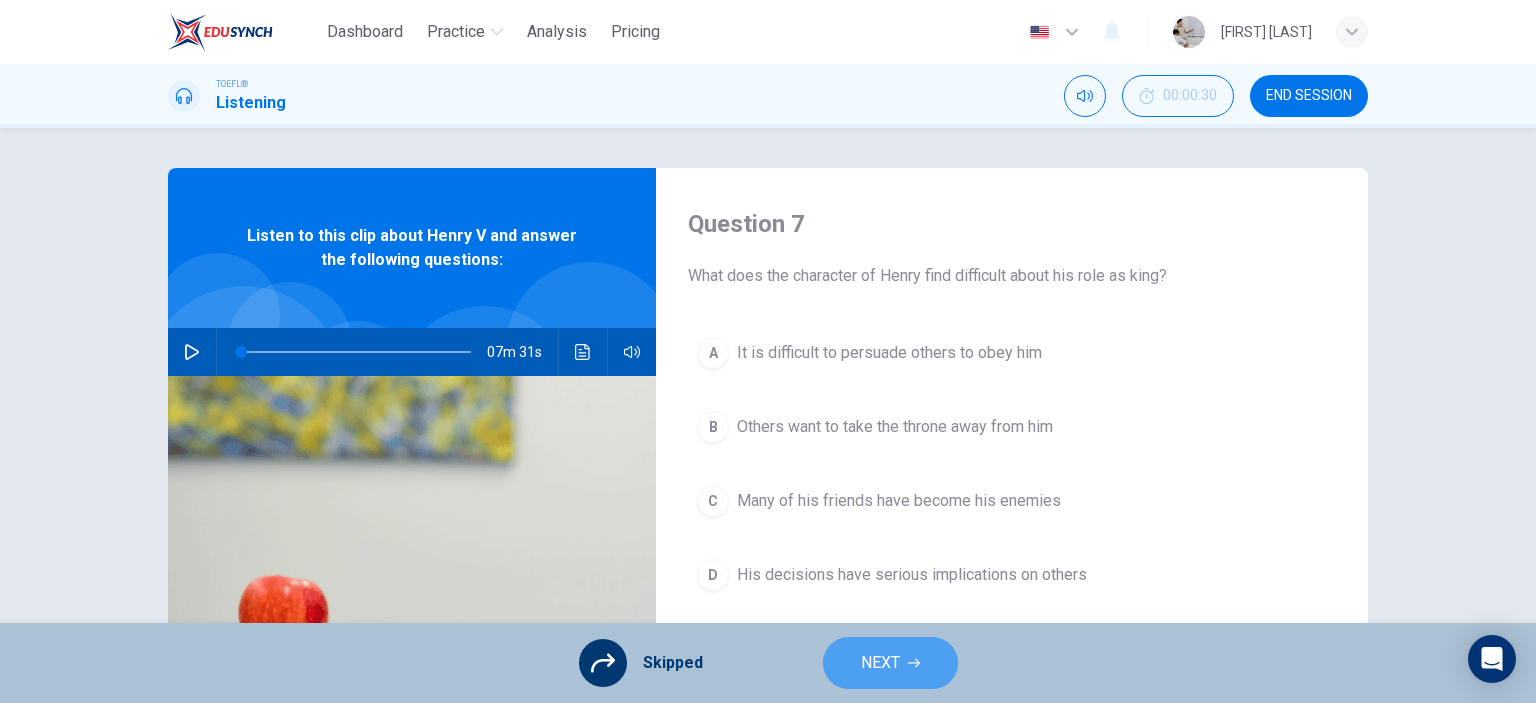 click on "NEXT" at bounding box center (880, 663) 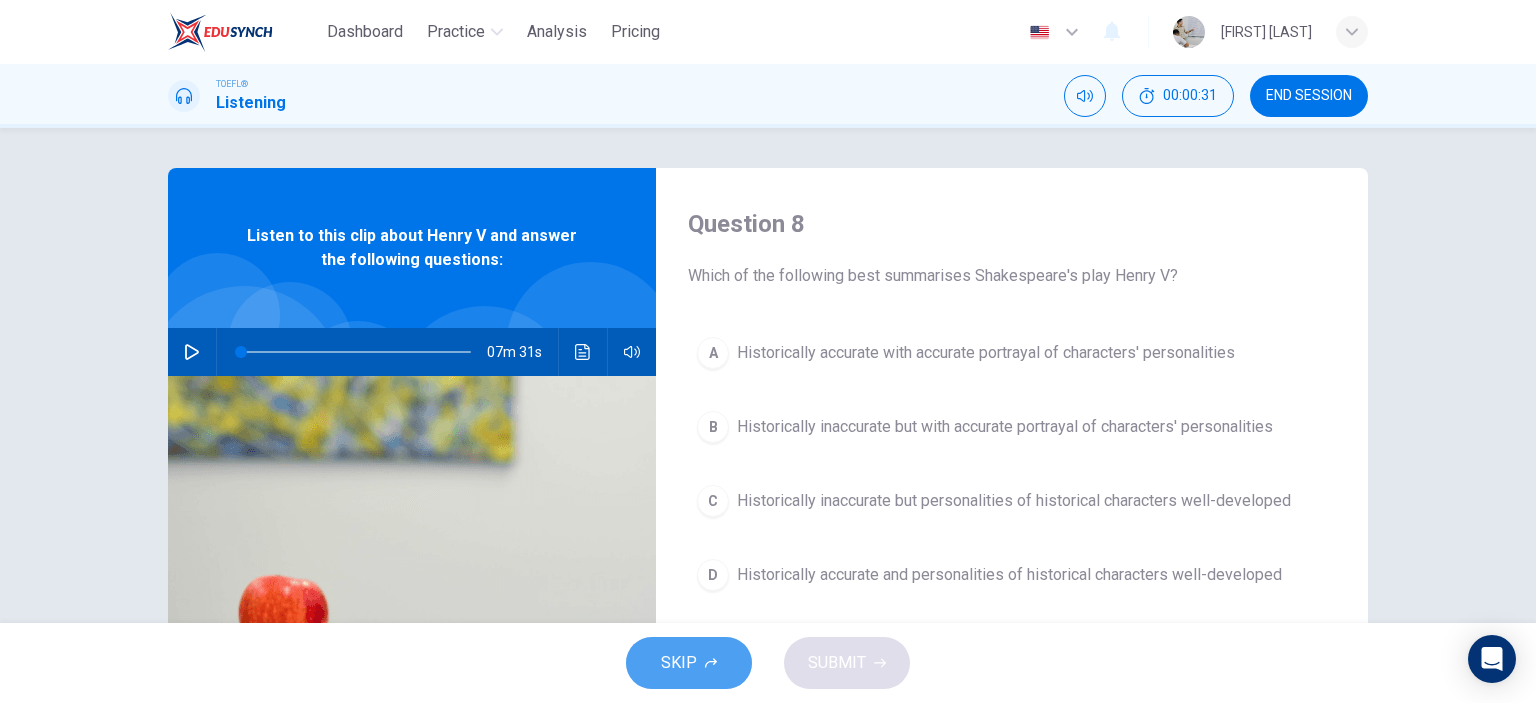 click 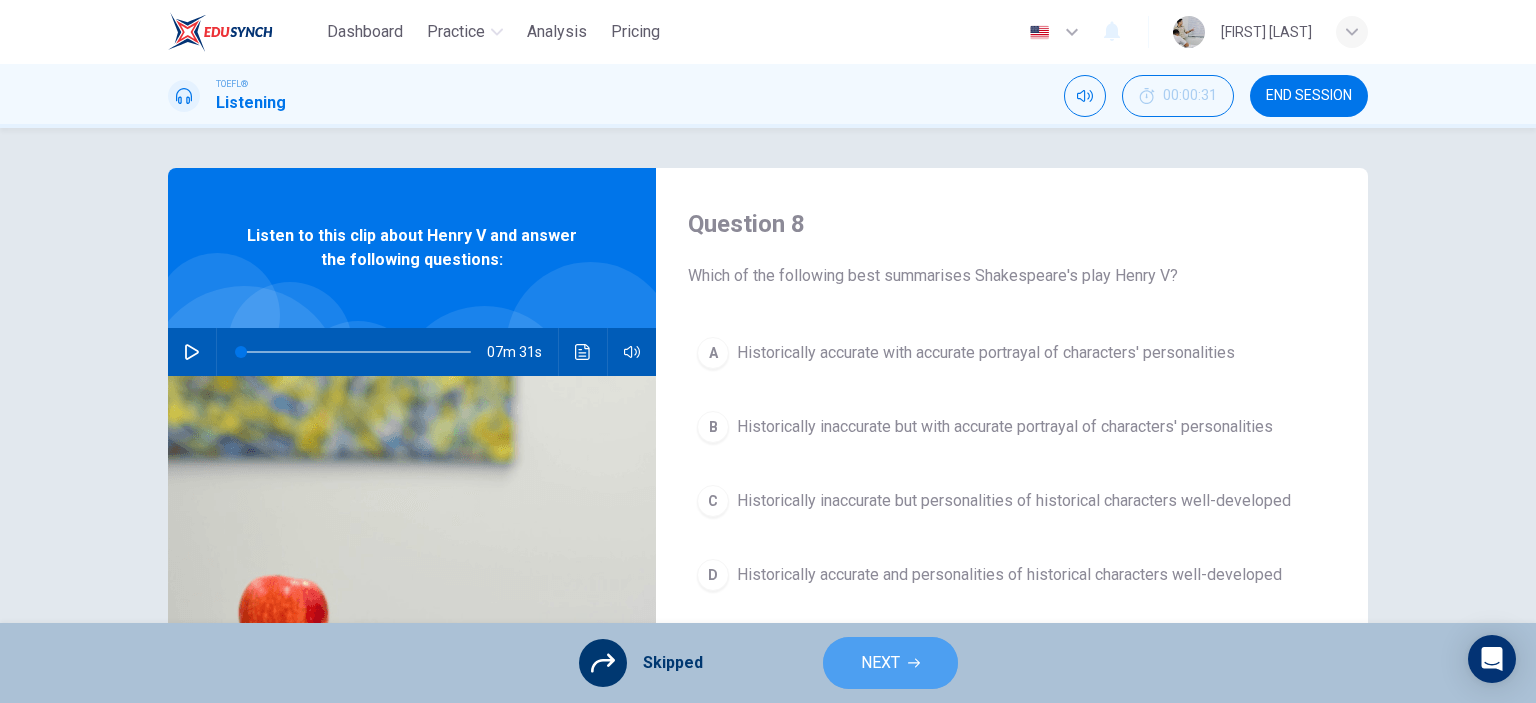 click on "NEXT" at bounding box center (890, 663) 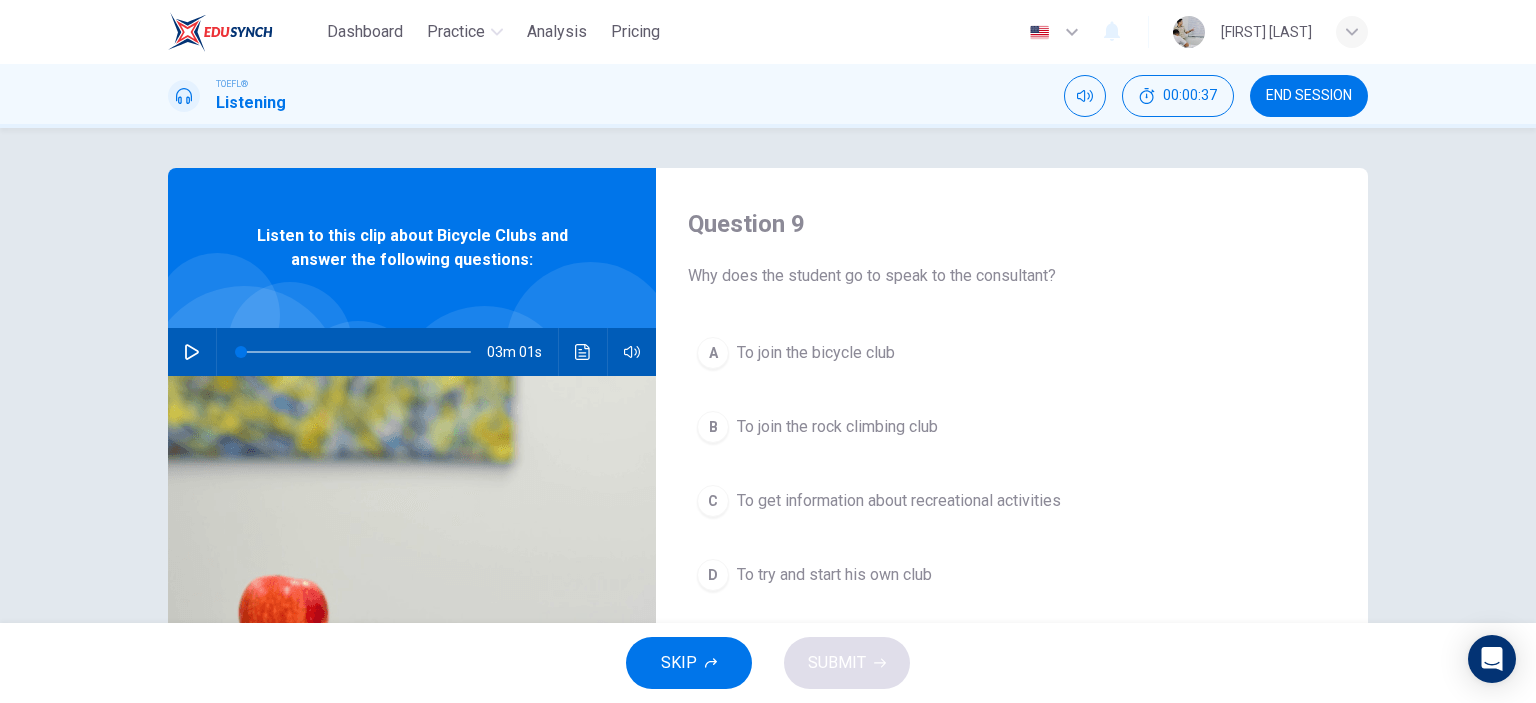 click 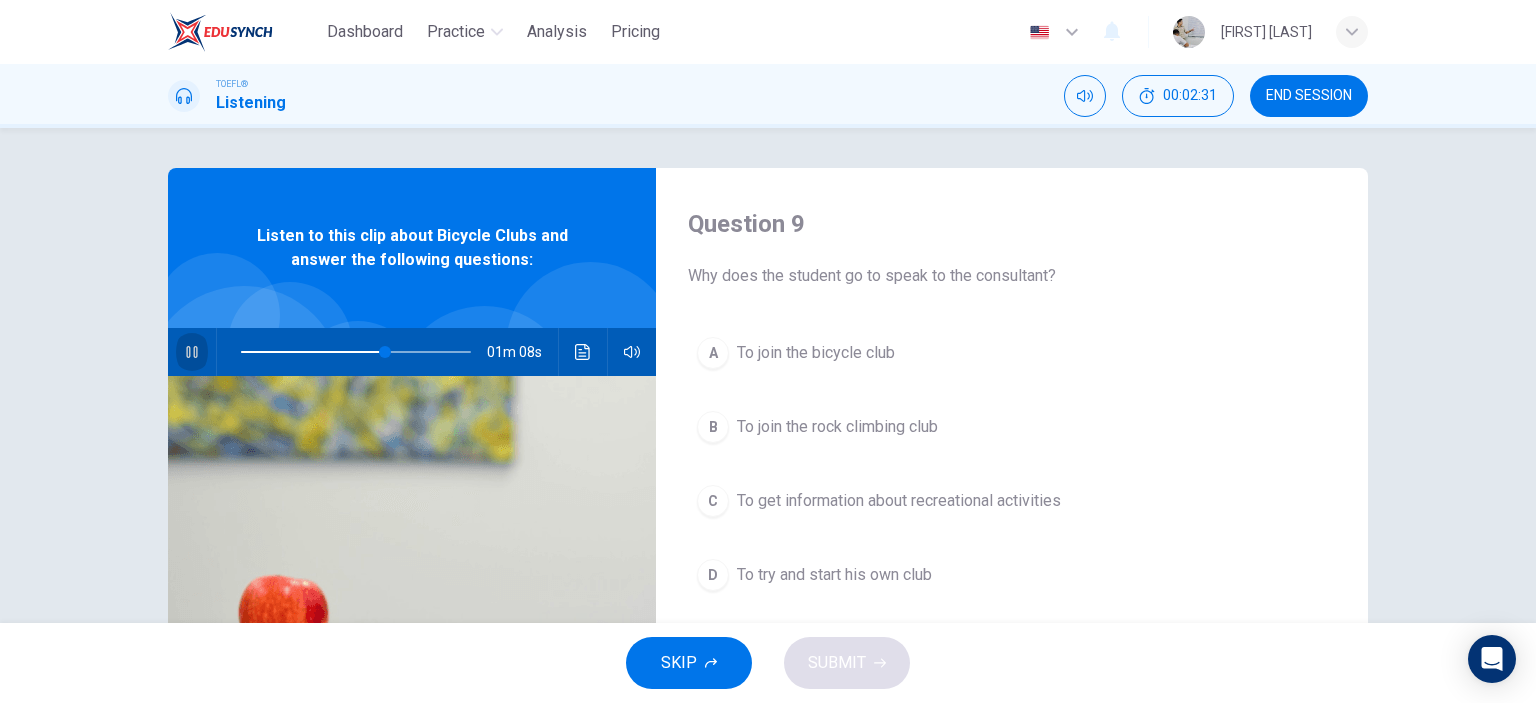 click at bounding box center [192, 352] 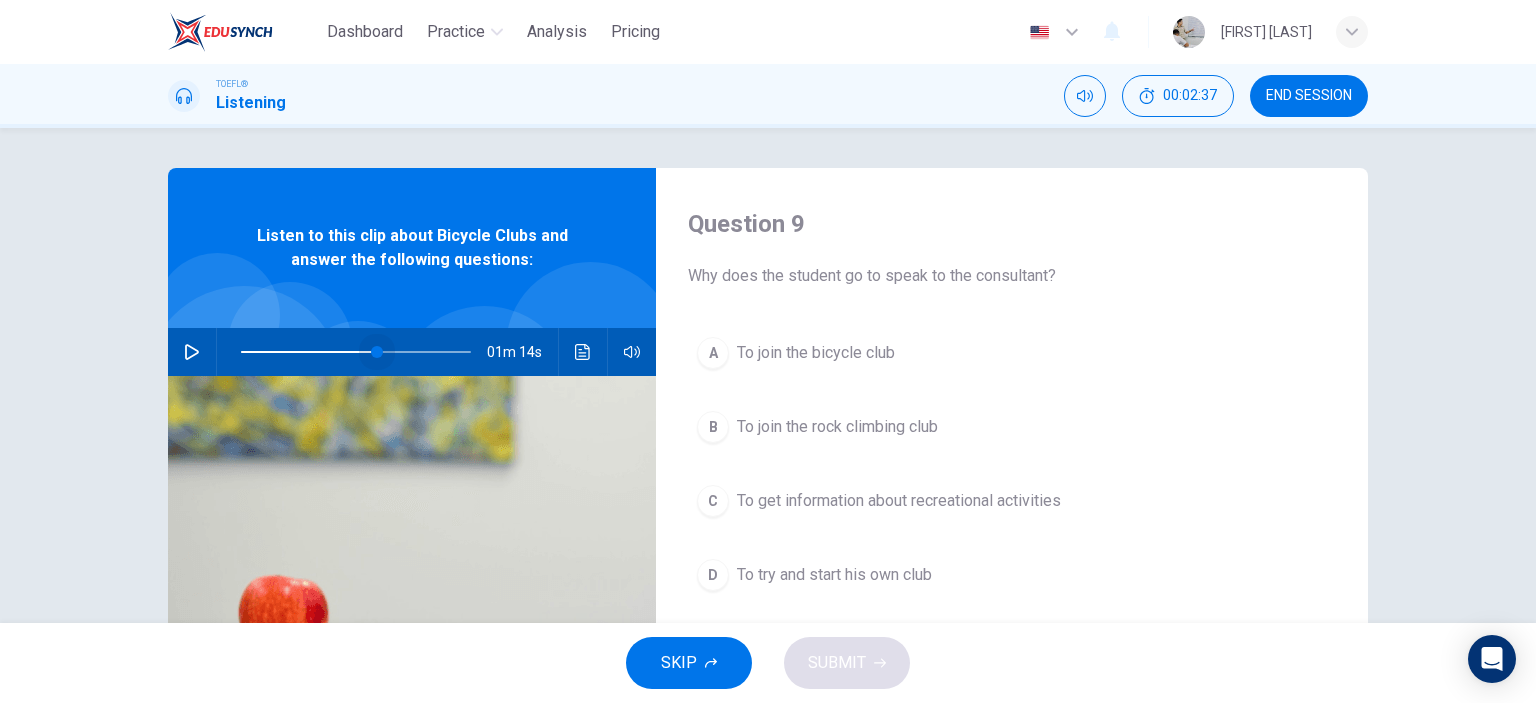 click at bounding box center [377, 352] 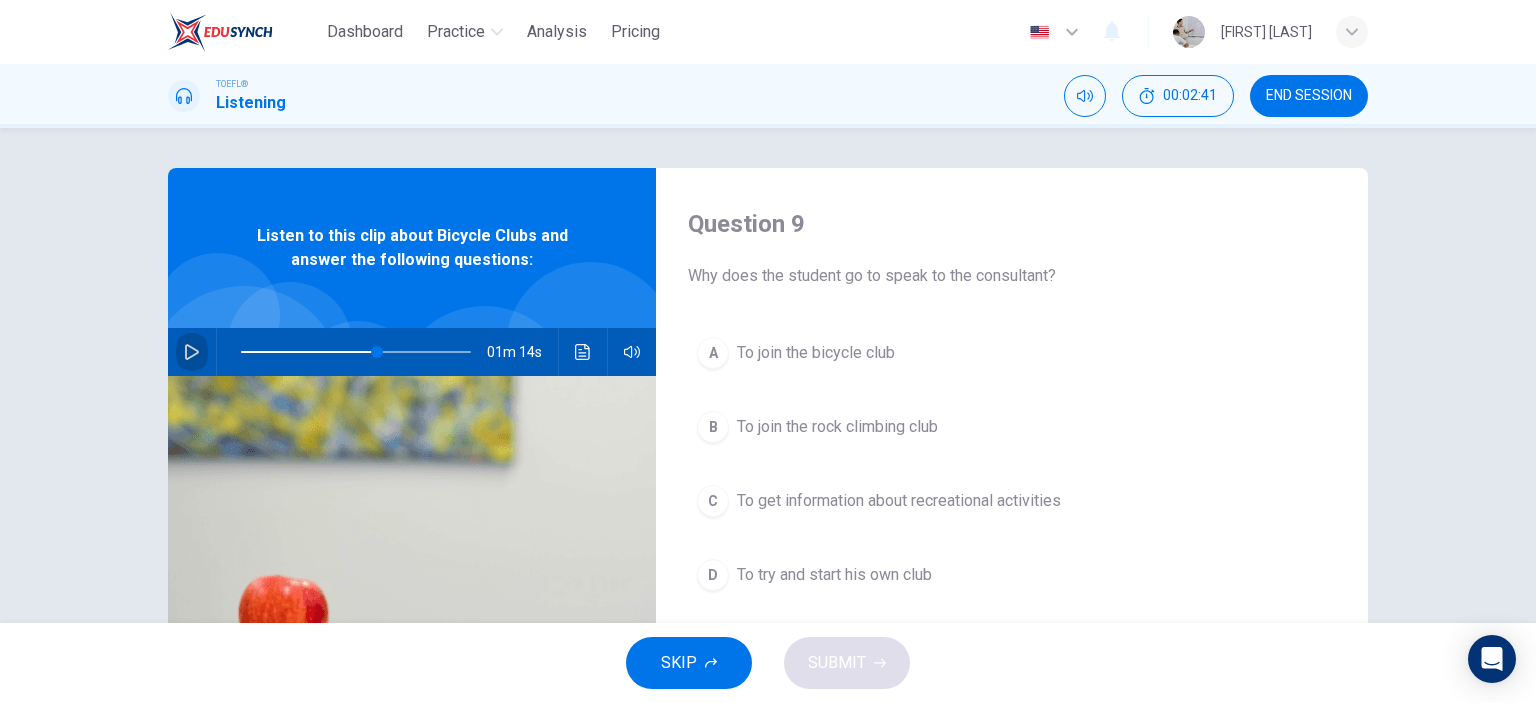 click at bounding box center [192, 352] 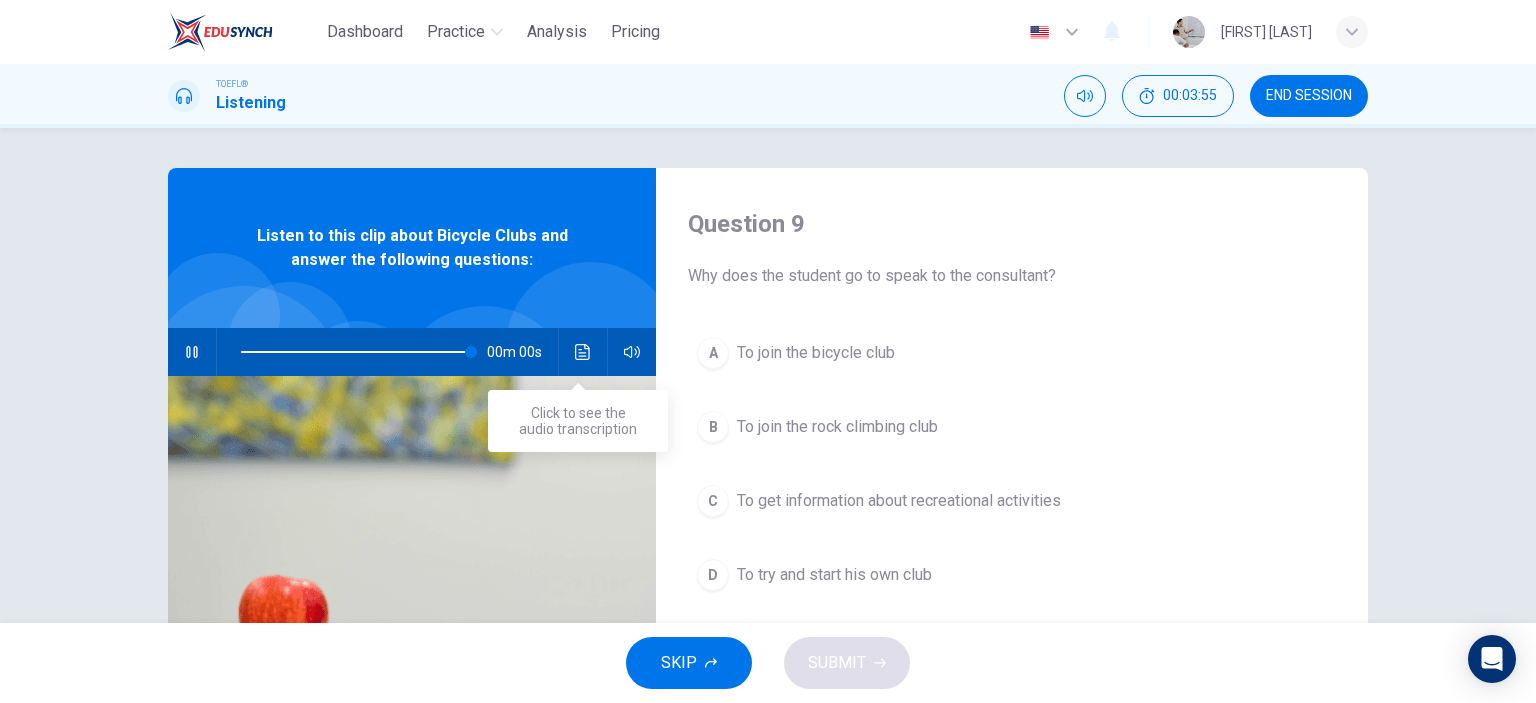type on "0" 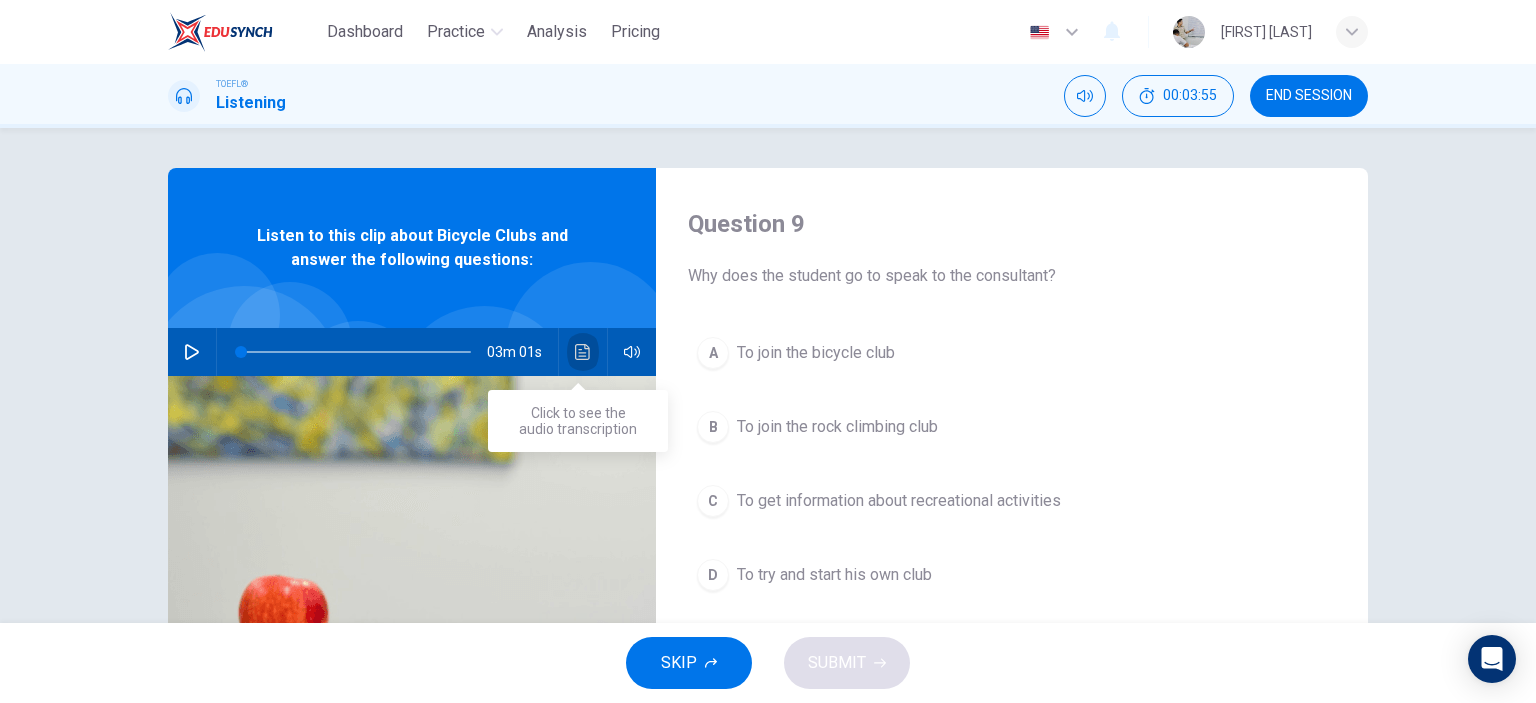 click at bounding box center (583, 352) 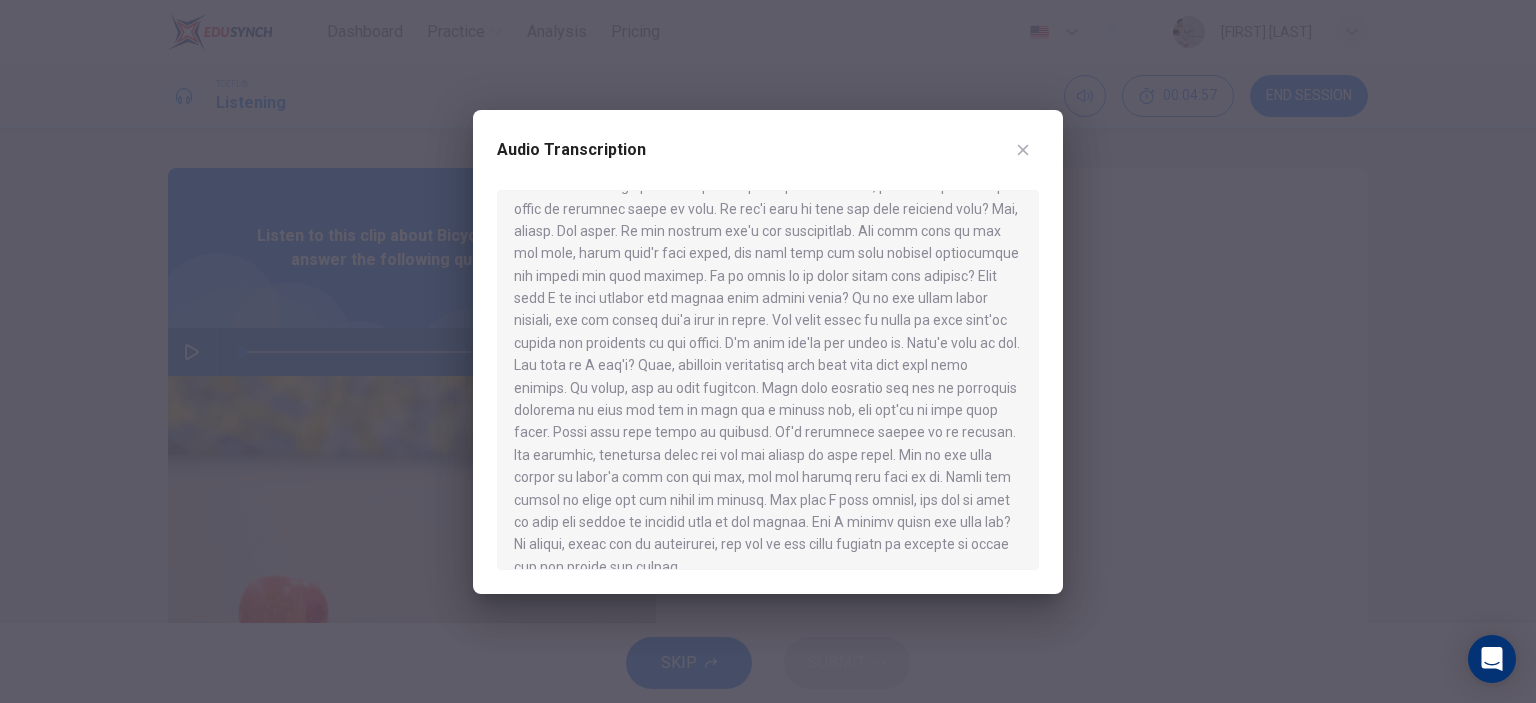 scroll, scrollTop: 415, scrollLeft: 0, axis: vertical 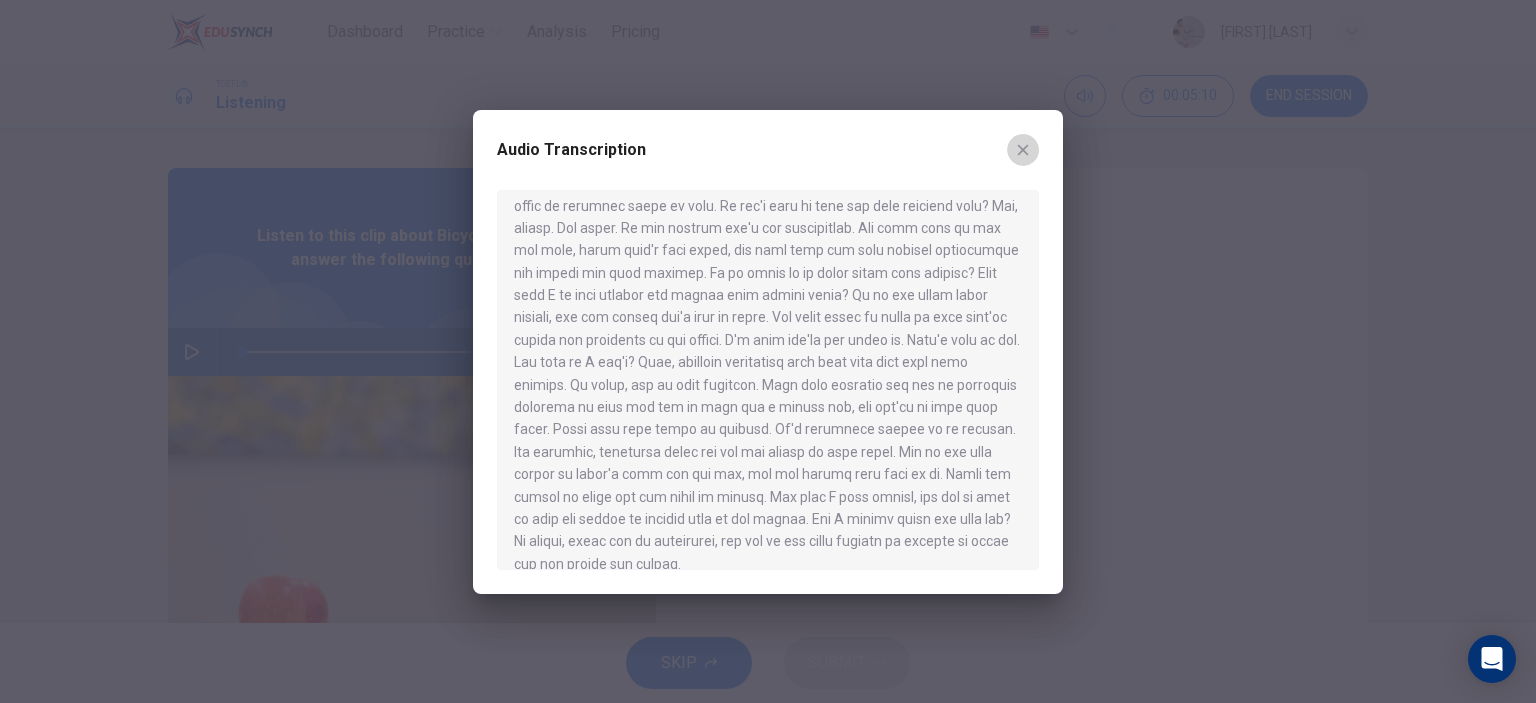 click 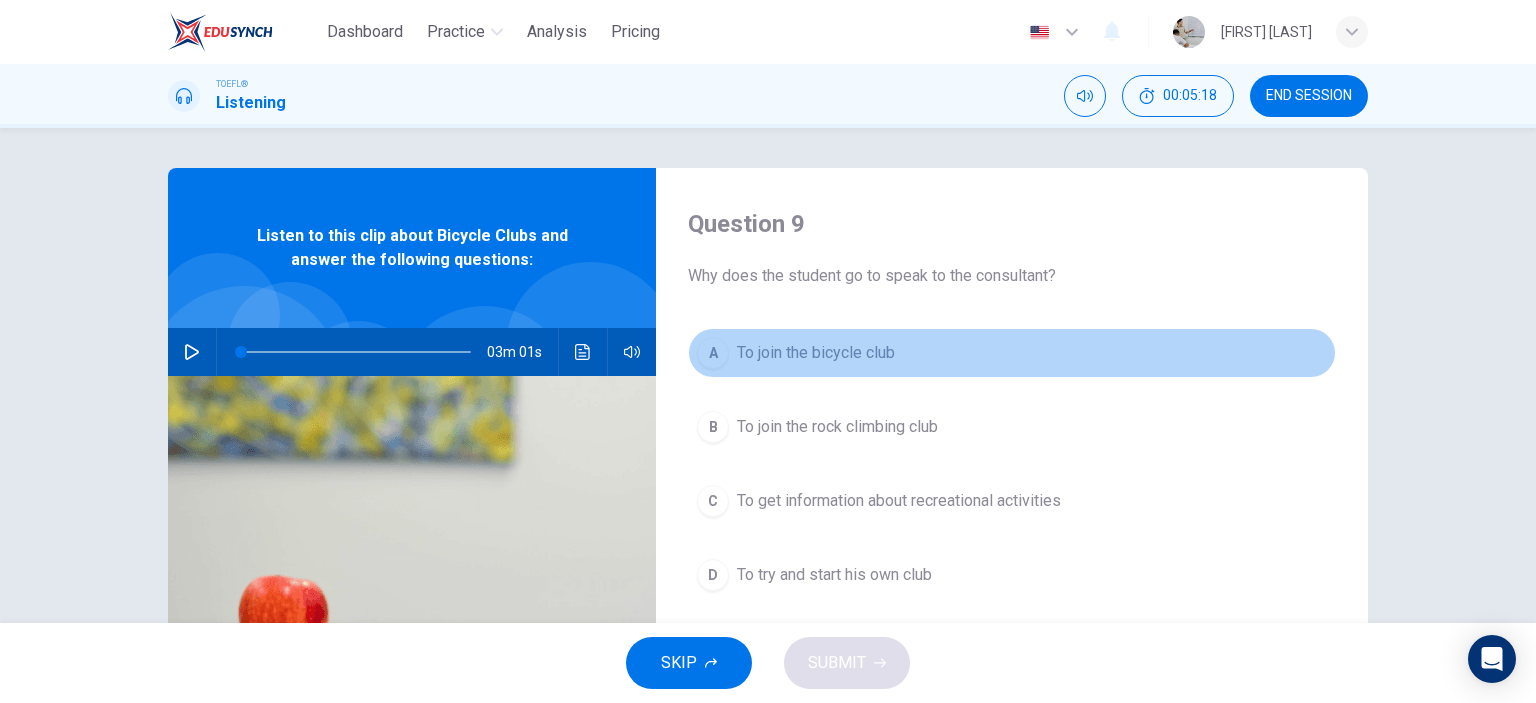 click on "To join the bicycle club" at bounding box center (816, 353) 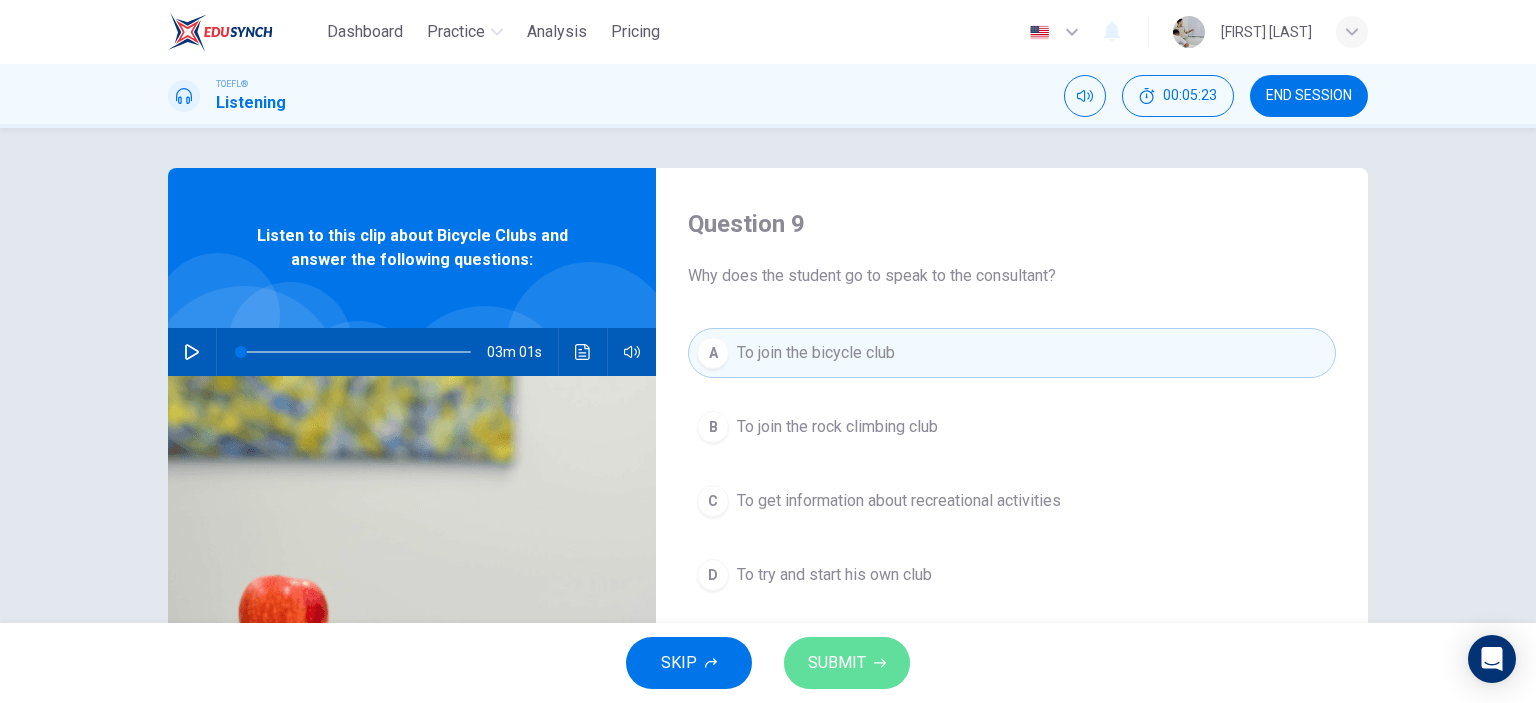 click on "SUBMIT" at bounding box center [847, 663] 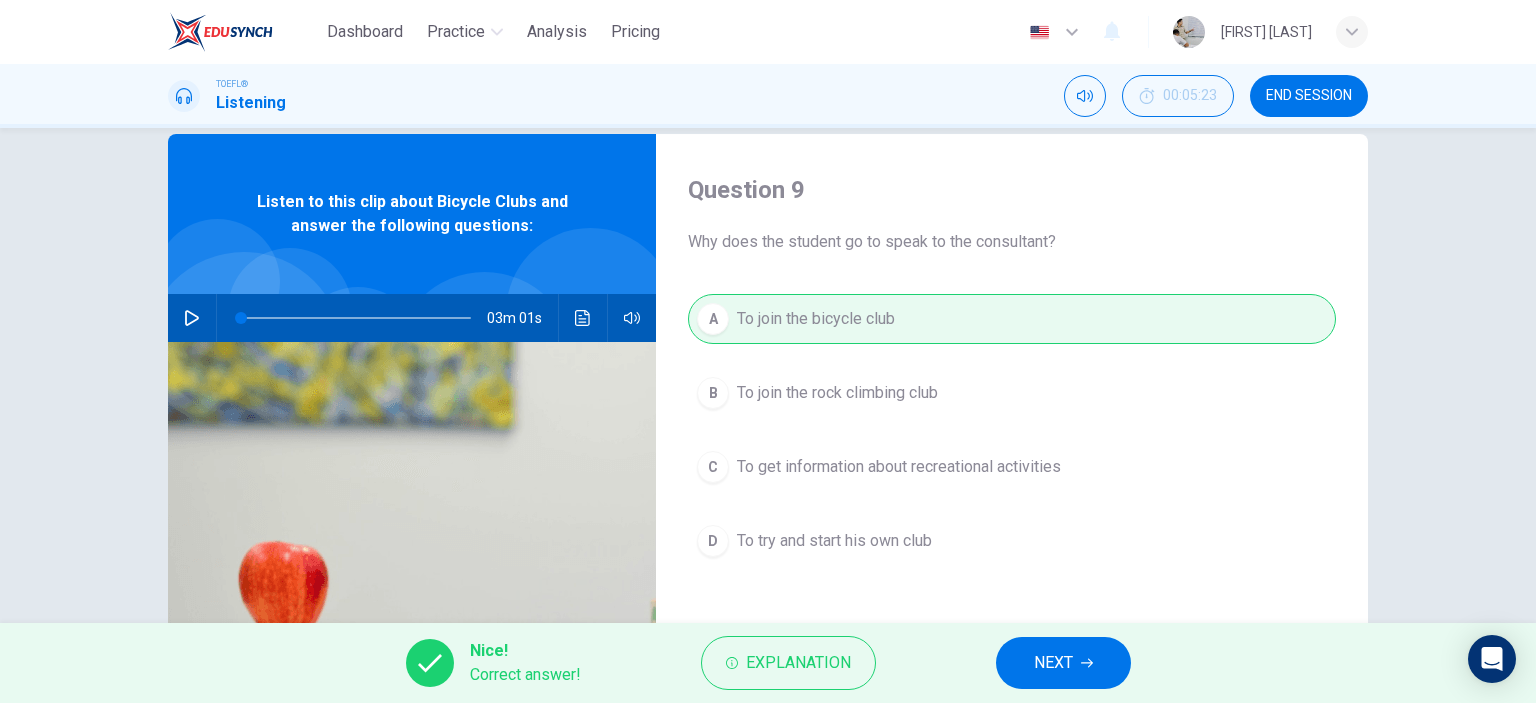 scroll, scrollTop: 35, scrollLeft: 0, axis: vertical 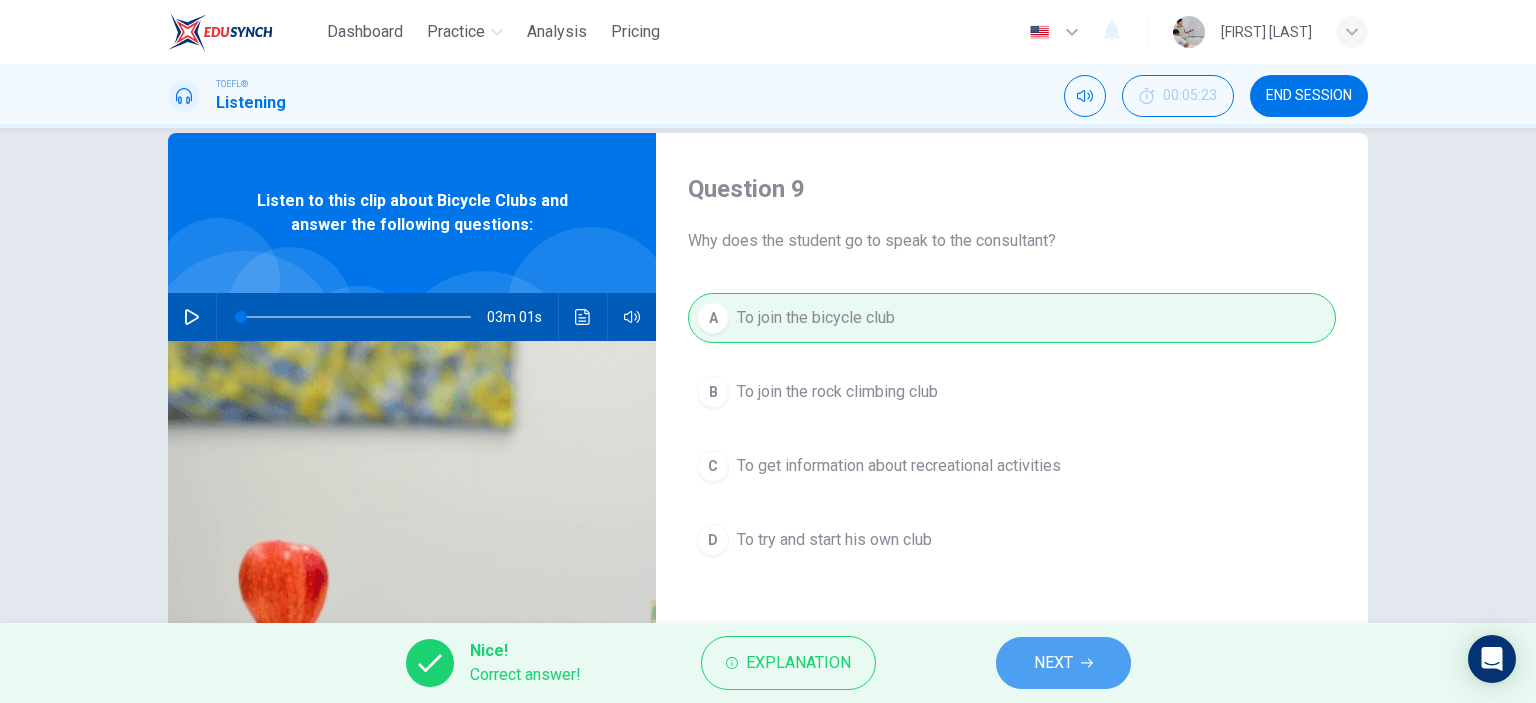 click on "NEXT" at bounding box center (1063, 663) 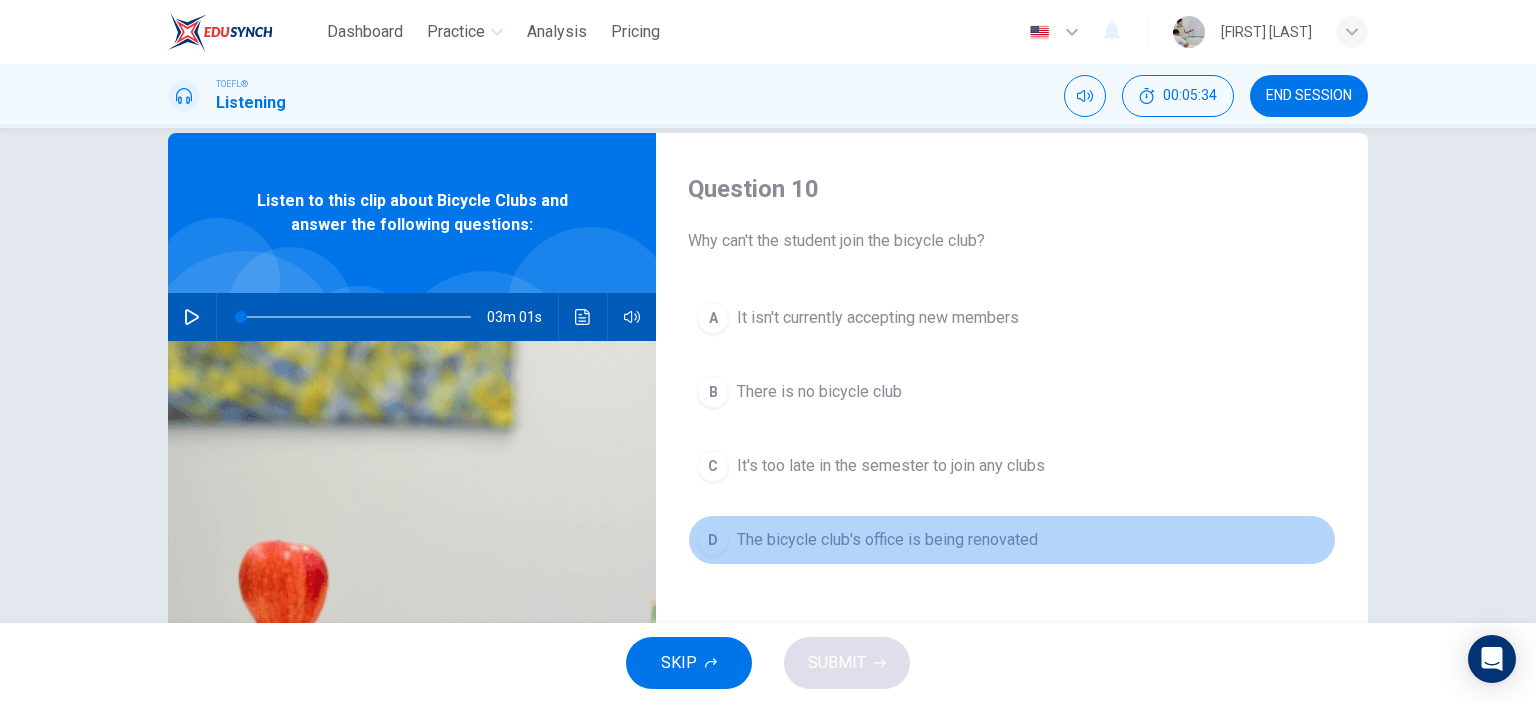 click on "The bicycle club's office is being renovated" at bounding box center [887, 540] 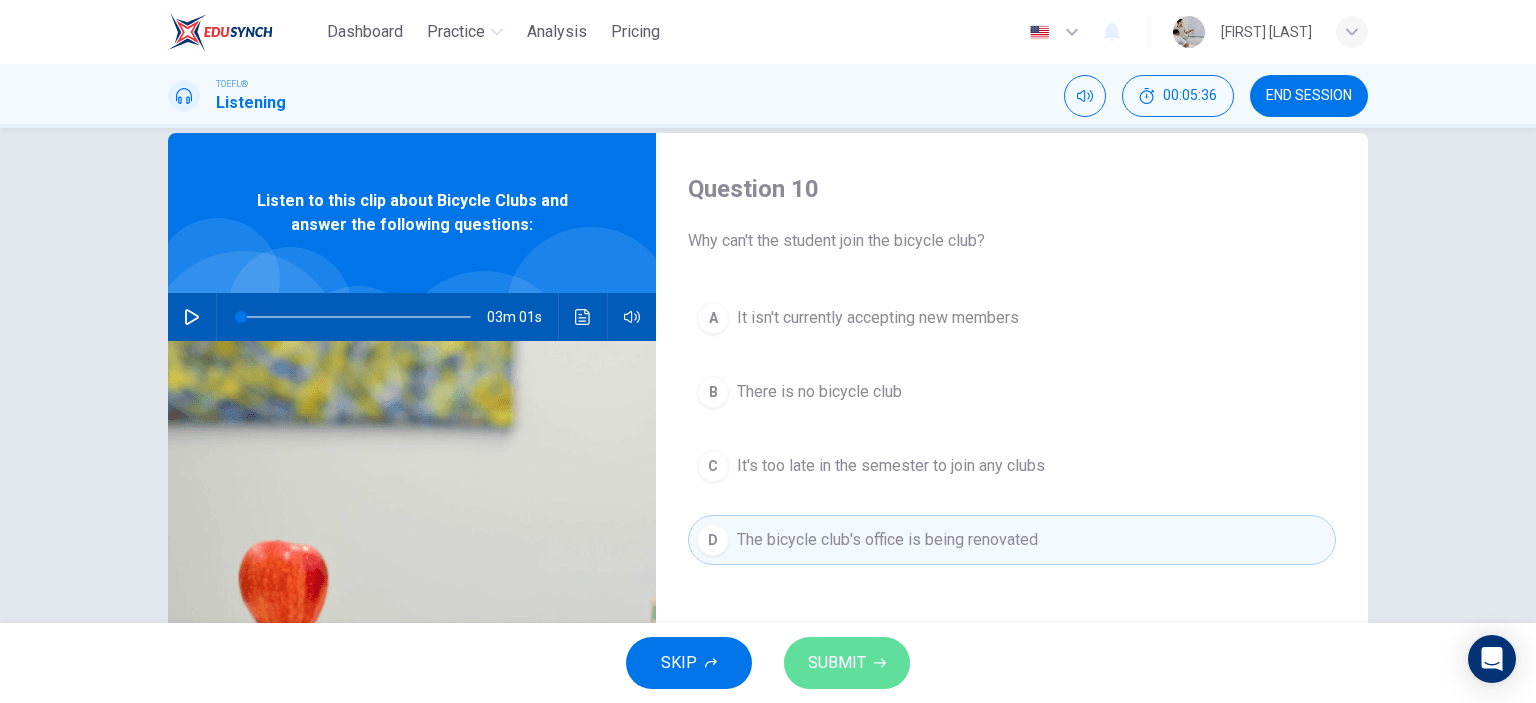 click on "SUBMIT" at bounding box center (847, 663) 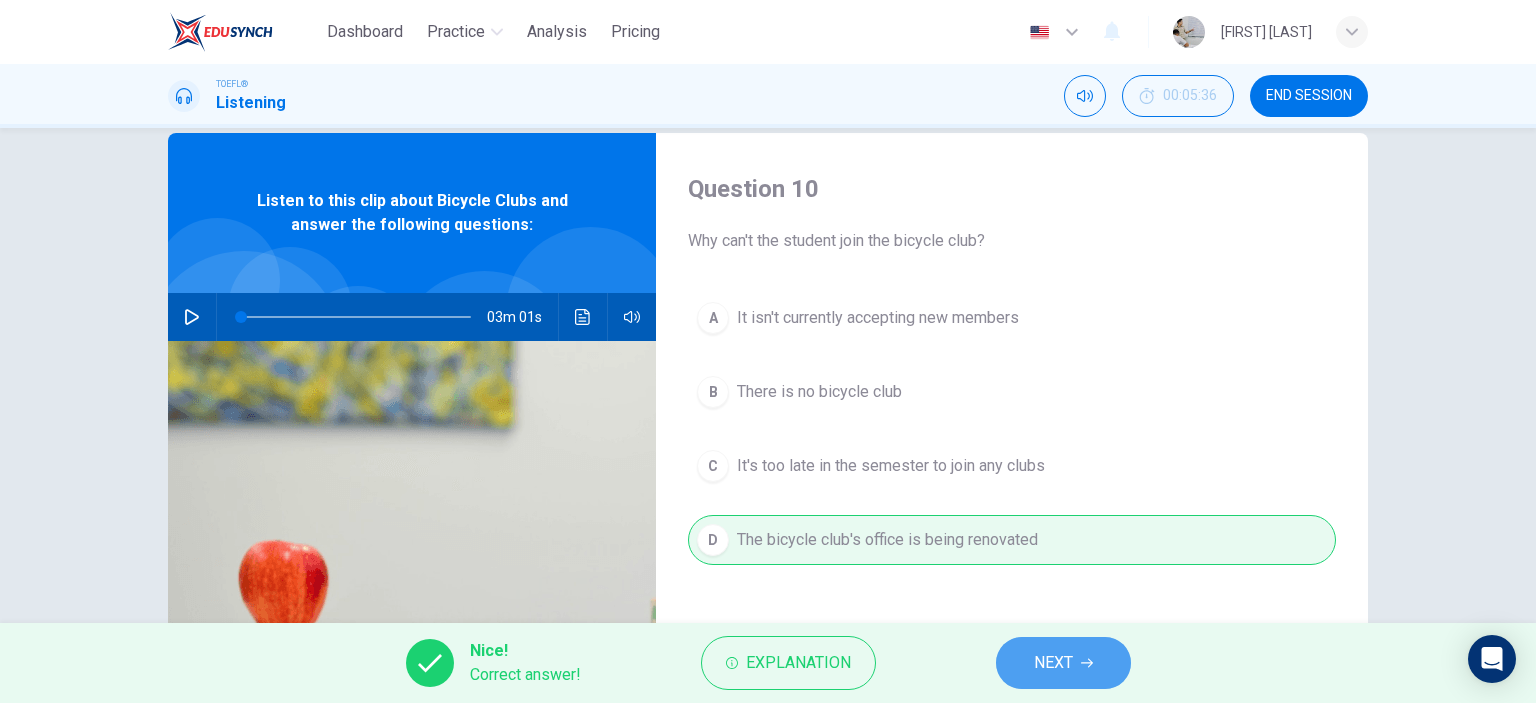 click on "NEXT" at bounding box center [1053, 663] 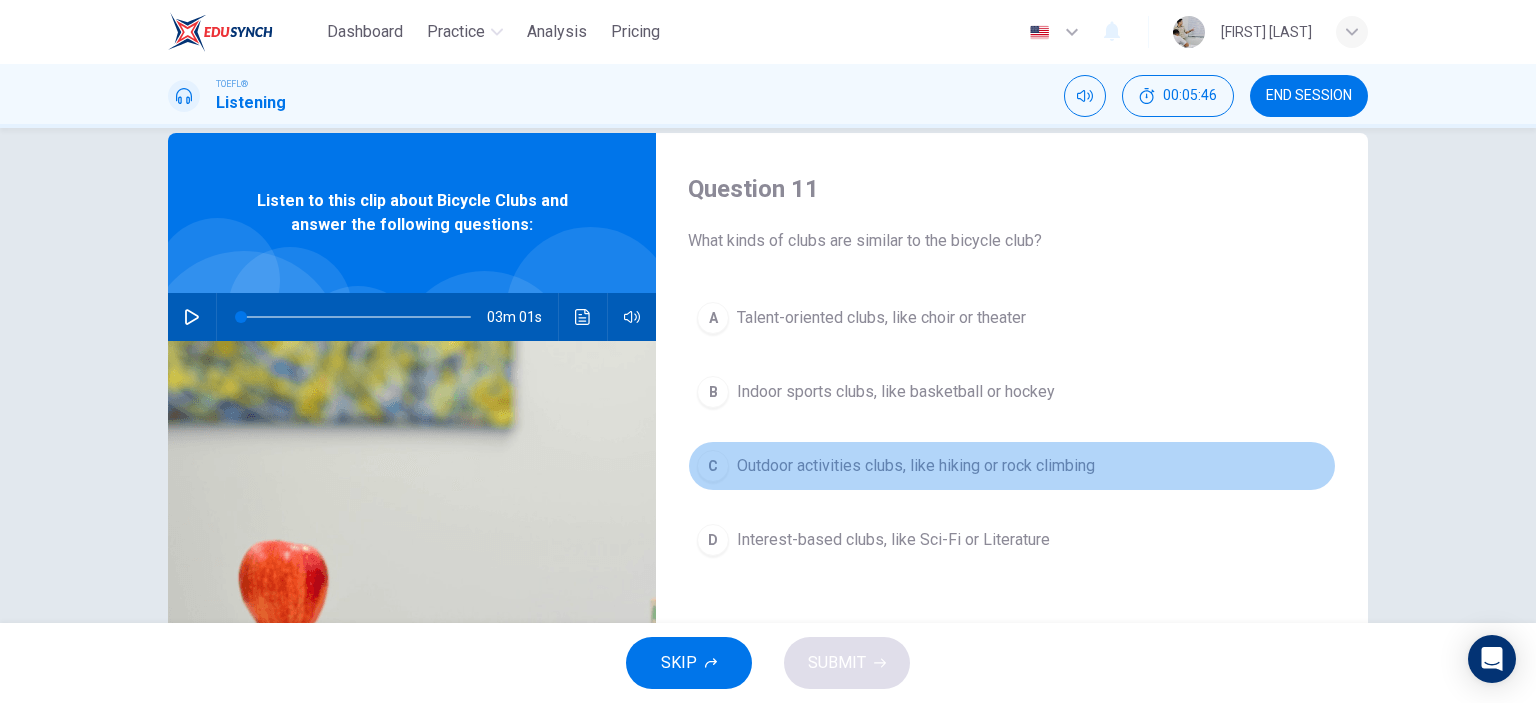 click on "Outdoor activities clubs, like hiking or rock climbing" at bounding box center (916, 466) 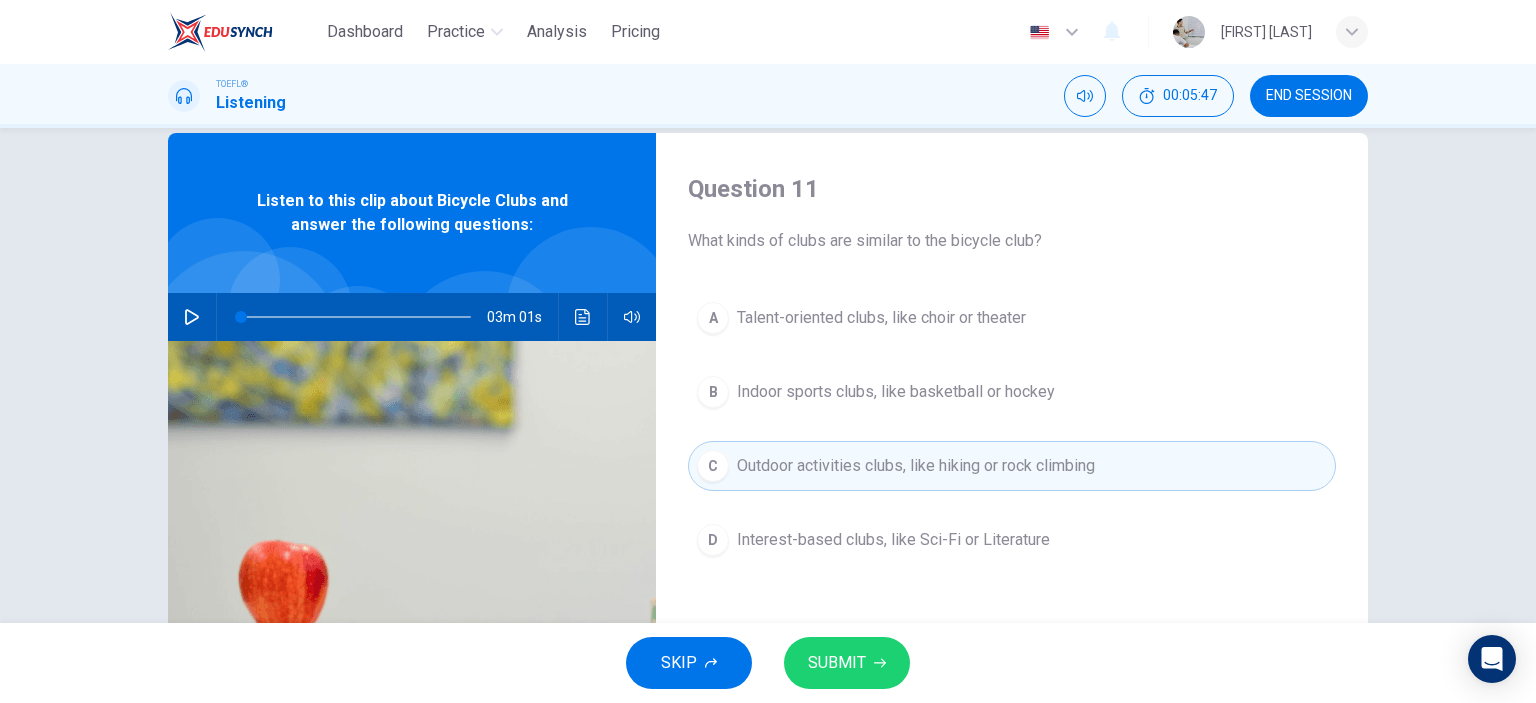 click on "SUBMIT" at bounding box center [837, 663] 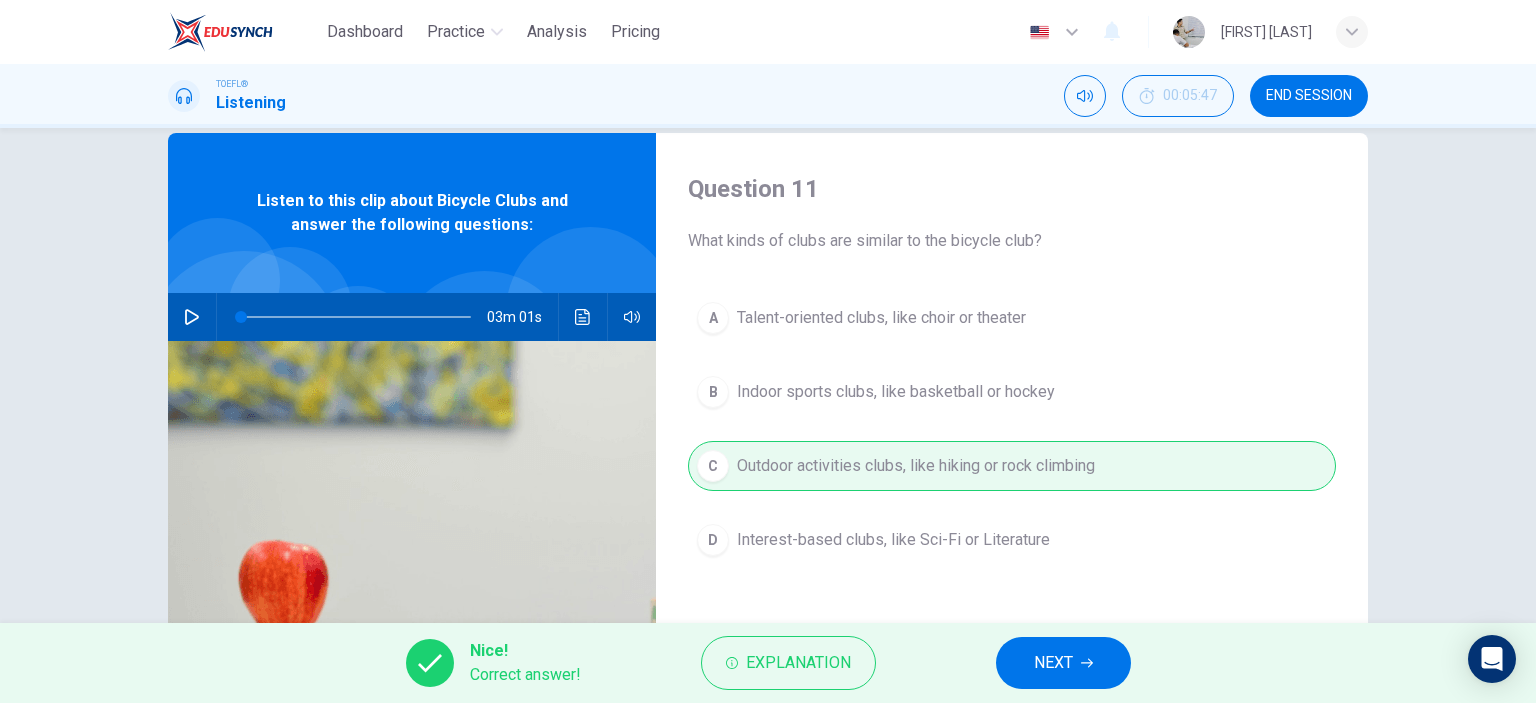 click on "NEXT" at bounding box center (1053, 663) 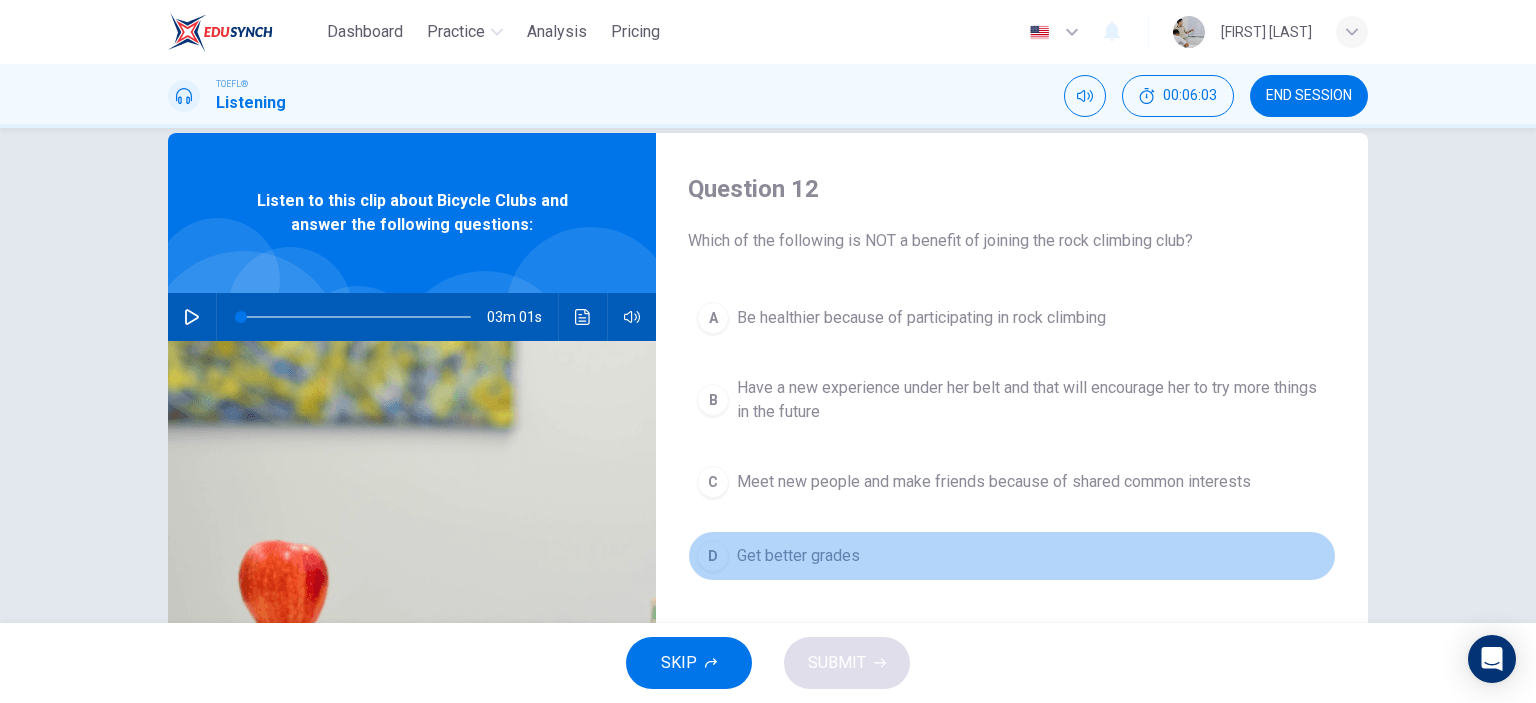 click on "Get better grades" at bounding box center [798, 556] 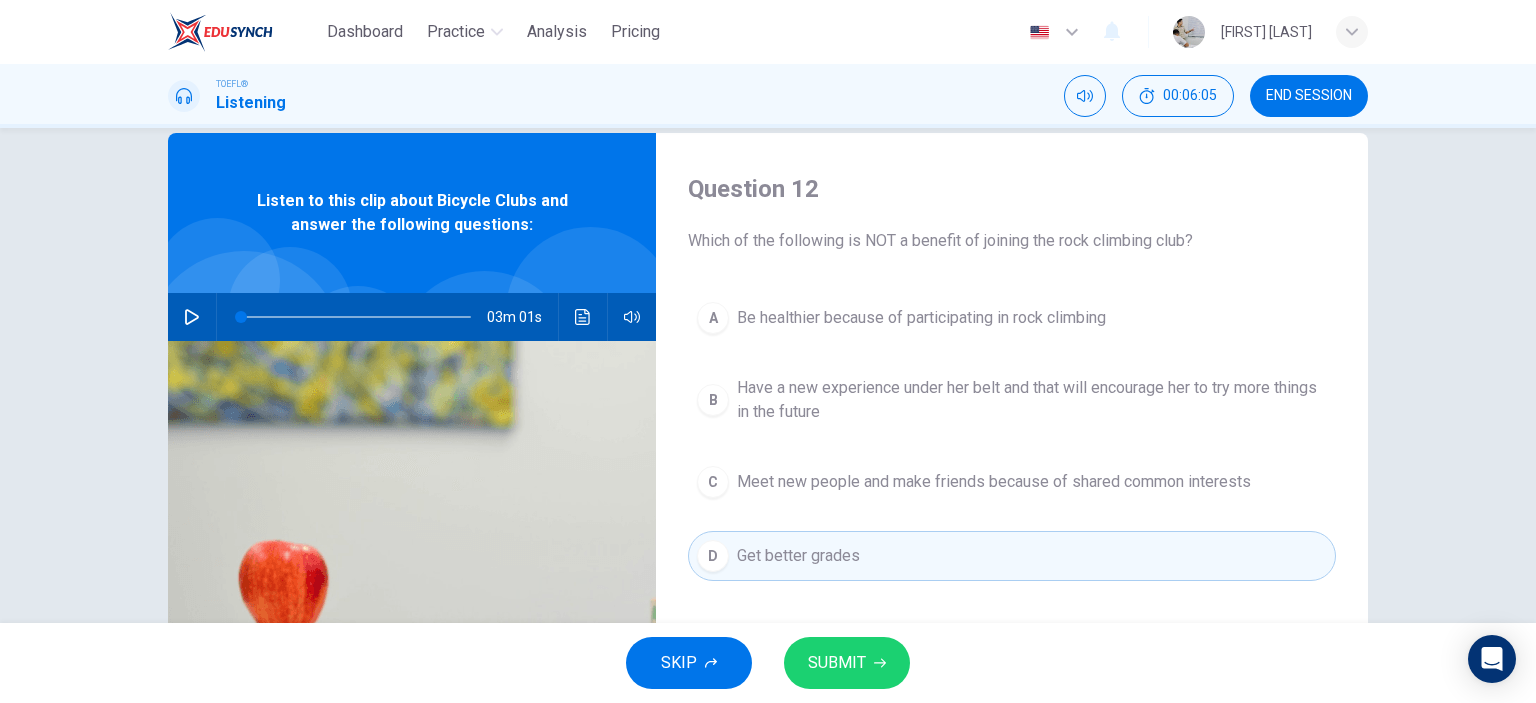 click on "SUBMIT" at bounding box center [837, 663] 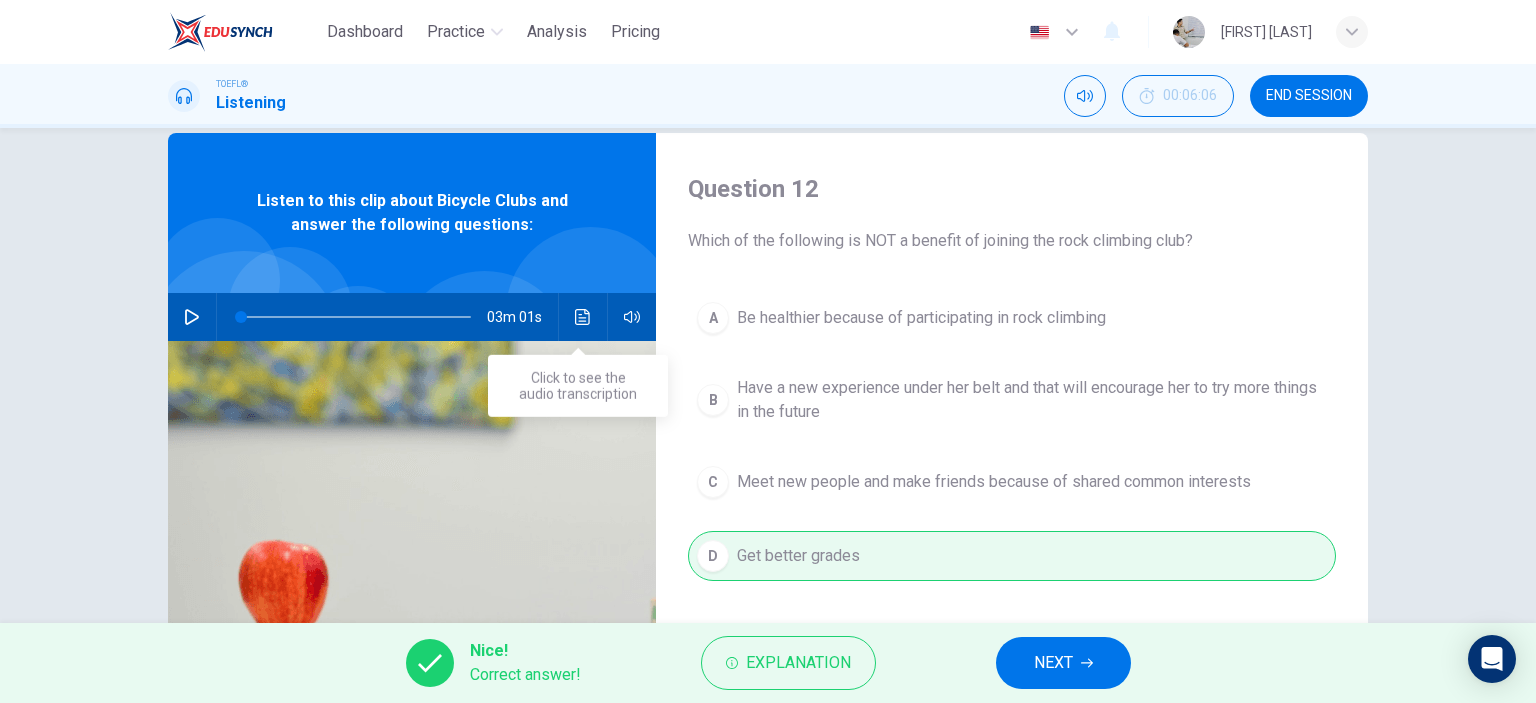 click at bounding box center (583, 317) 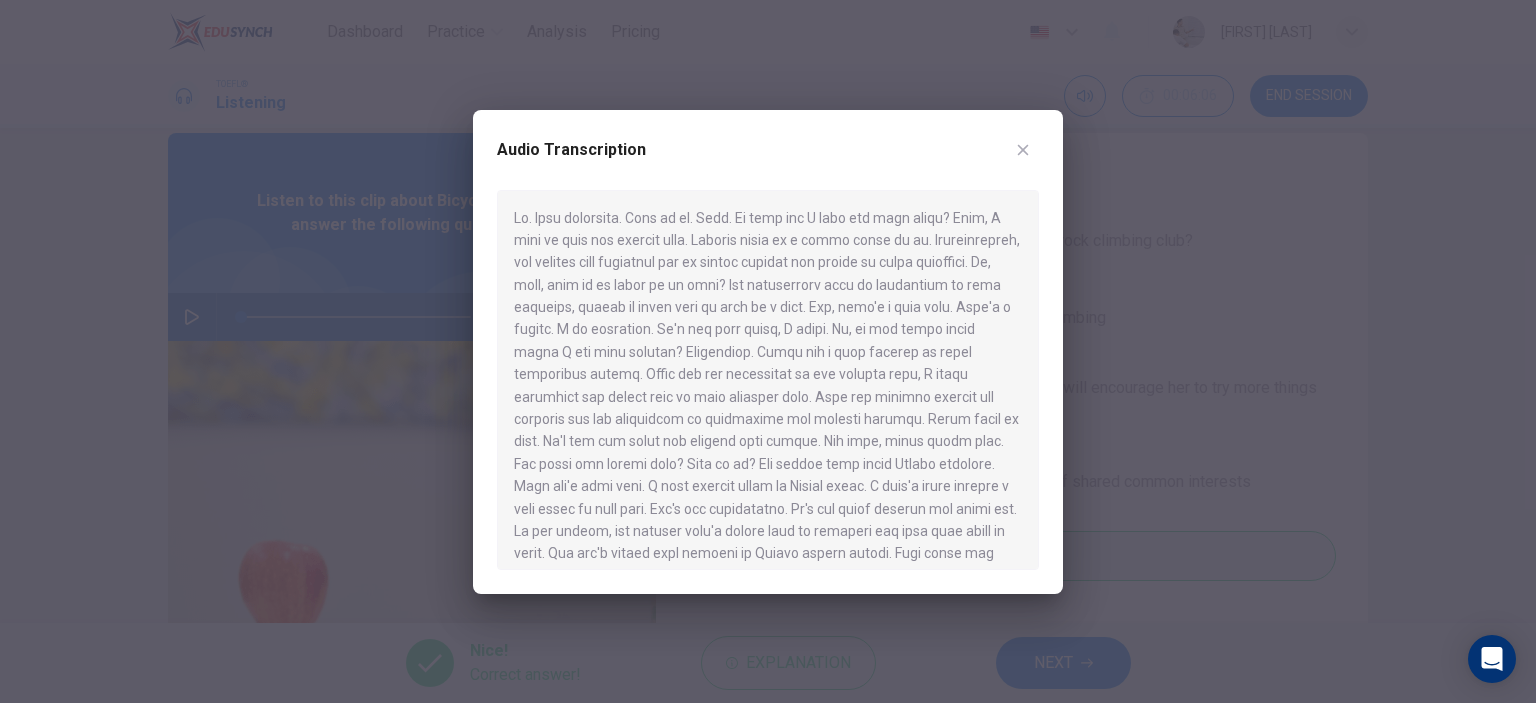 click at bounding box center (768, 380) 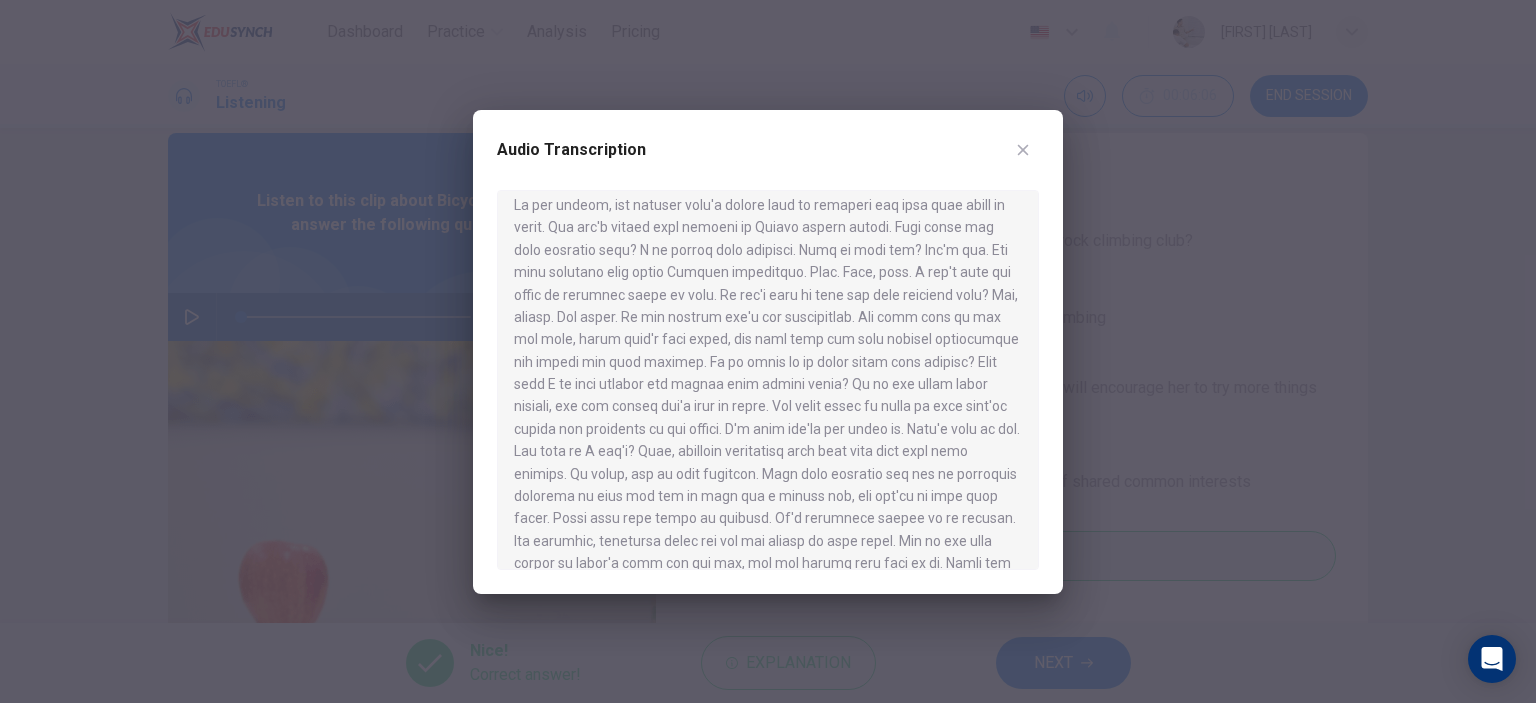 scroll, scrollTop: 415, scrollLeft: 0, axis: vertical 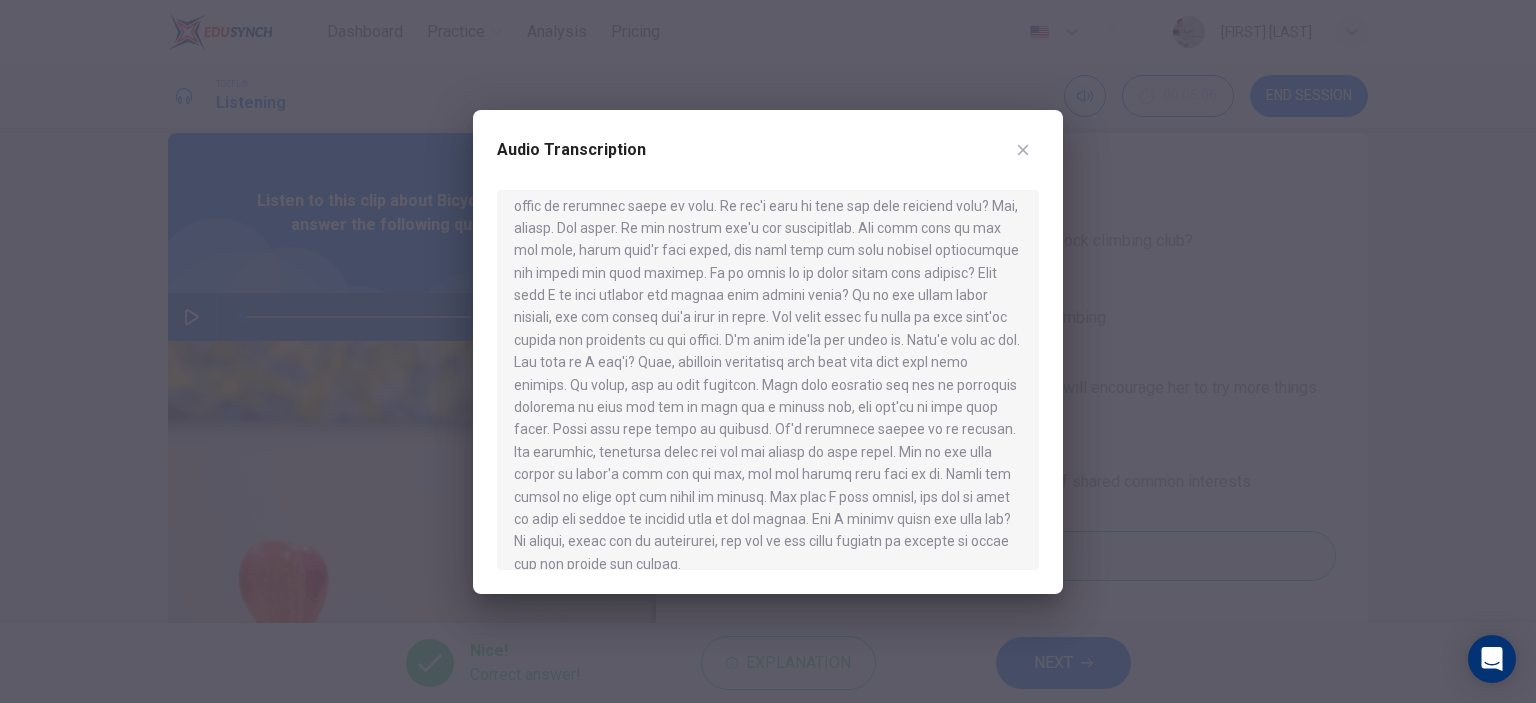 click 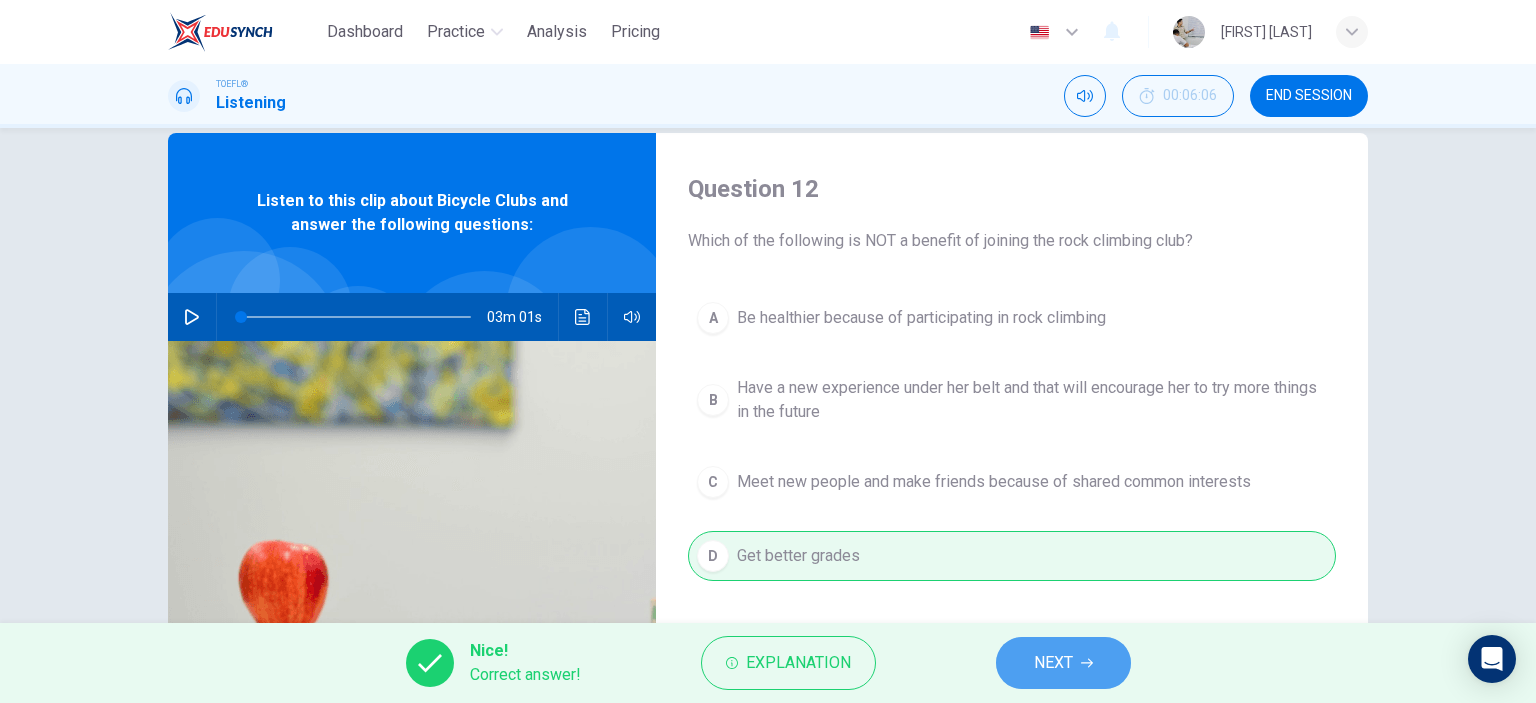 click on "NEXT" at bounding box center [1063, 663] 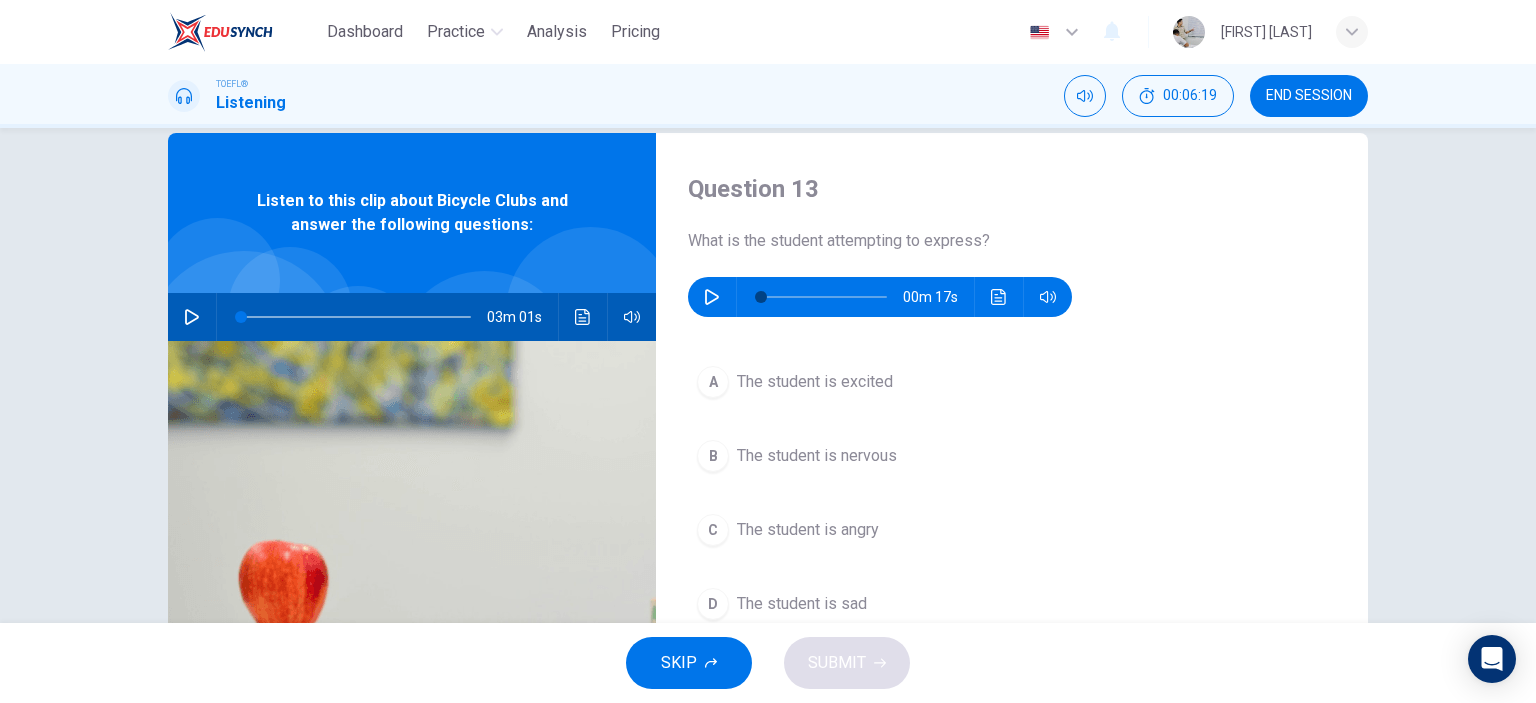 click 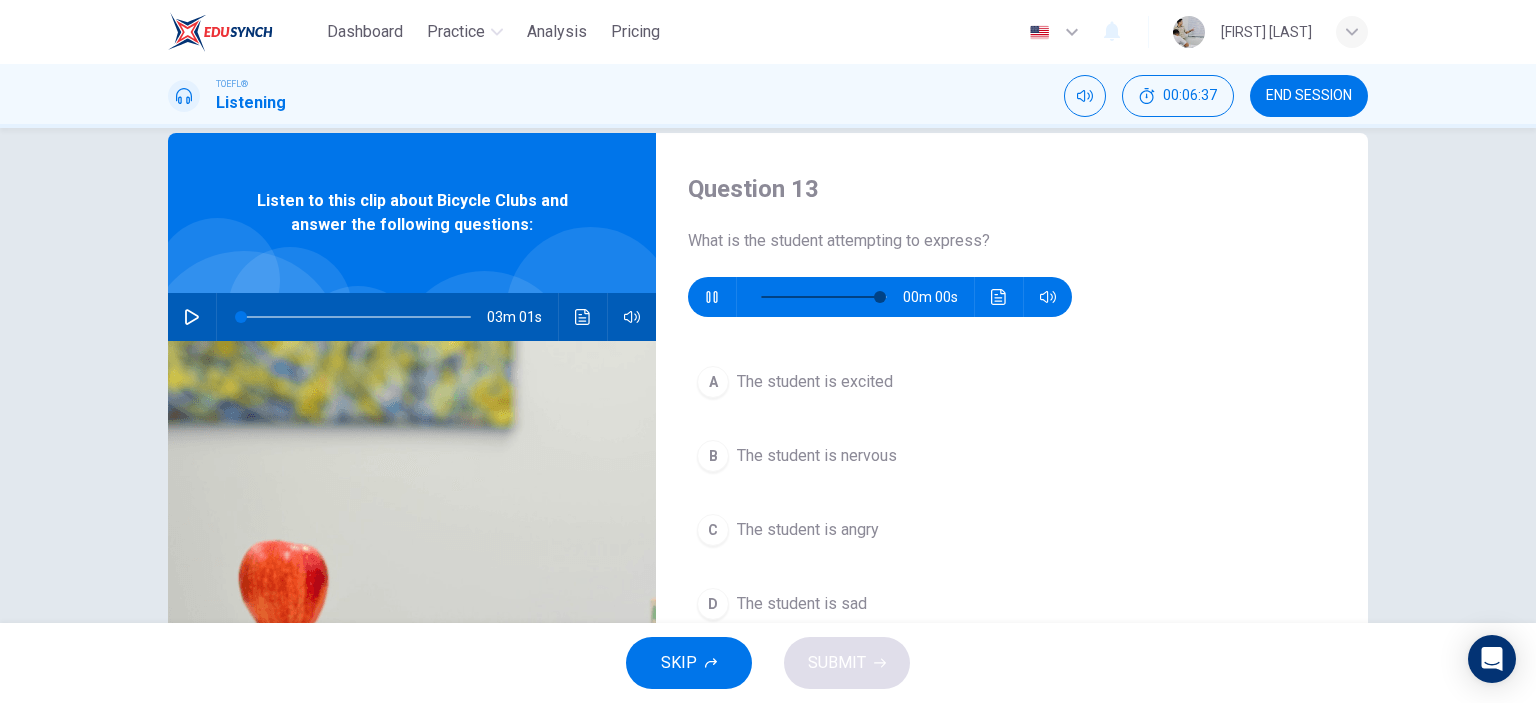 type on "0" 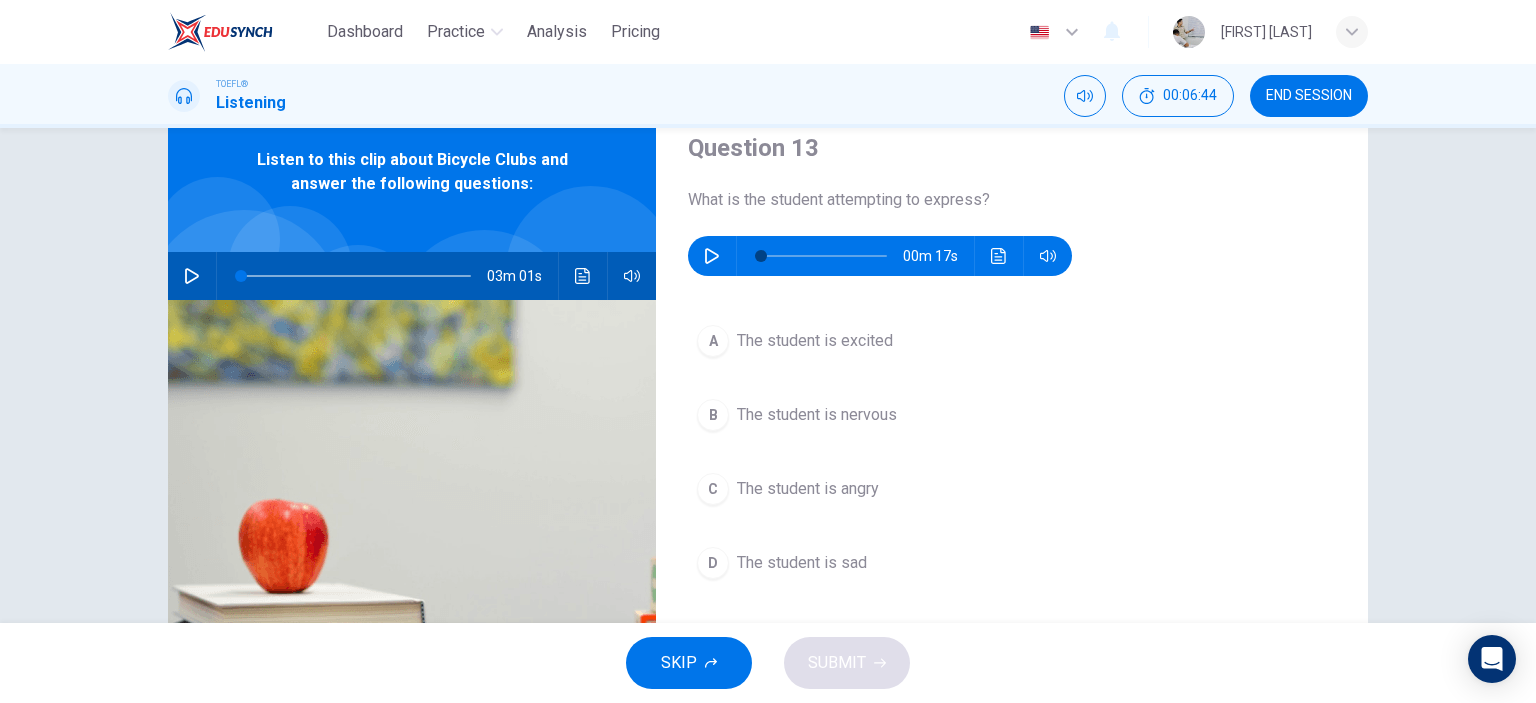 scroll, scrollTop: 76, scrollLeft: 0, axis: vertical 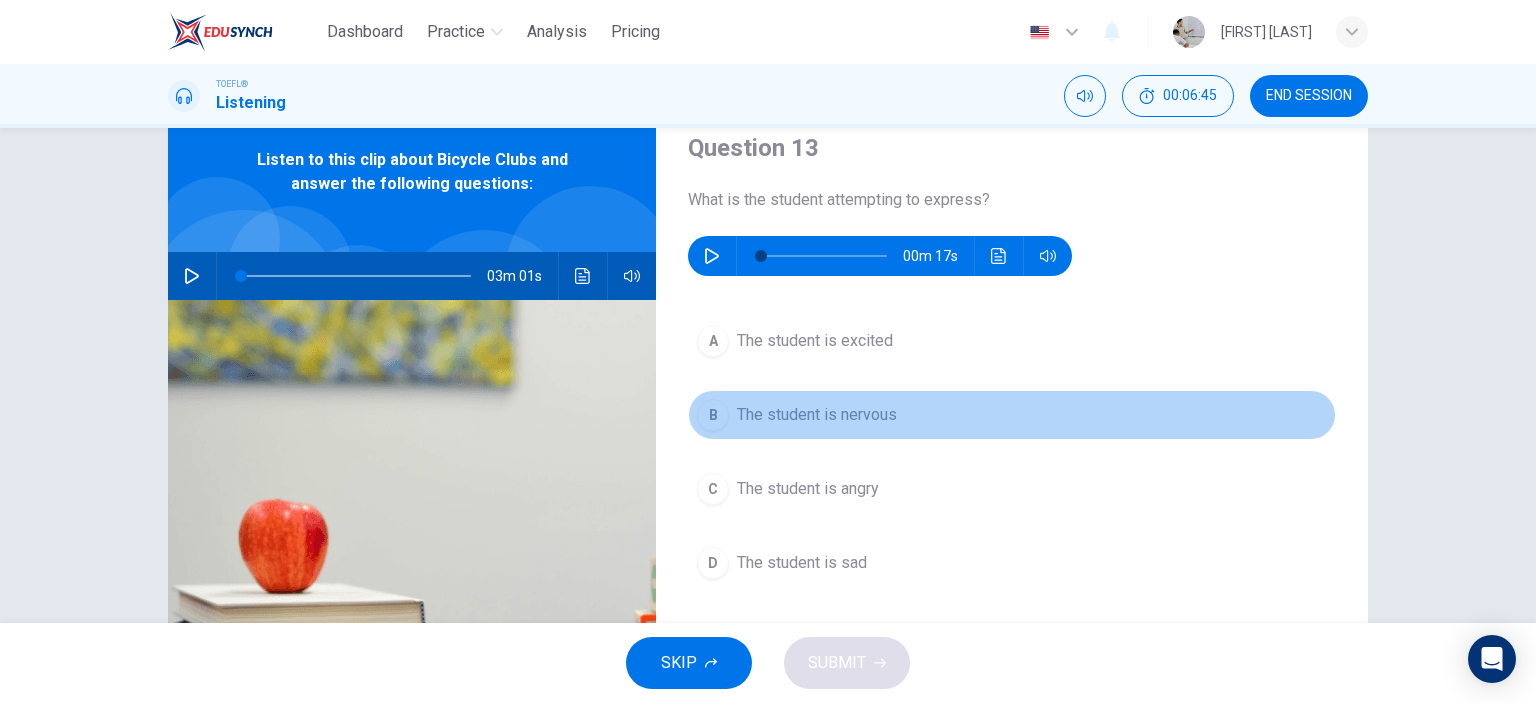 click on "The student is nervous" at bounding box center [817, 415] 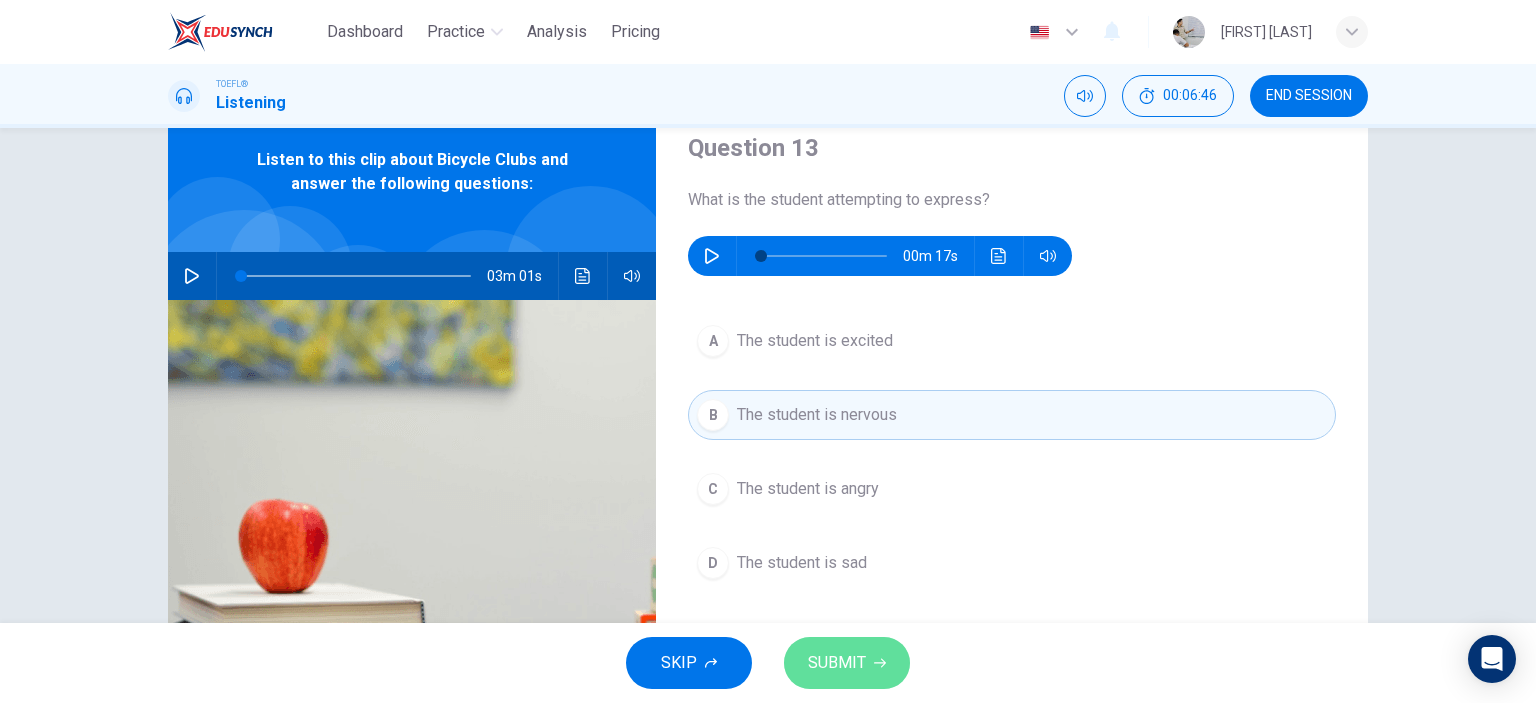 click on "SUBMIT" at bounding box center [837, 663] 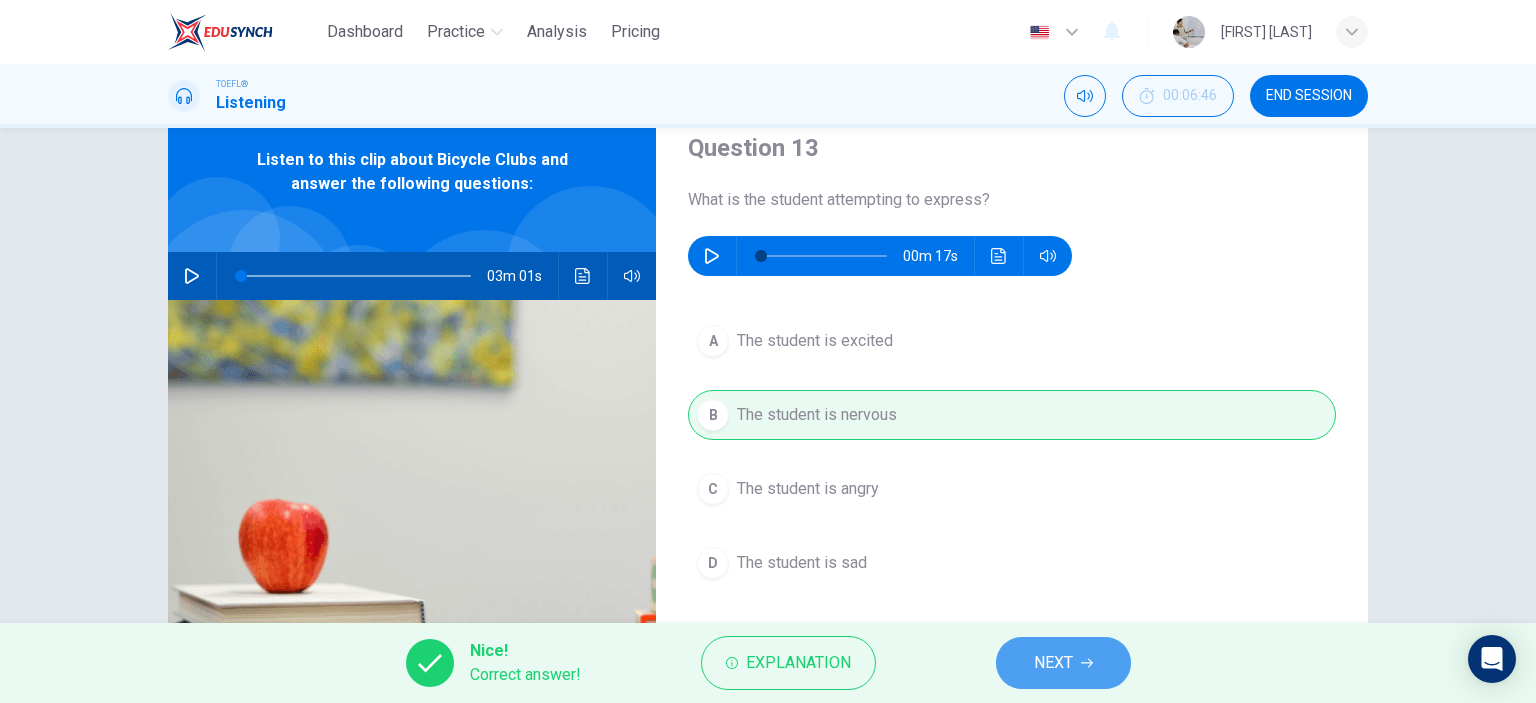 click on "NEXT" at bounding box center (1053, 663) 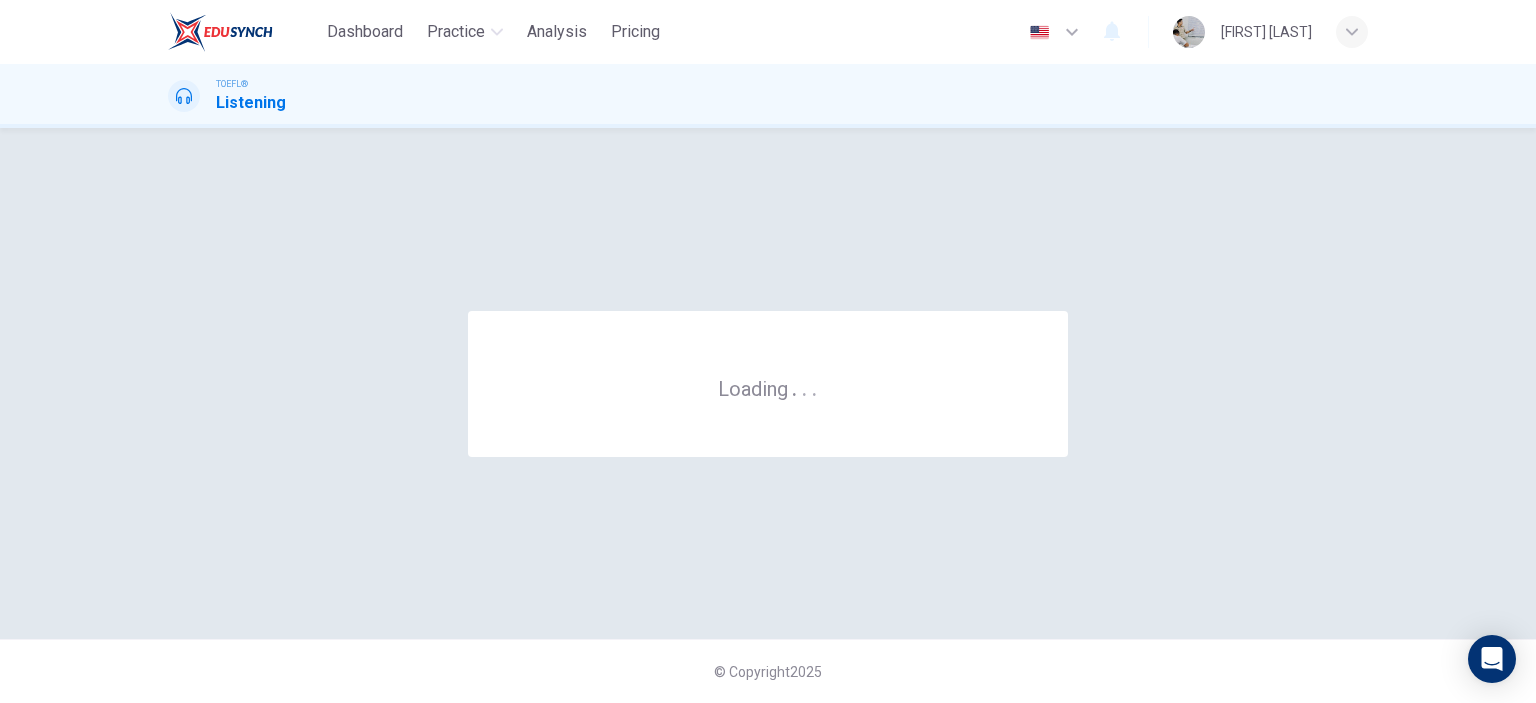 scroll, scrollTop: 0, scrollLeft: 0, axis: both 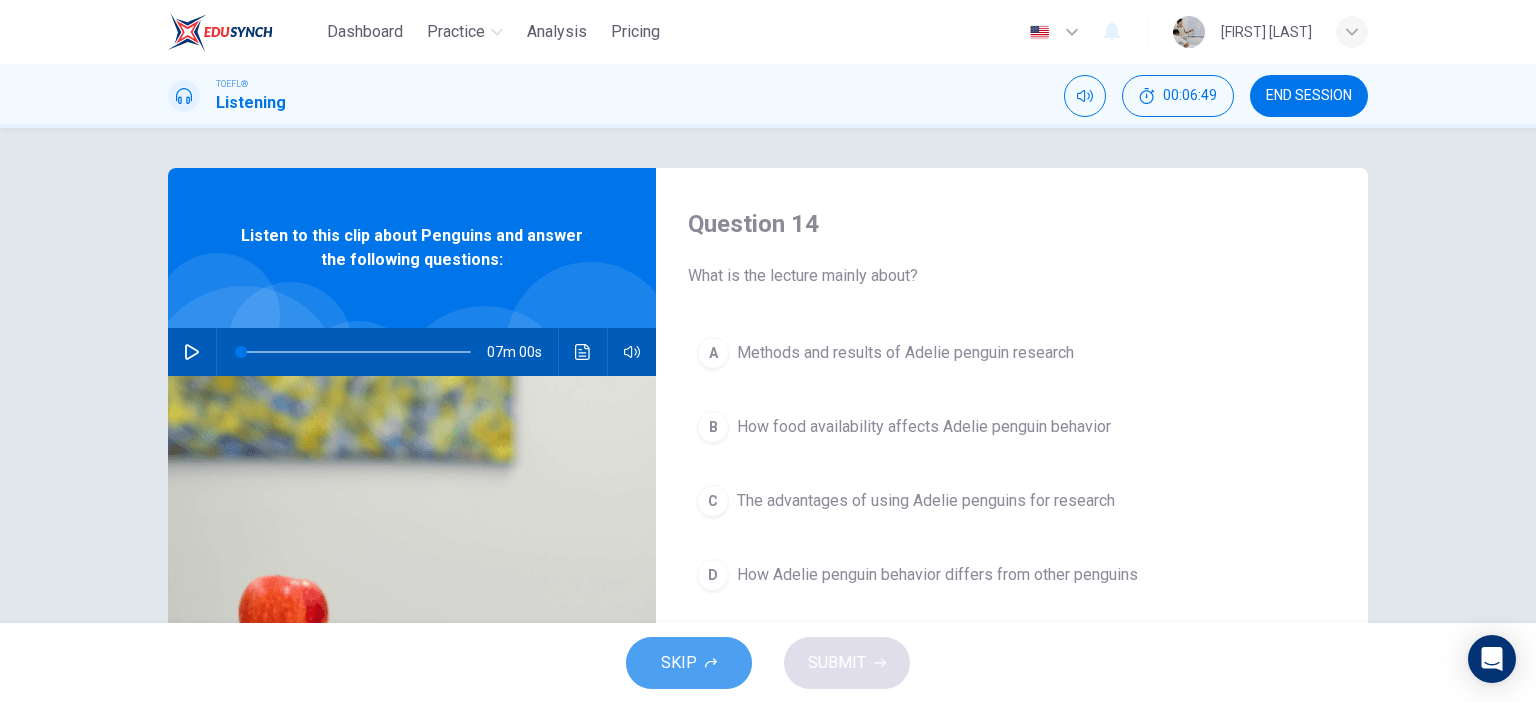 click on "SKIP" at bounding box center (689, 663) 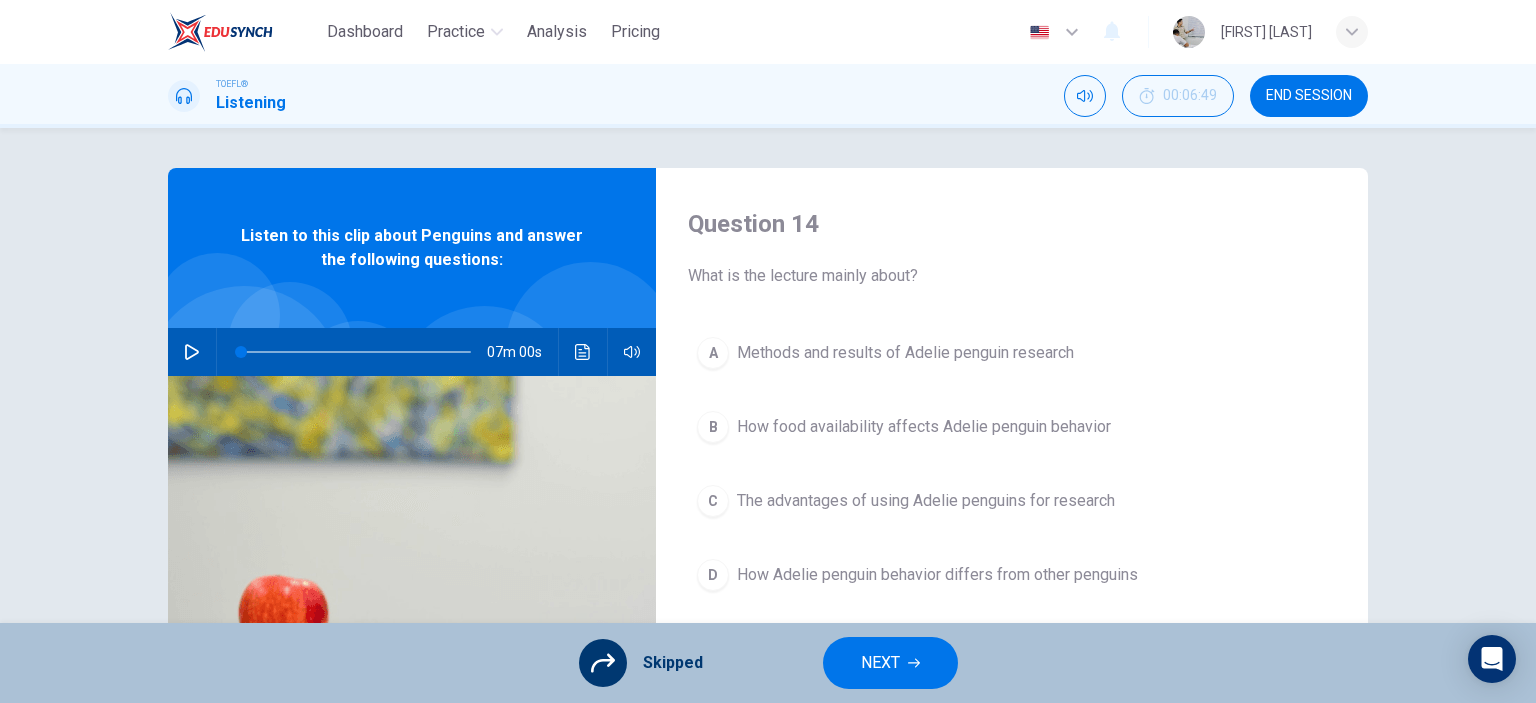 click on "NEXT" at bounding box center (890, 663) 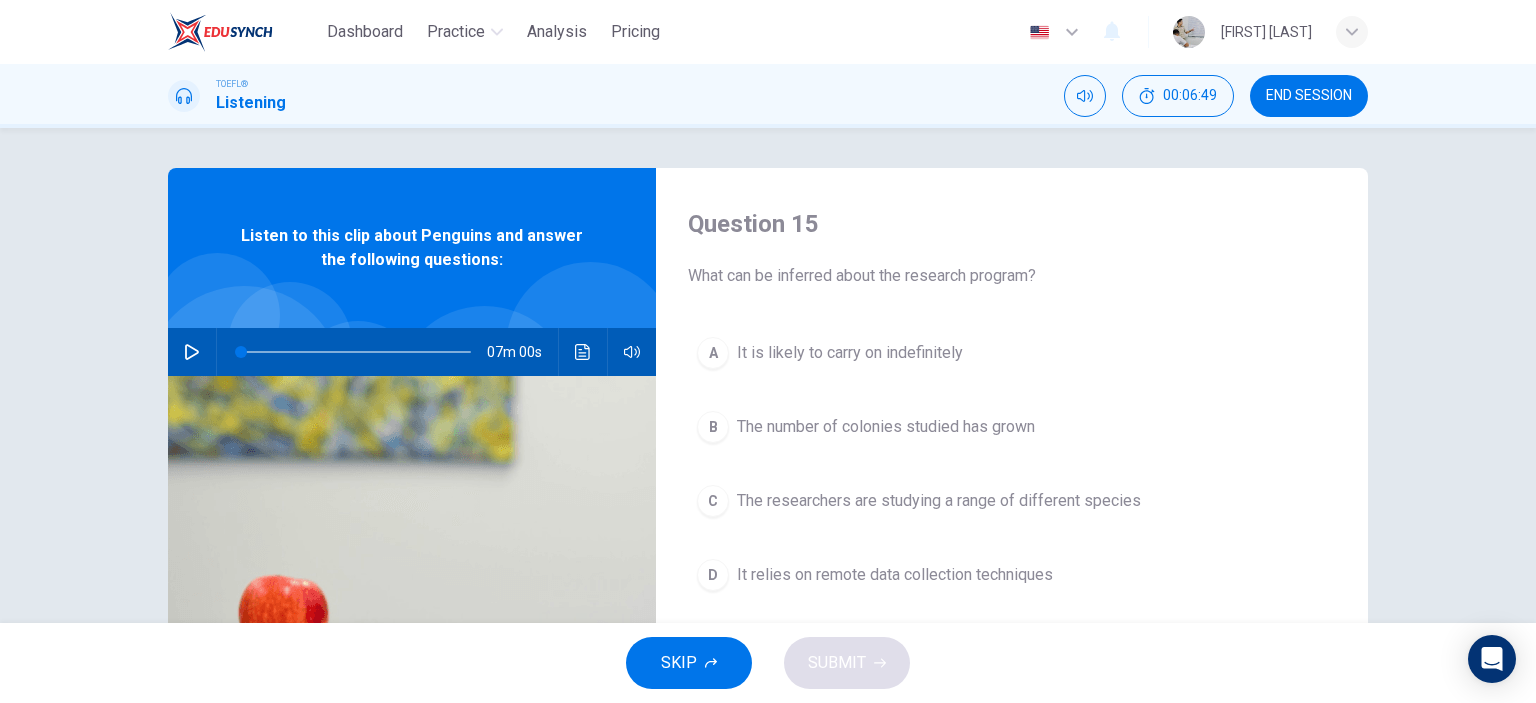 click on "SKIP" at bounding box center [689, 663] 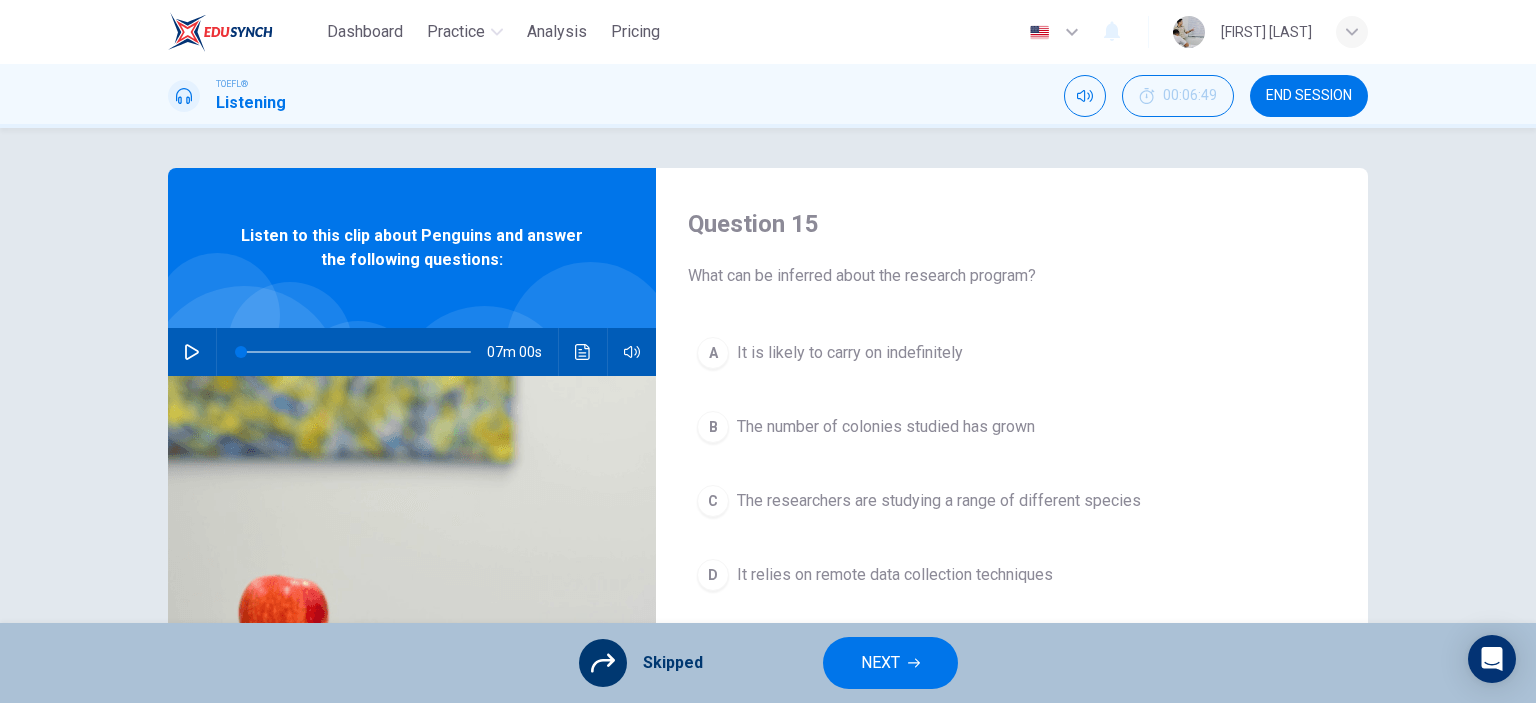 click on "NEXT" at bounding box center [890, 663] 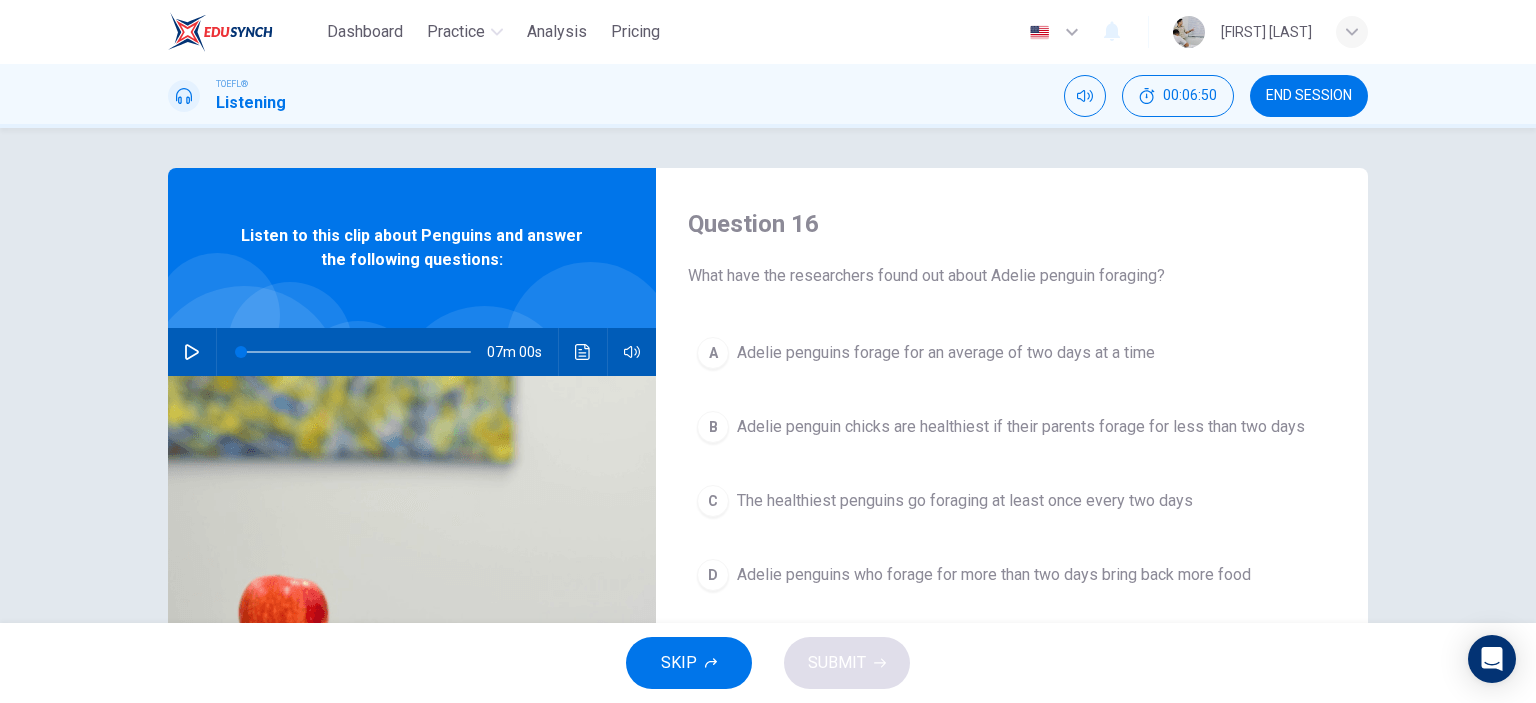 click on "SKIP" at bounding box center (689, 663) 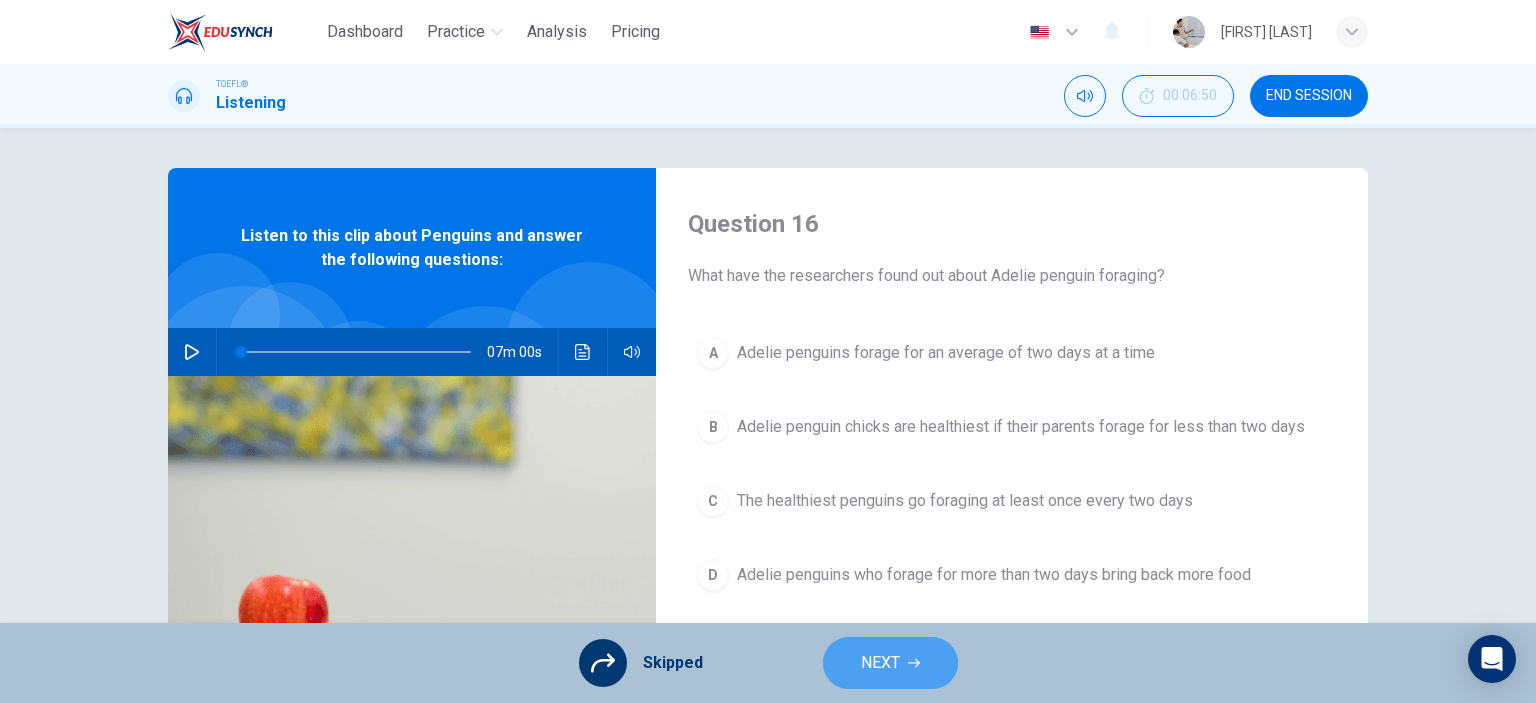 click on "NEXT" at bounding box center [890, 663] 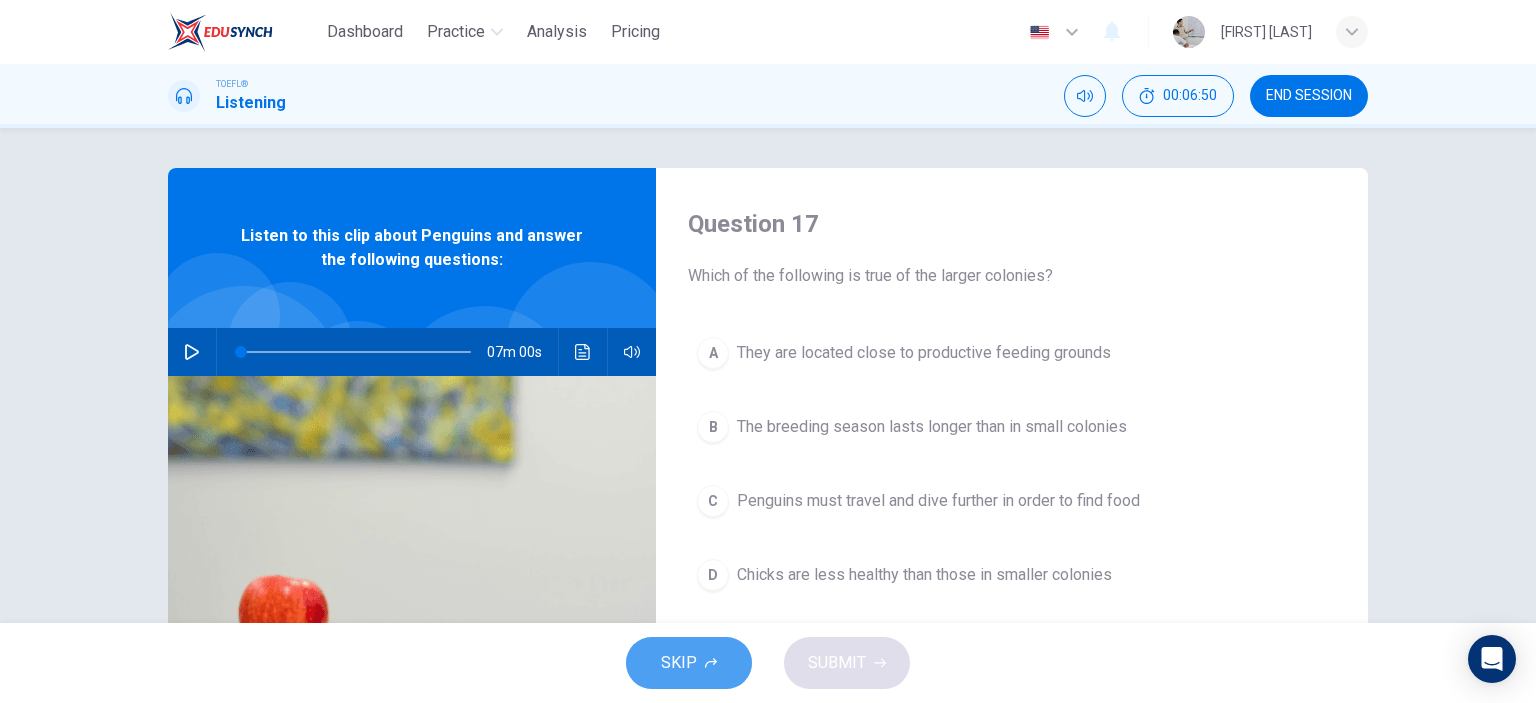 click 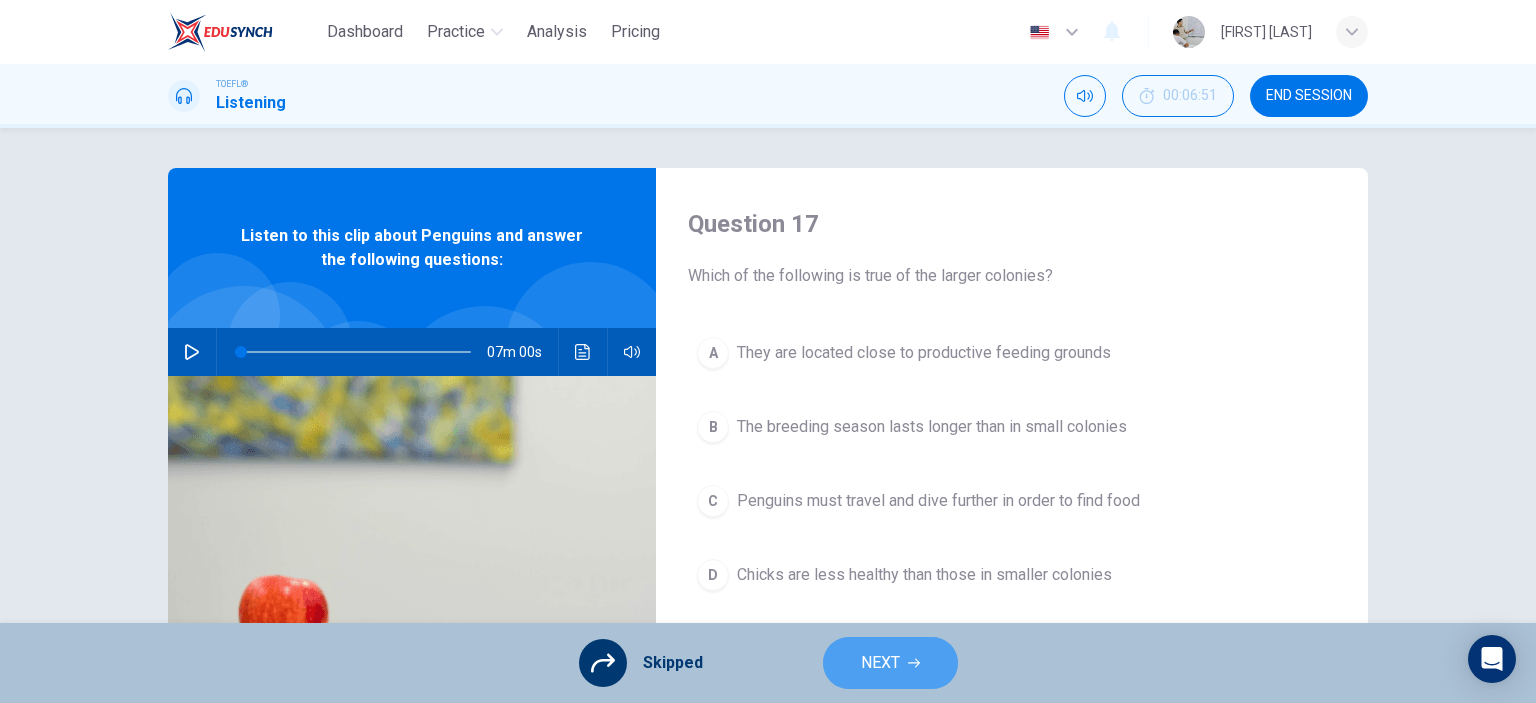 click 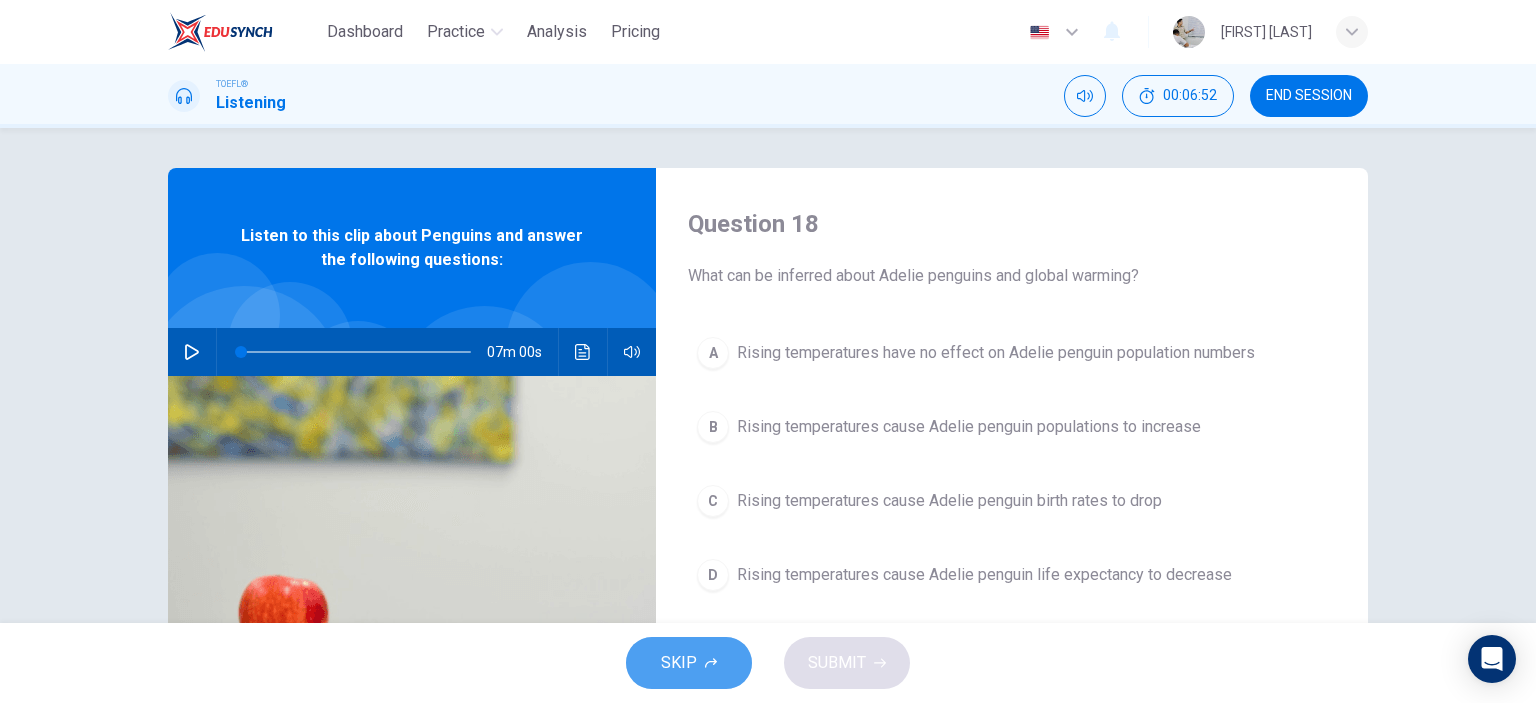 click on "SKIP" at bounding box center (689, 663) 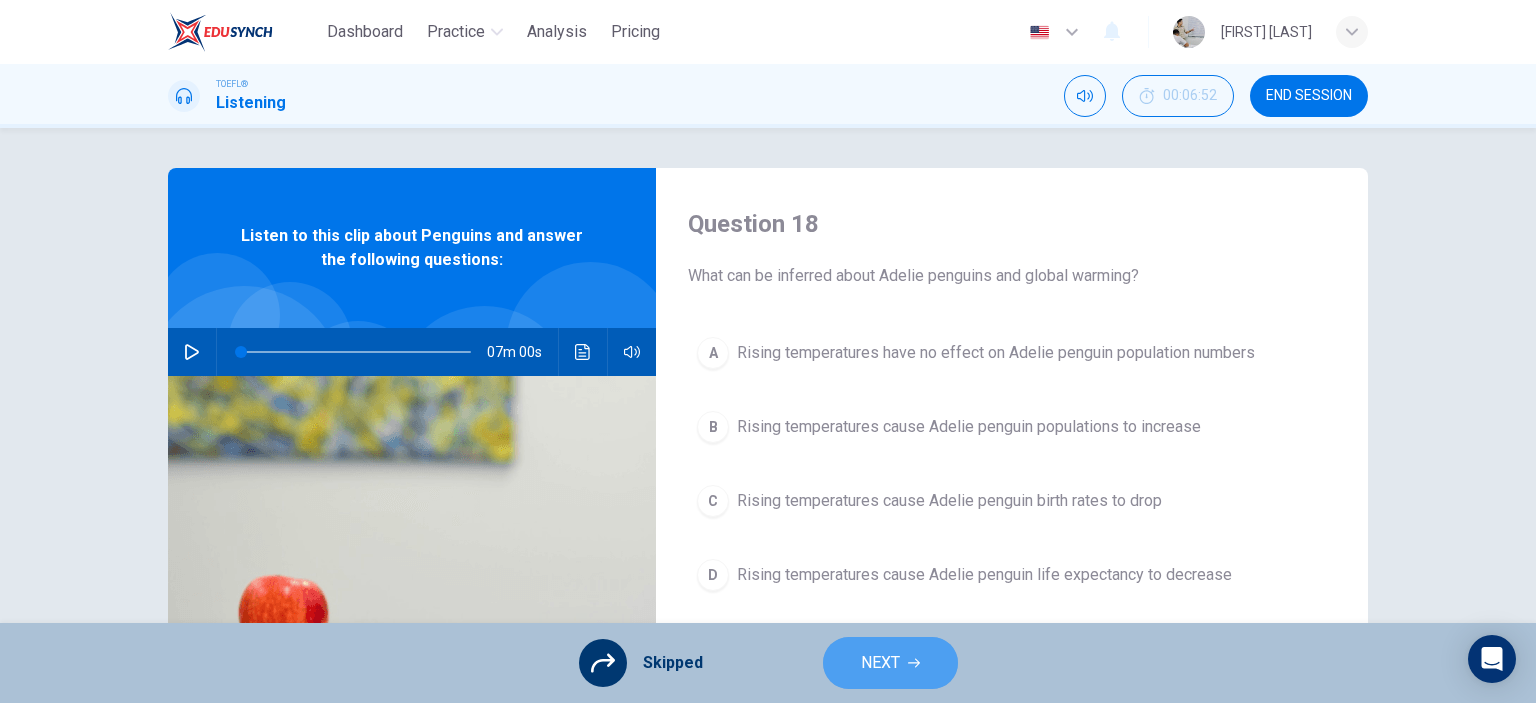 click on "NEXT" at bounding box center [880, 663] 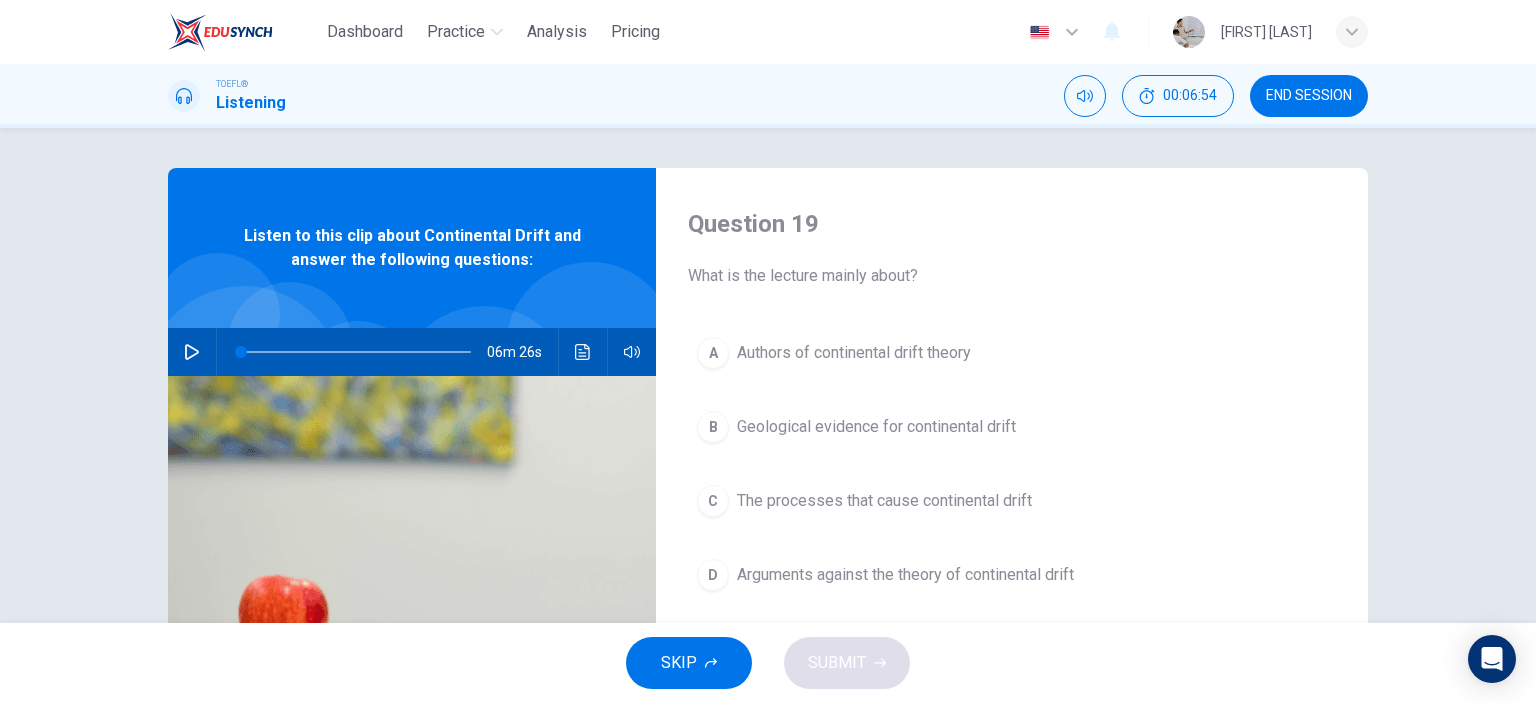 click on "SKIP" at bounding box center [679, 663] 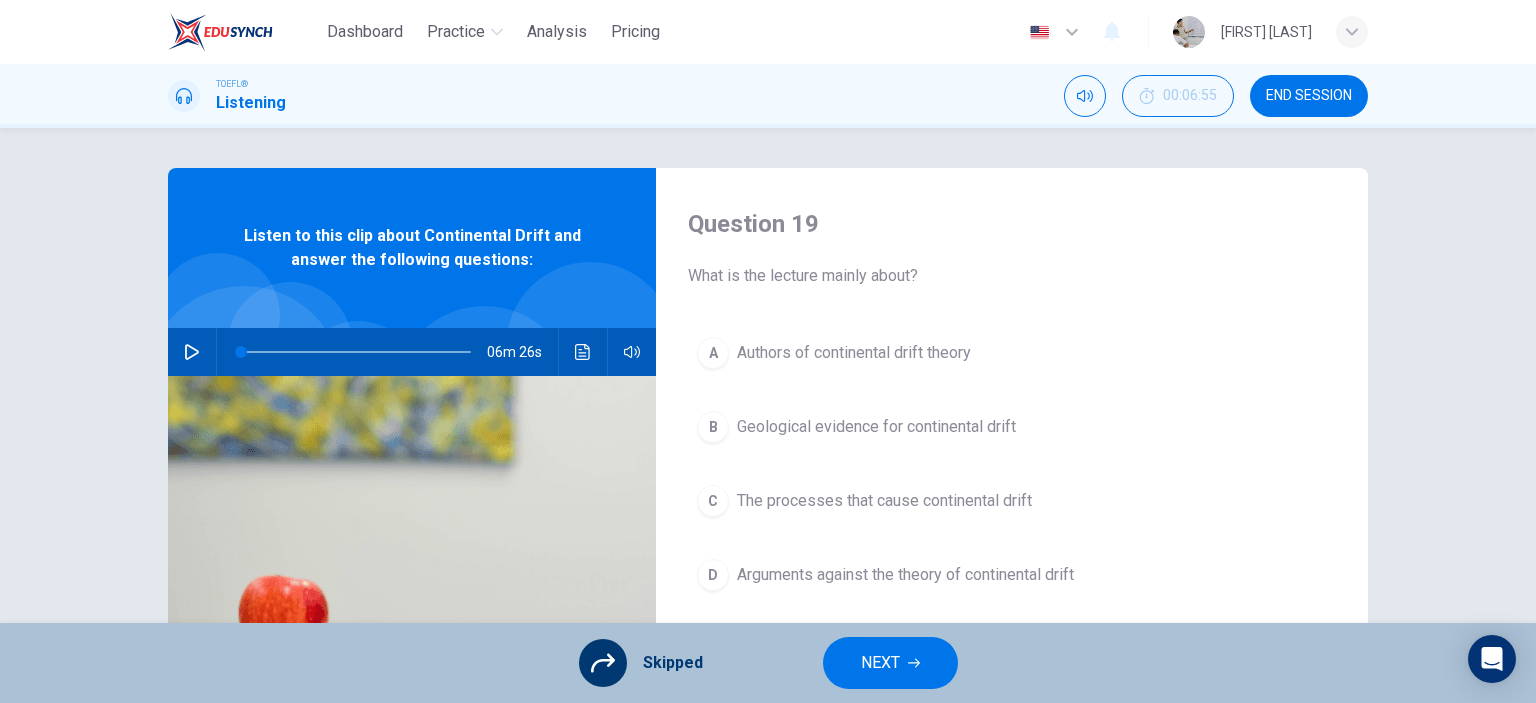 click on "NEXT" at bounding box center (890, 663) 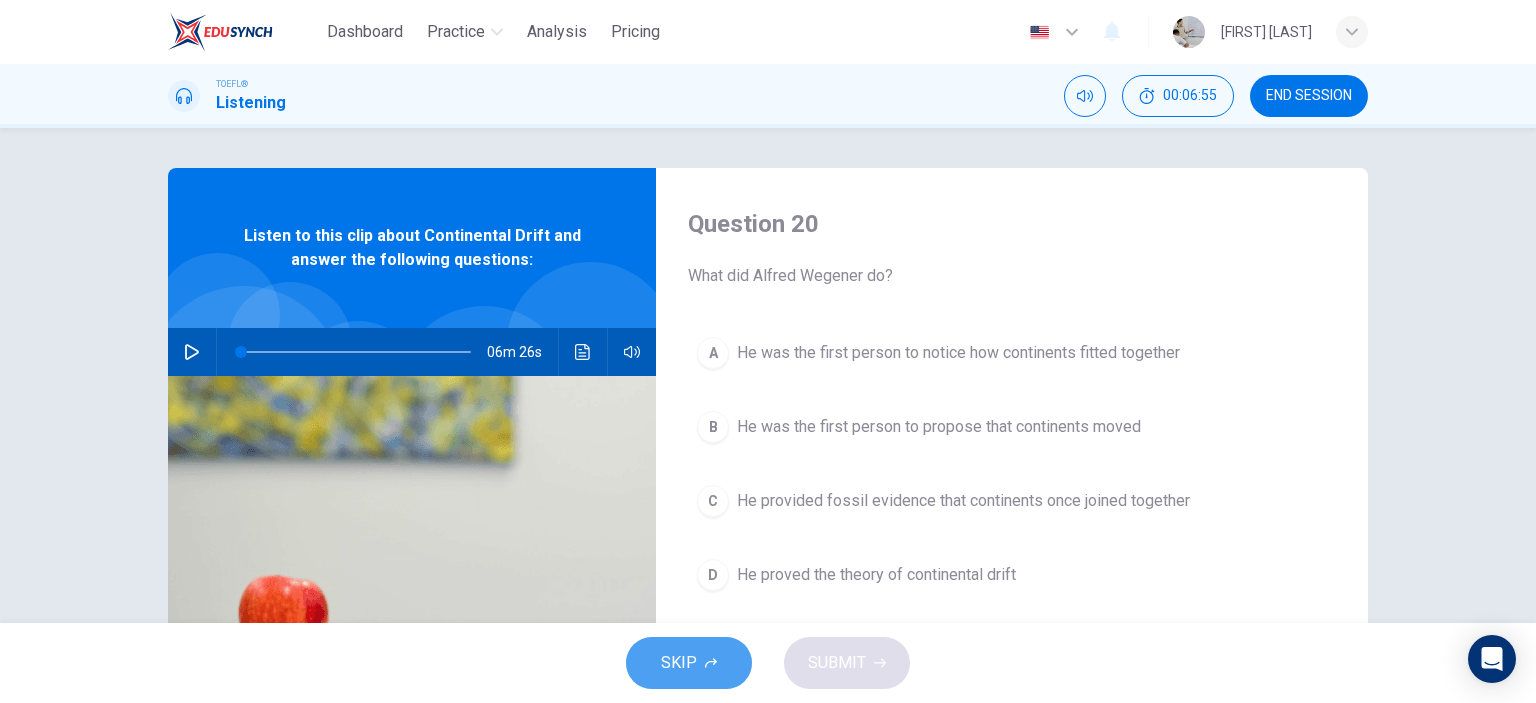 click 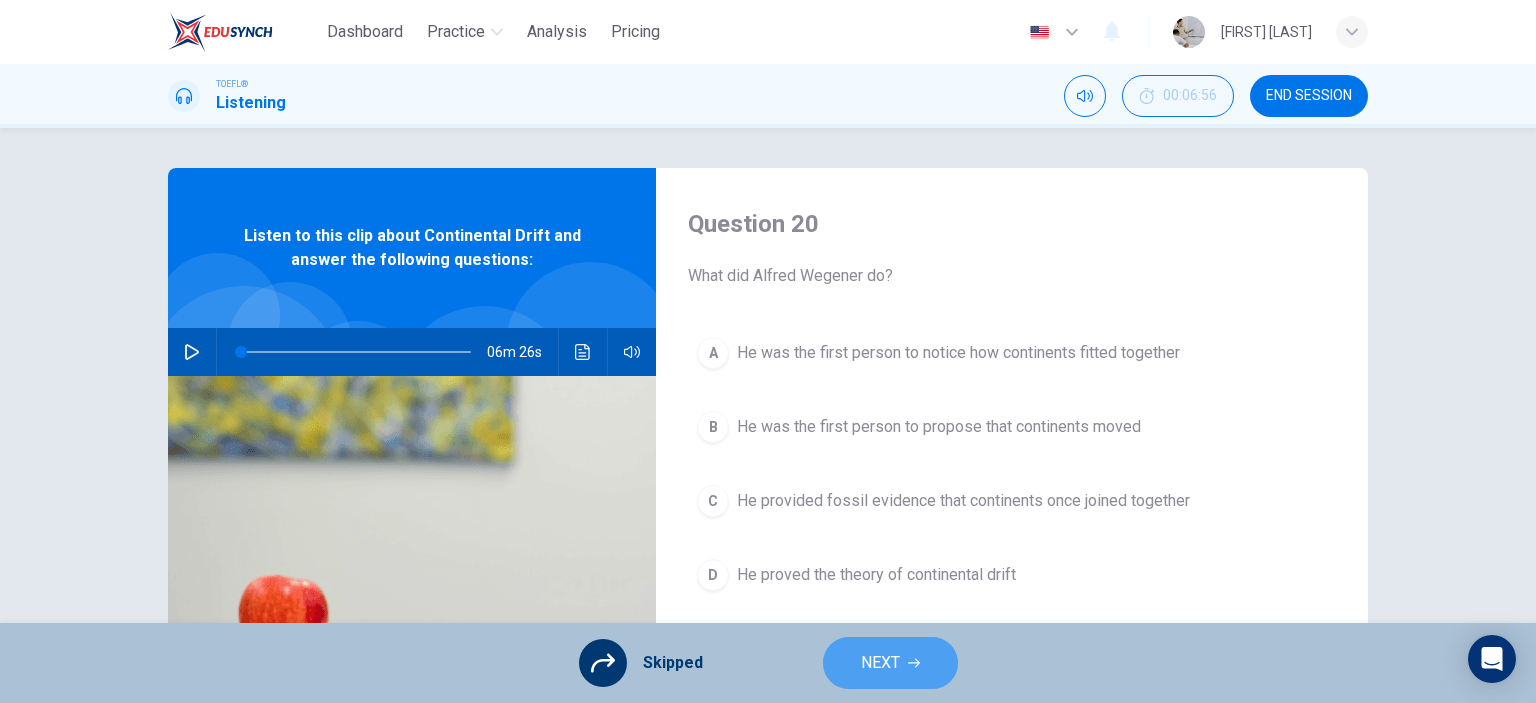 click on "NEXT" at bounding box center [890, 663] 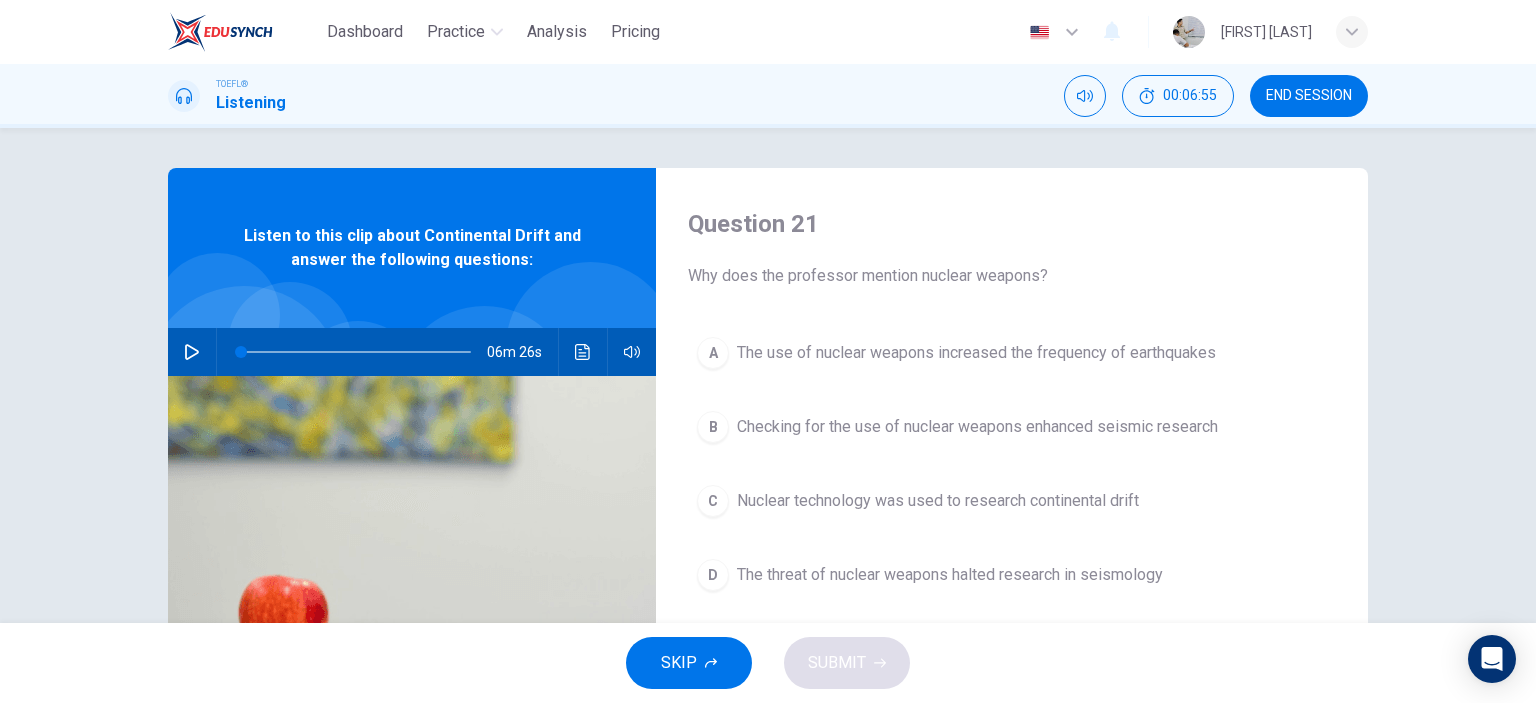 drag, startPoint x: 640, startPoint y: 662, endPoint x: 614, endPoint y: 647, distance: 30.016663 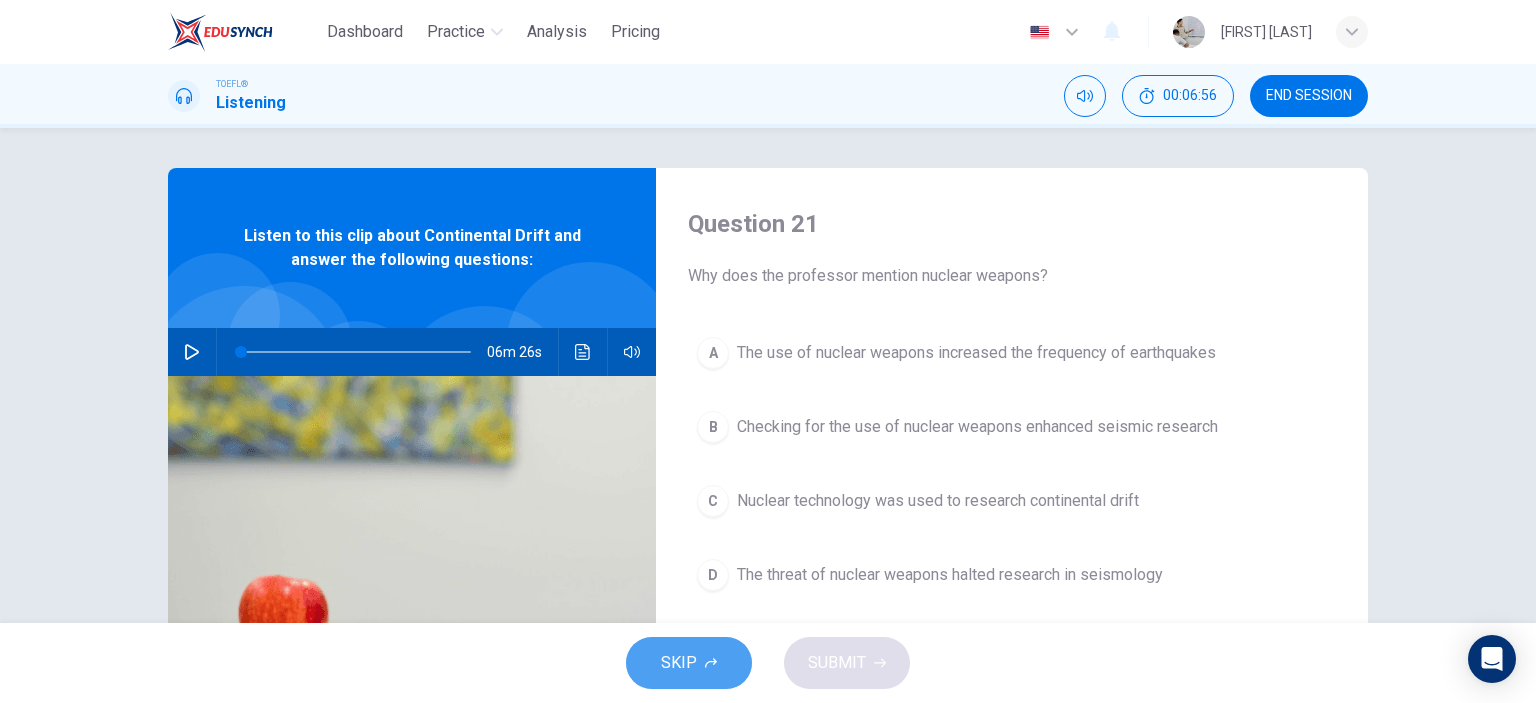 click on "SKIP" at bounding box center (689, 663) 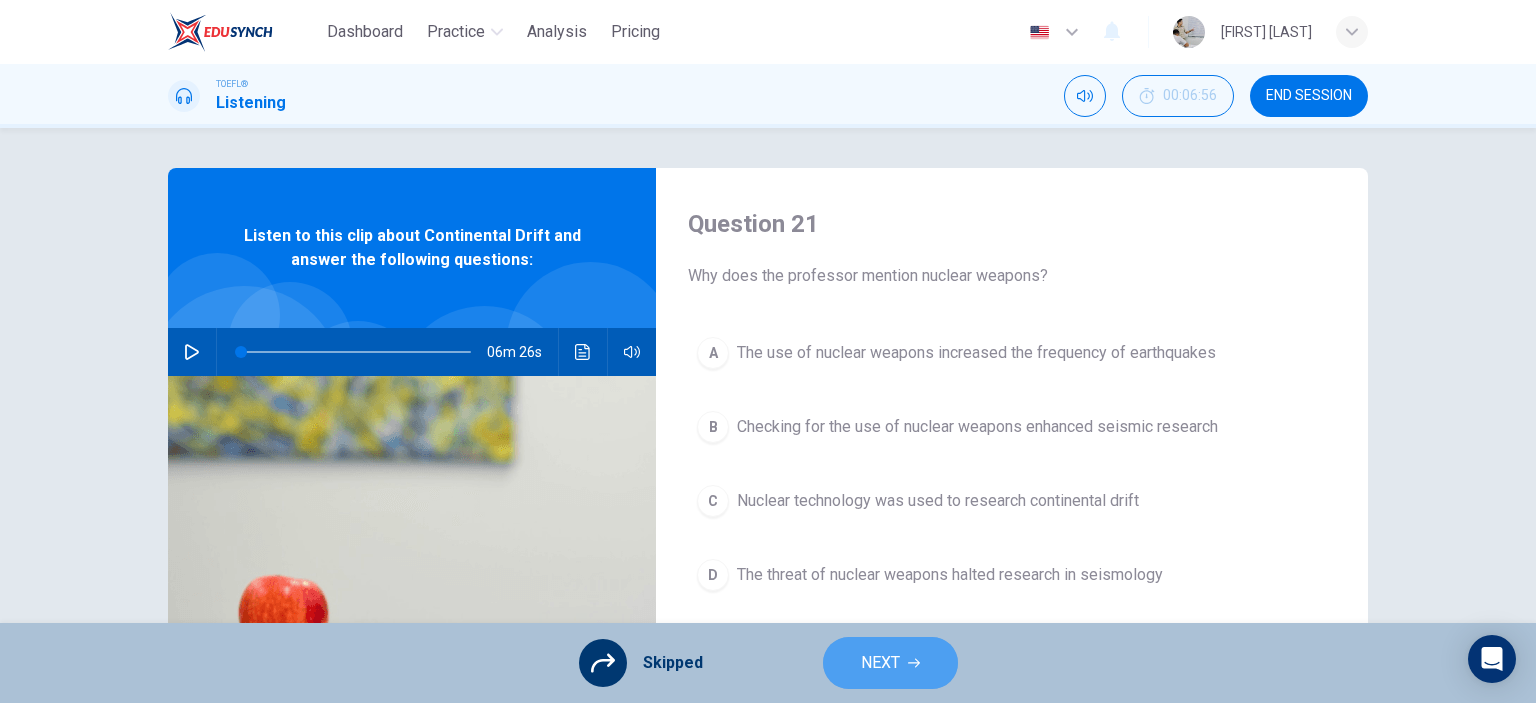 click on "NEXT" at bounding box center (890, 663) 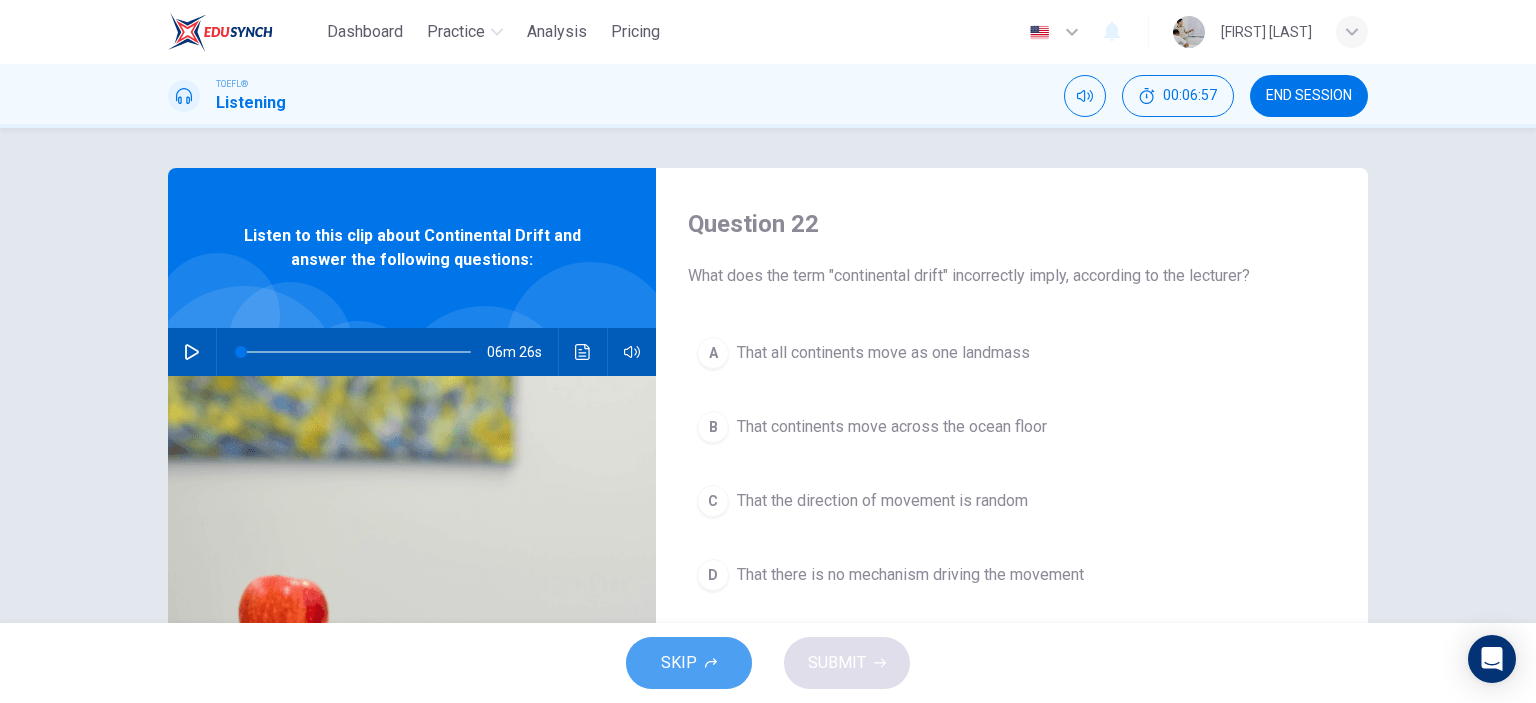 click on "SKIP" at bounding box center (689, 663) 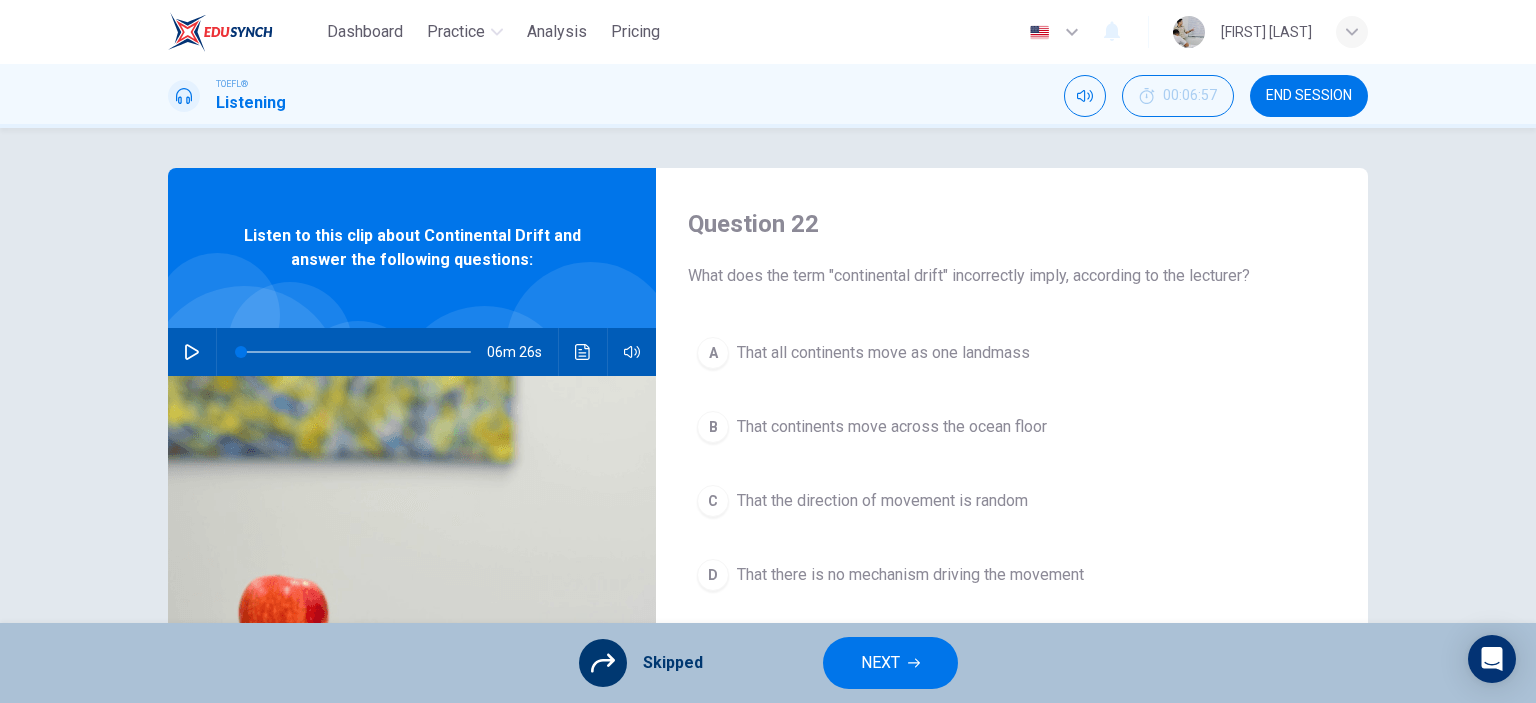 click on "NEXT" at bounding box center [890, 663] 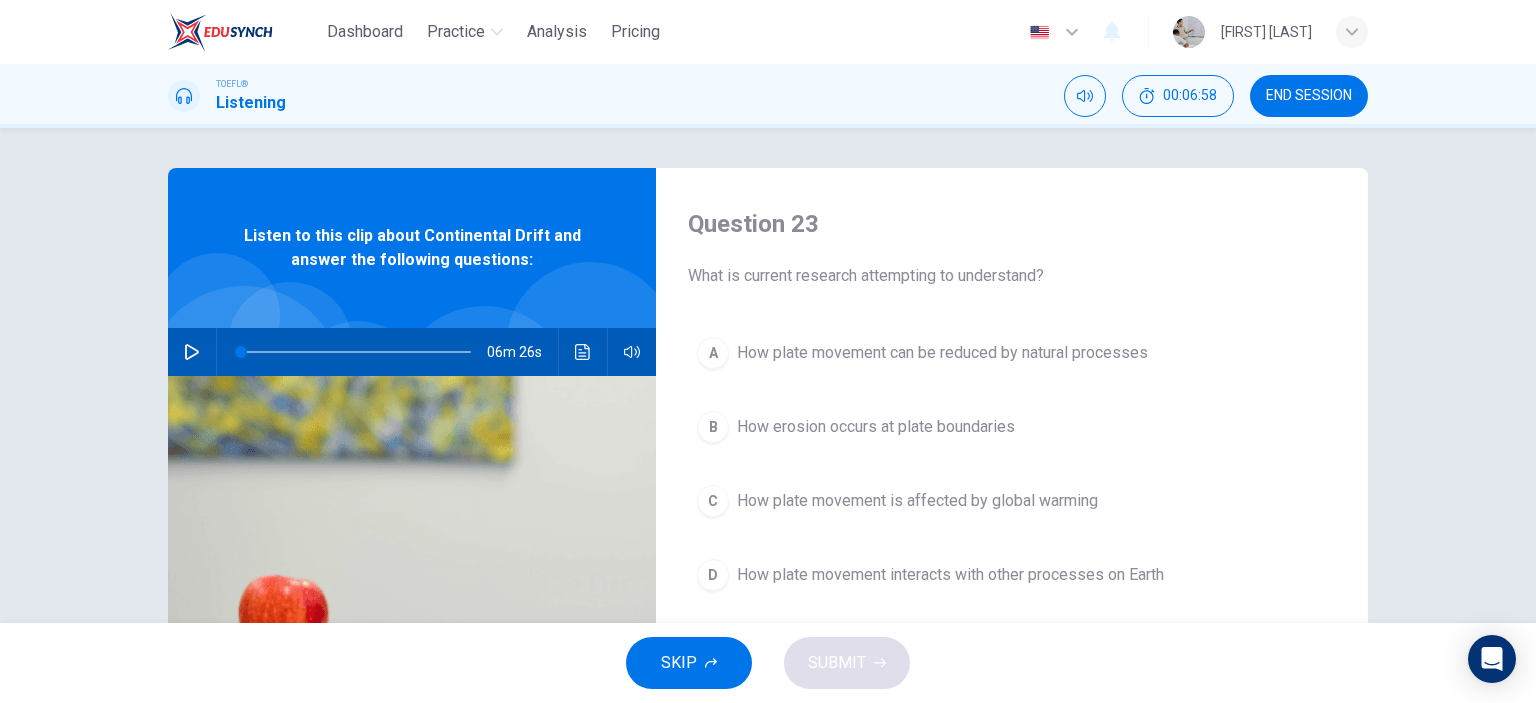 click on "SKIP" at bounding box center (689, 663) 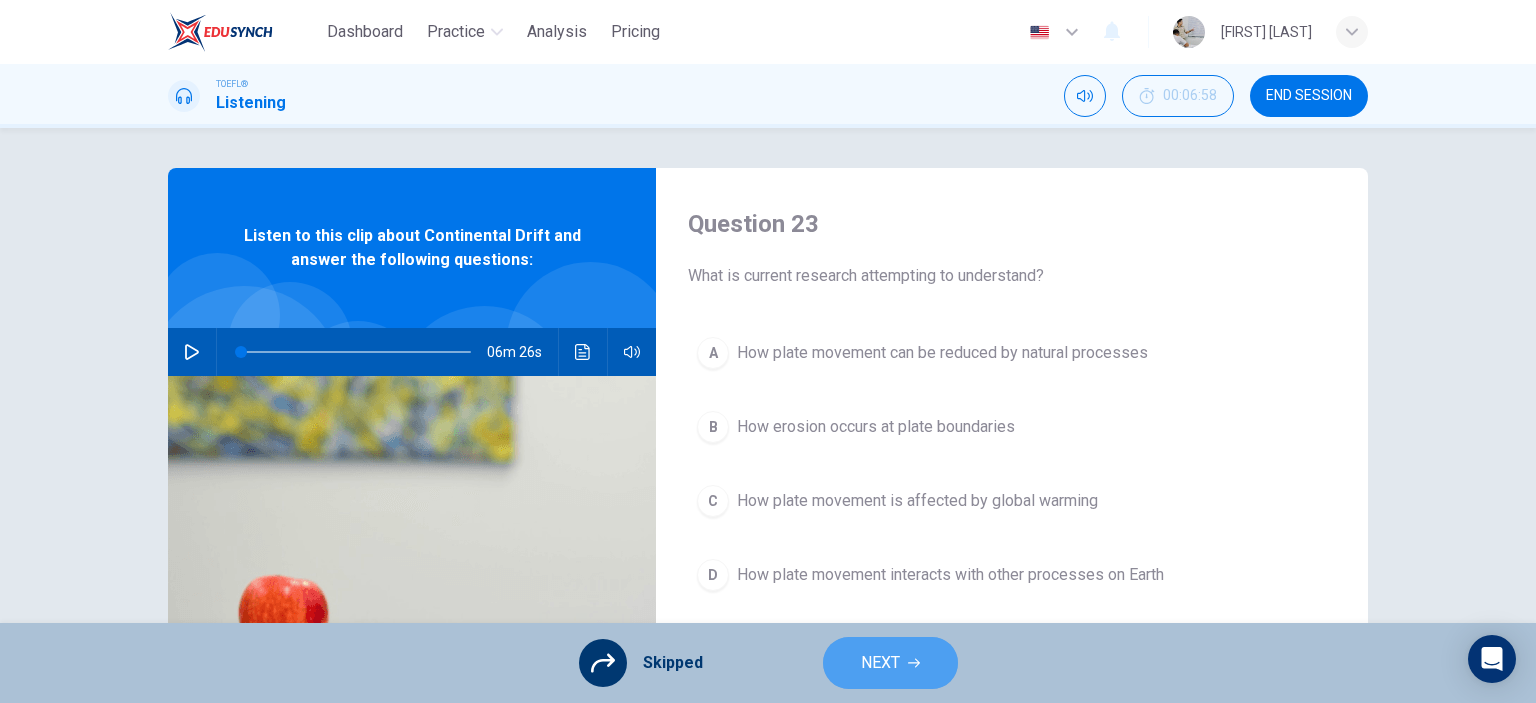 click on "NEXT" at bounding box center (890, 663) 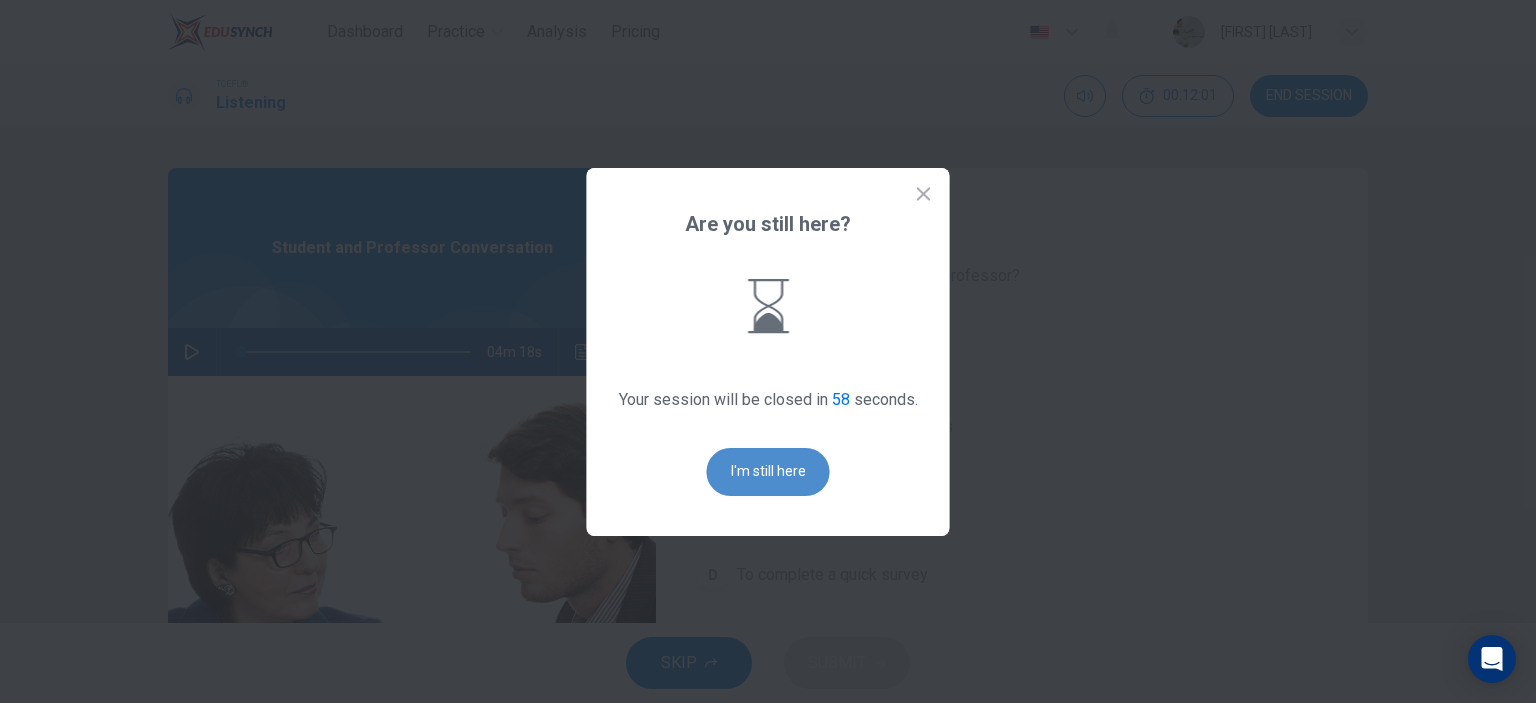 click on "I'm still here" at bounding box center (768, 472) 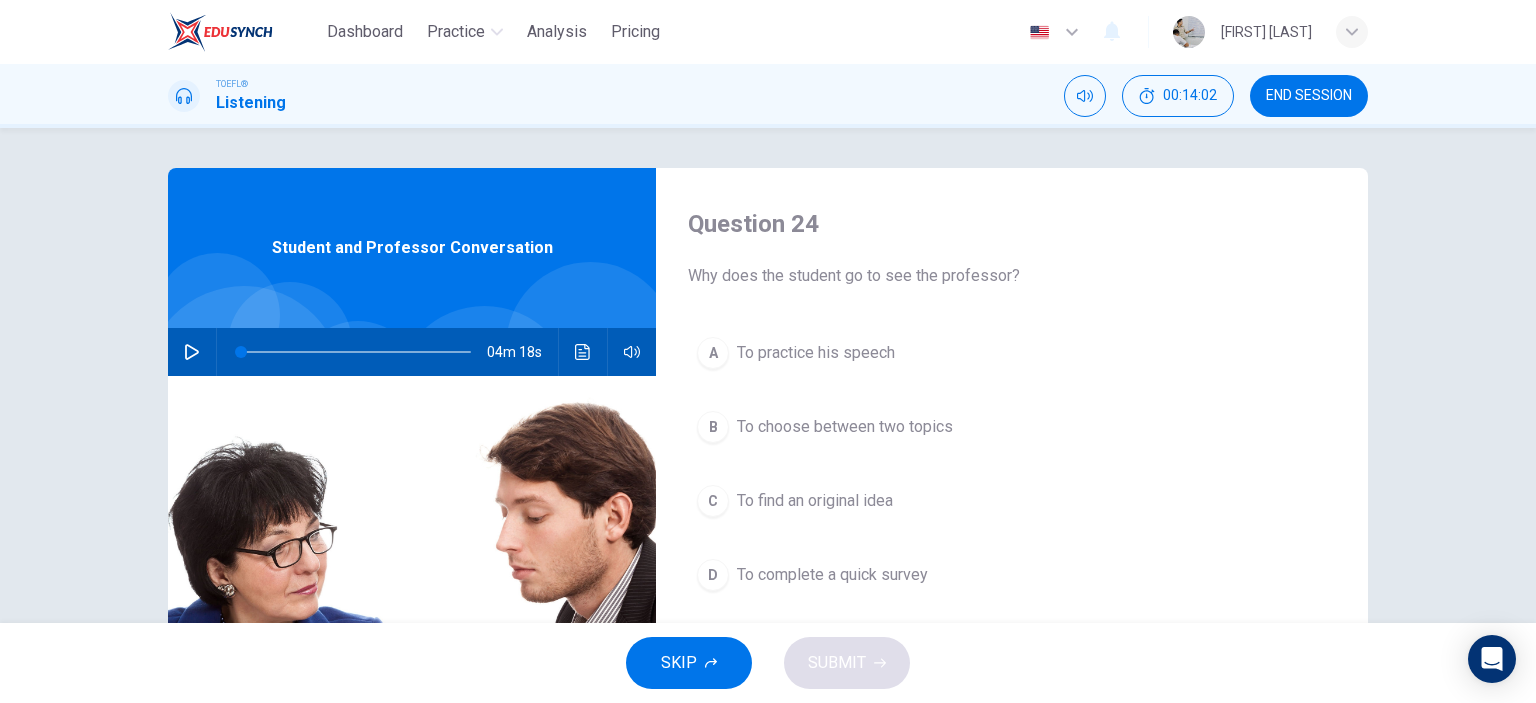 click 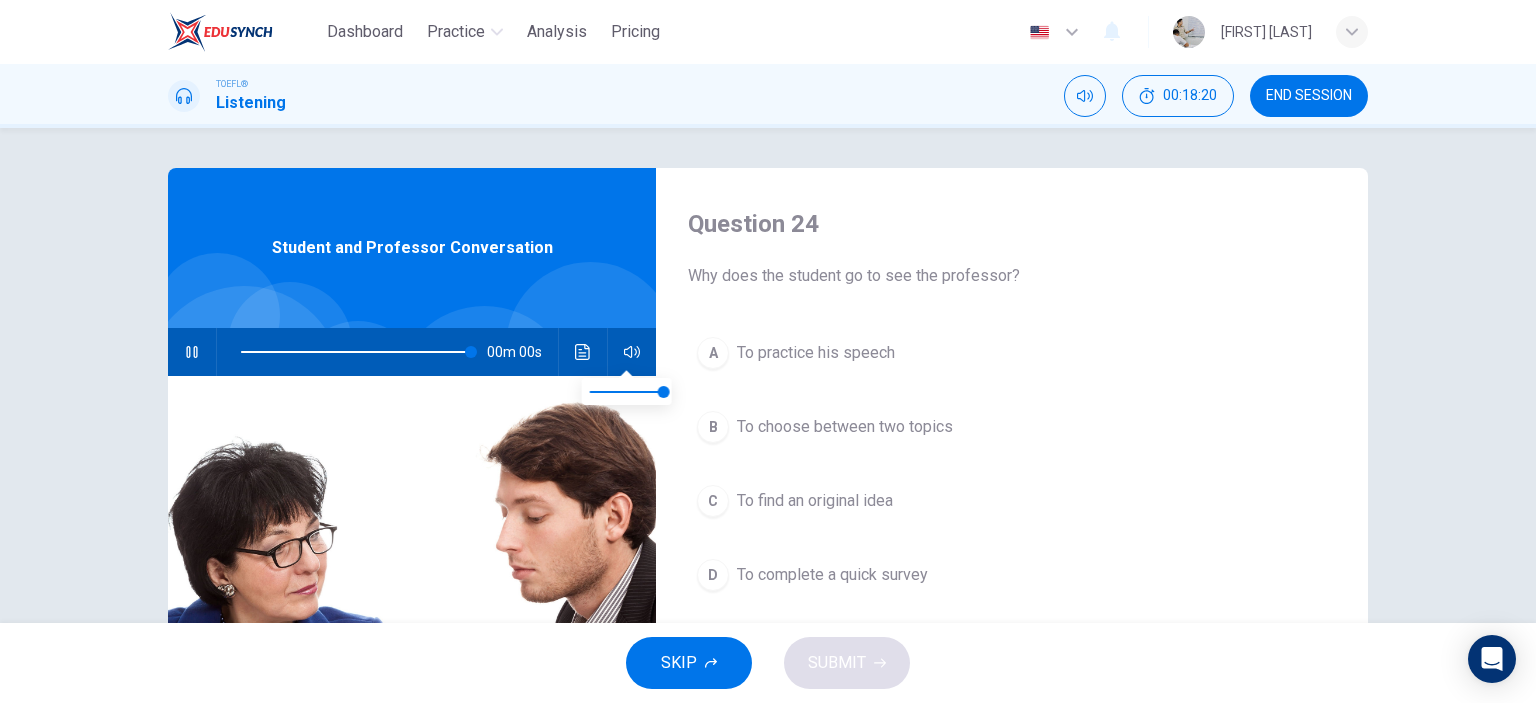 type on "0" 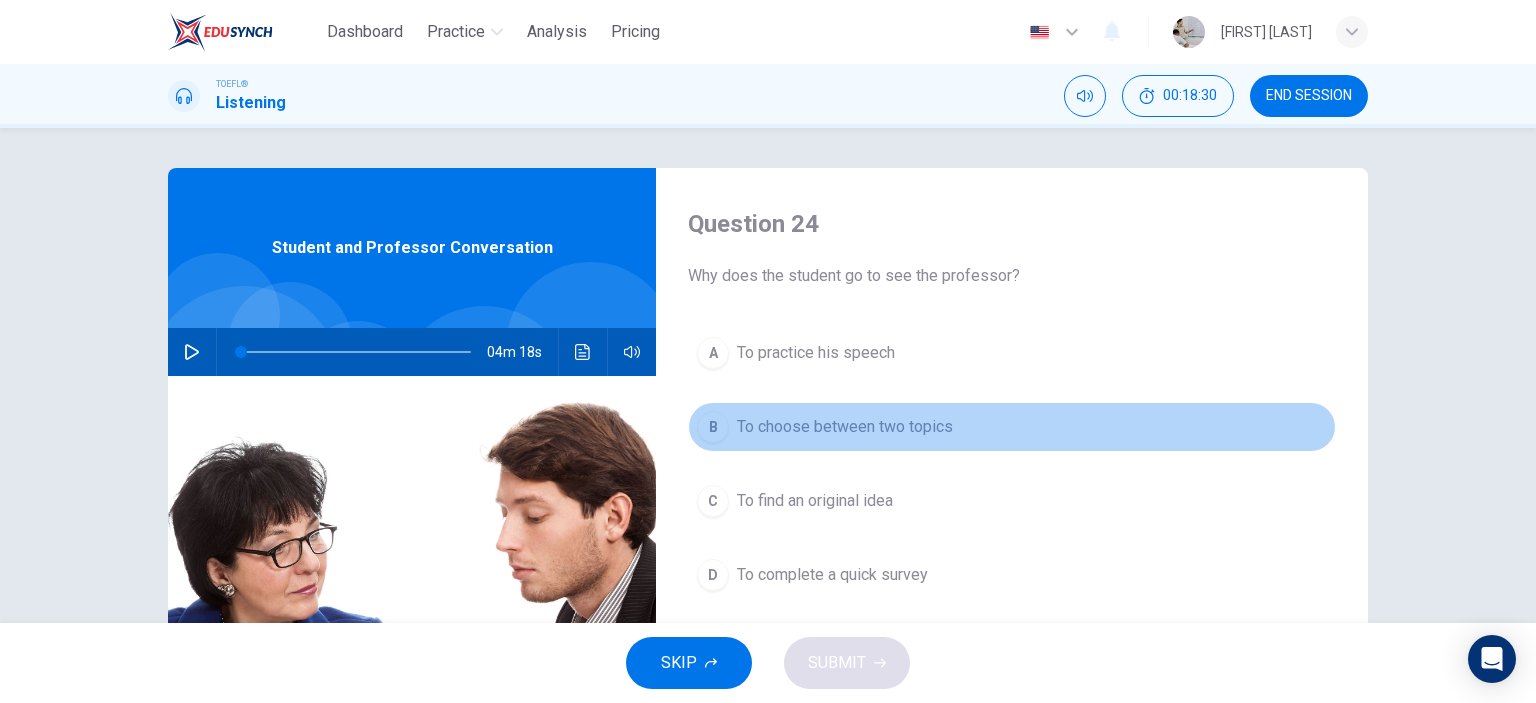 click on "B To choose between two topics" at bounding box center (1012, 427) 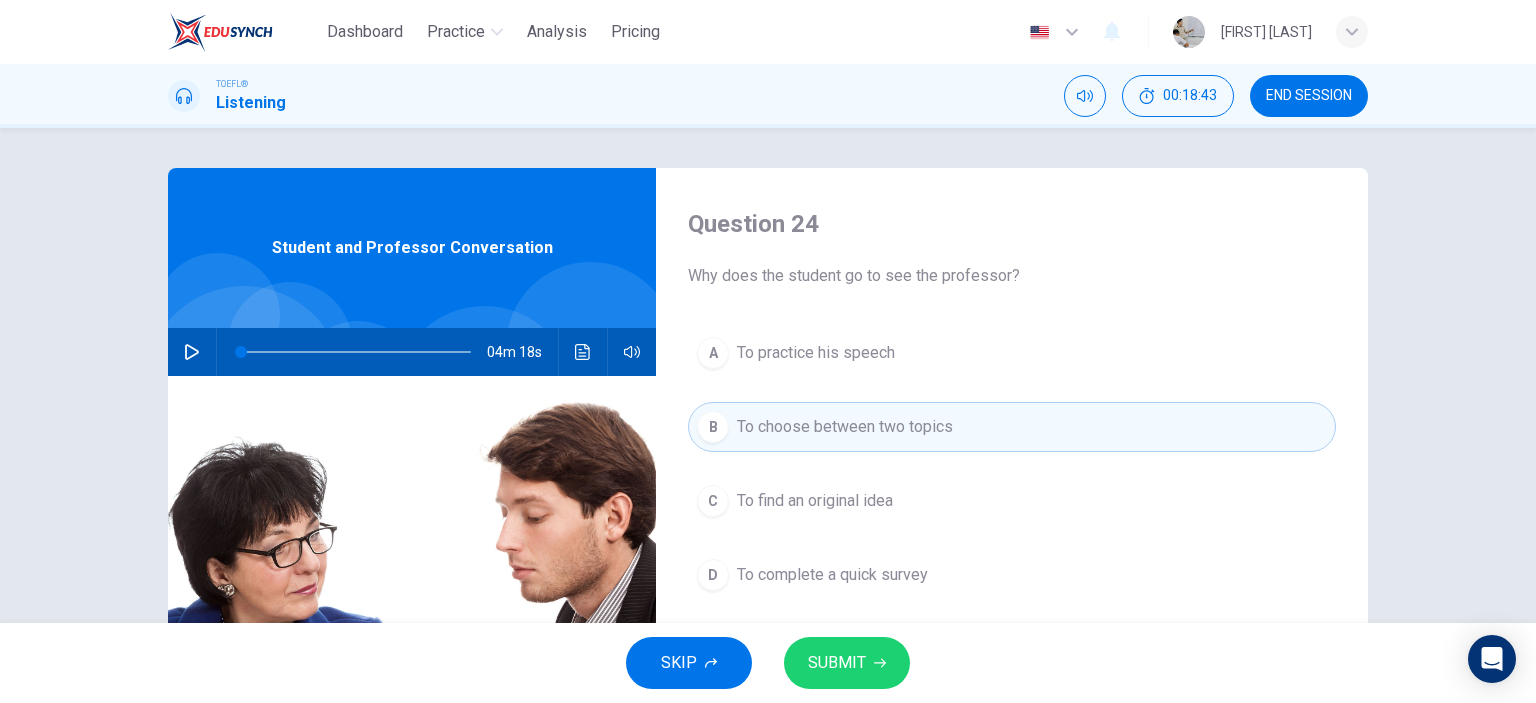 click on "SUBMIT" at bounding box center [847, 663] 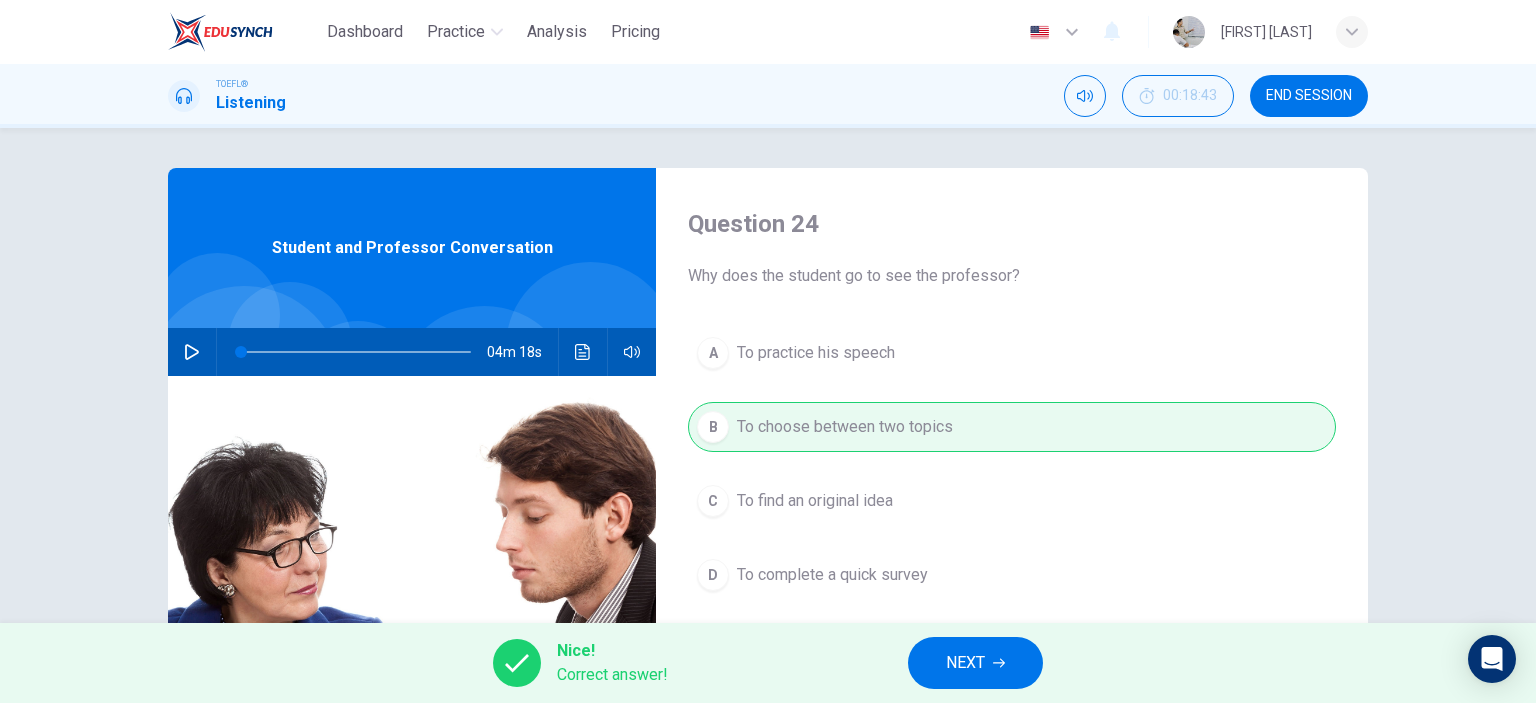 click 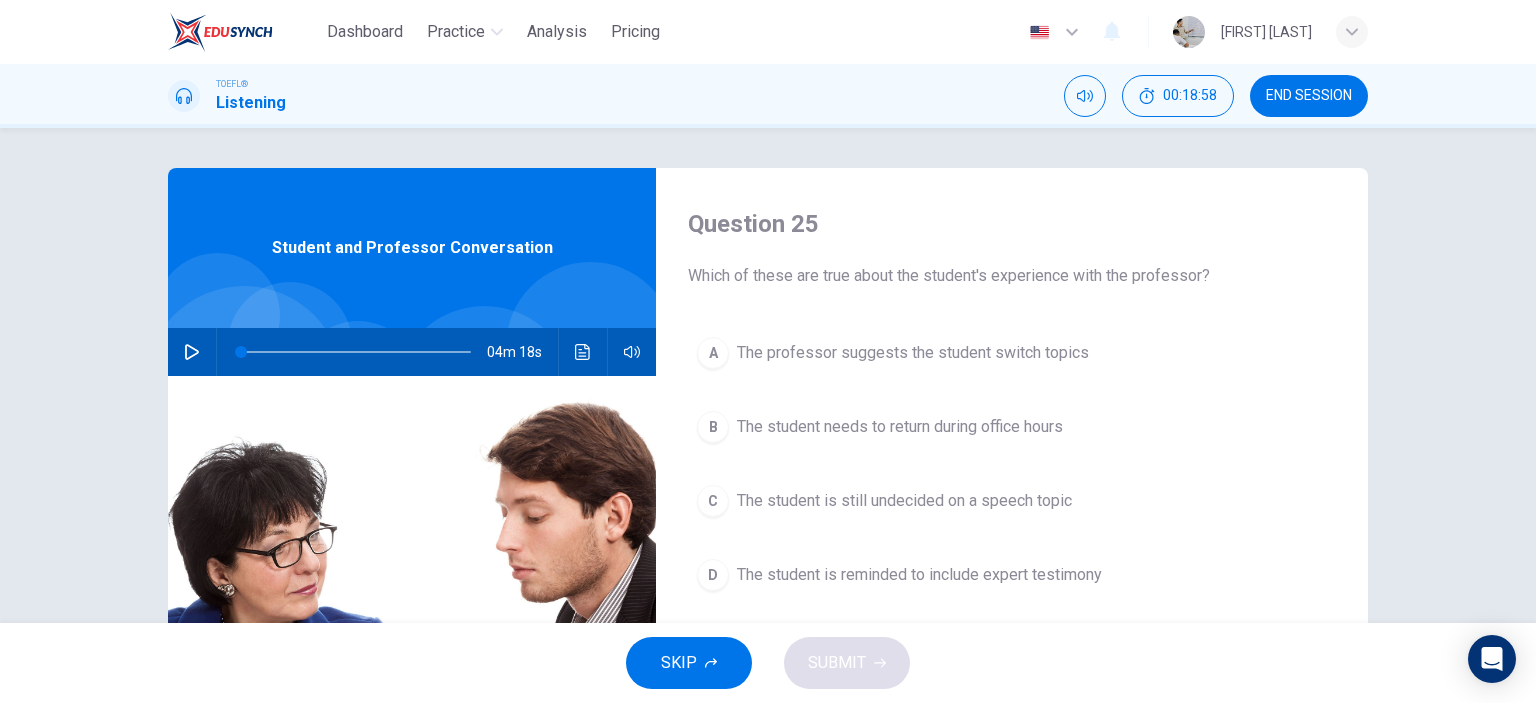 drag, startPoint x: 1020, startPoint y: 358, endPoint x: 1005, endPoint y: 438, distance: 81.394104 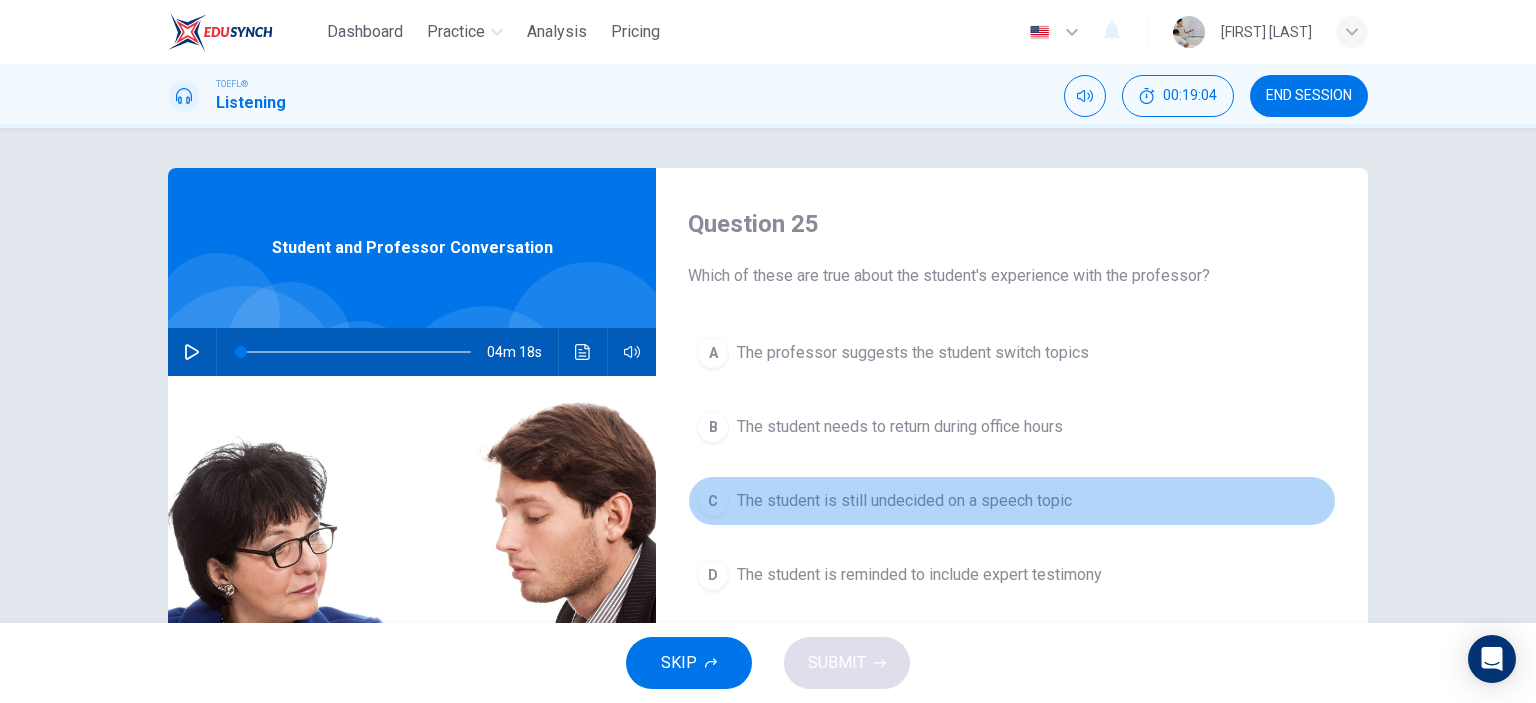 click on "The student is still undecided on a speech topic" at bounding box center [904, 501] 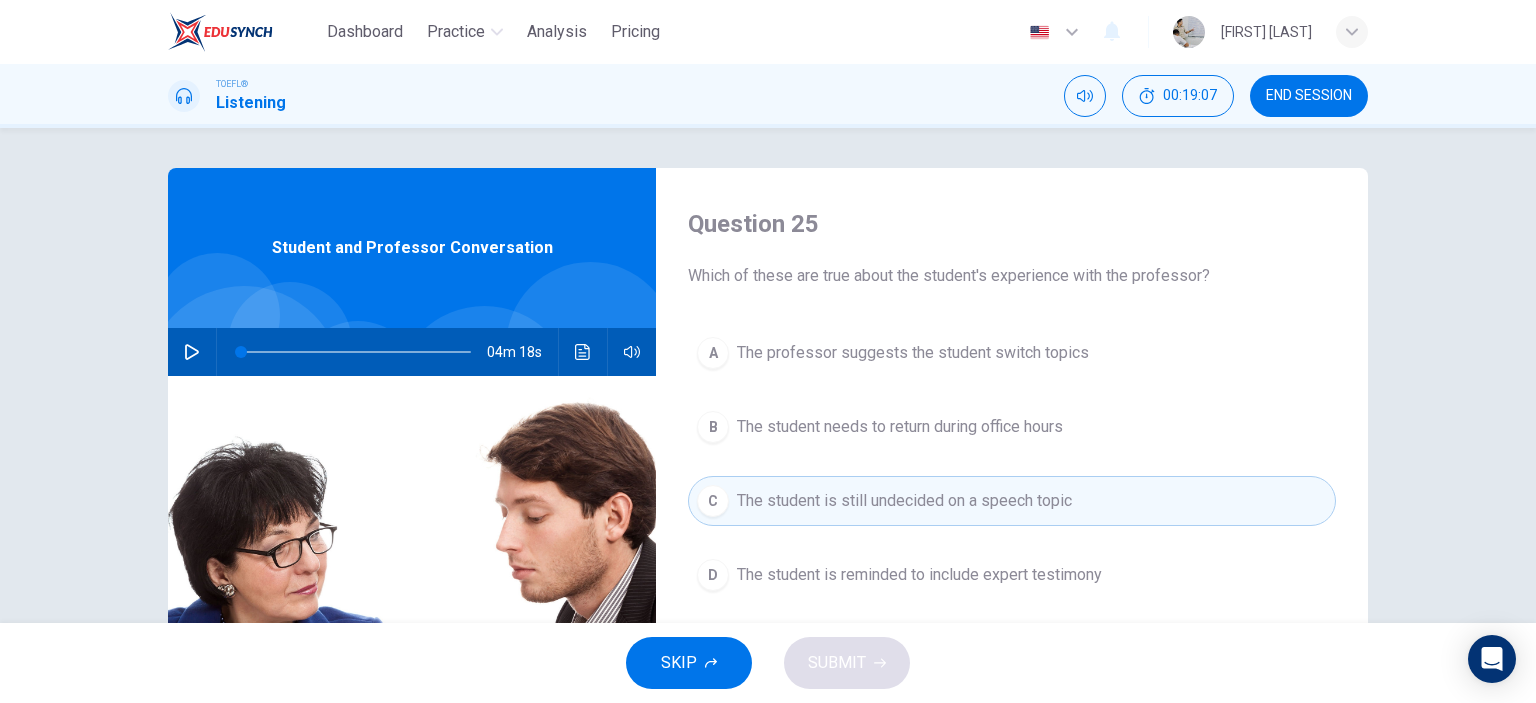 click on "The student is still undecided on a speech topic" at bounding box center [904, 501] 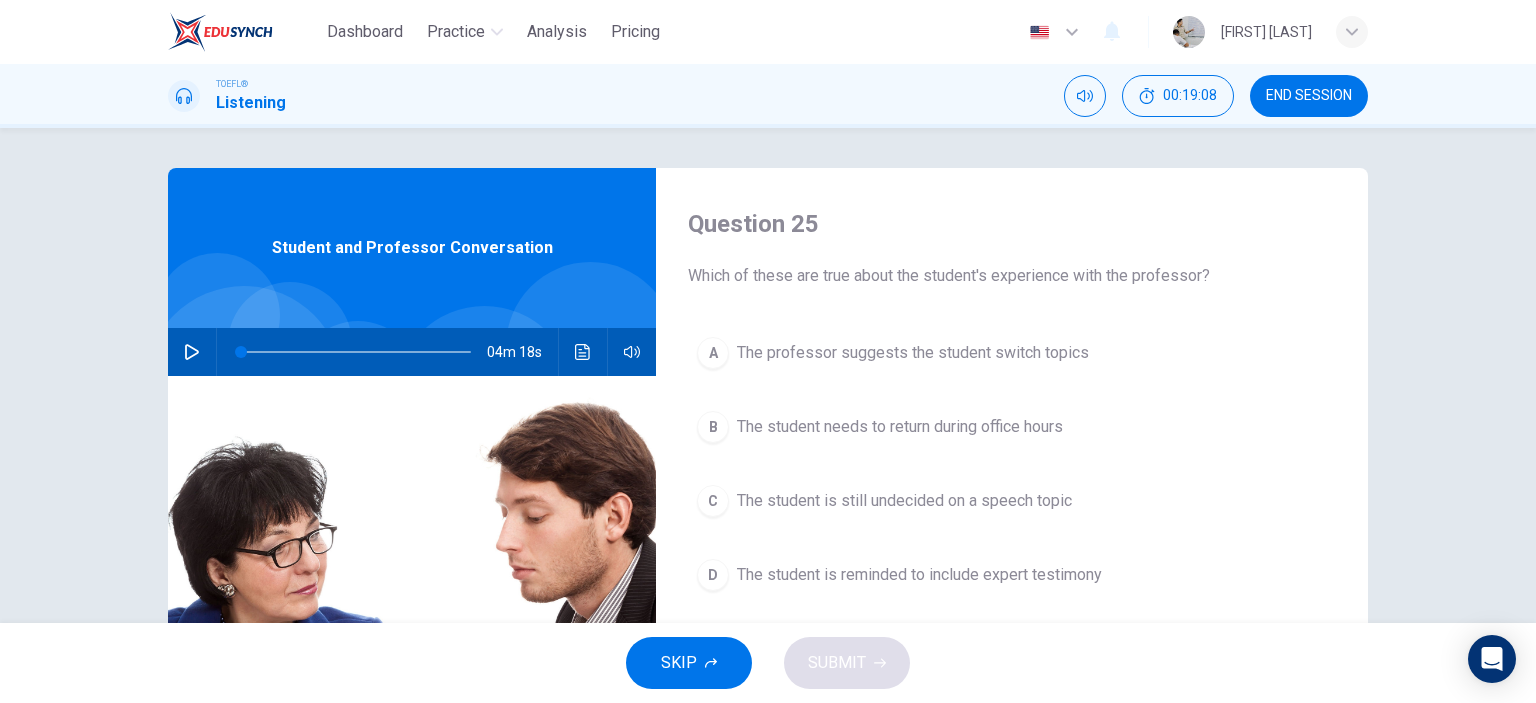 click on "The student is reminded to include expert testimony" at bounding box center [919, 575] 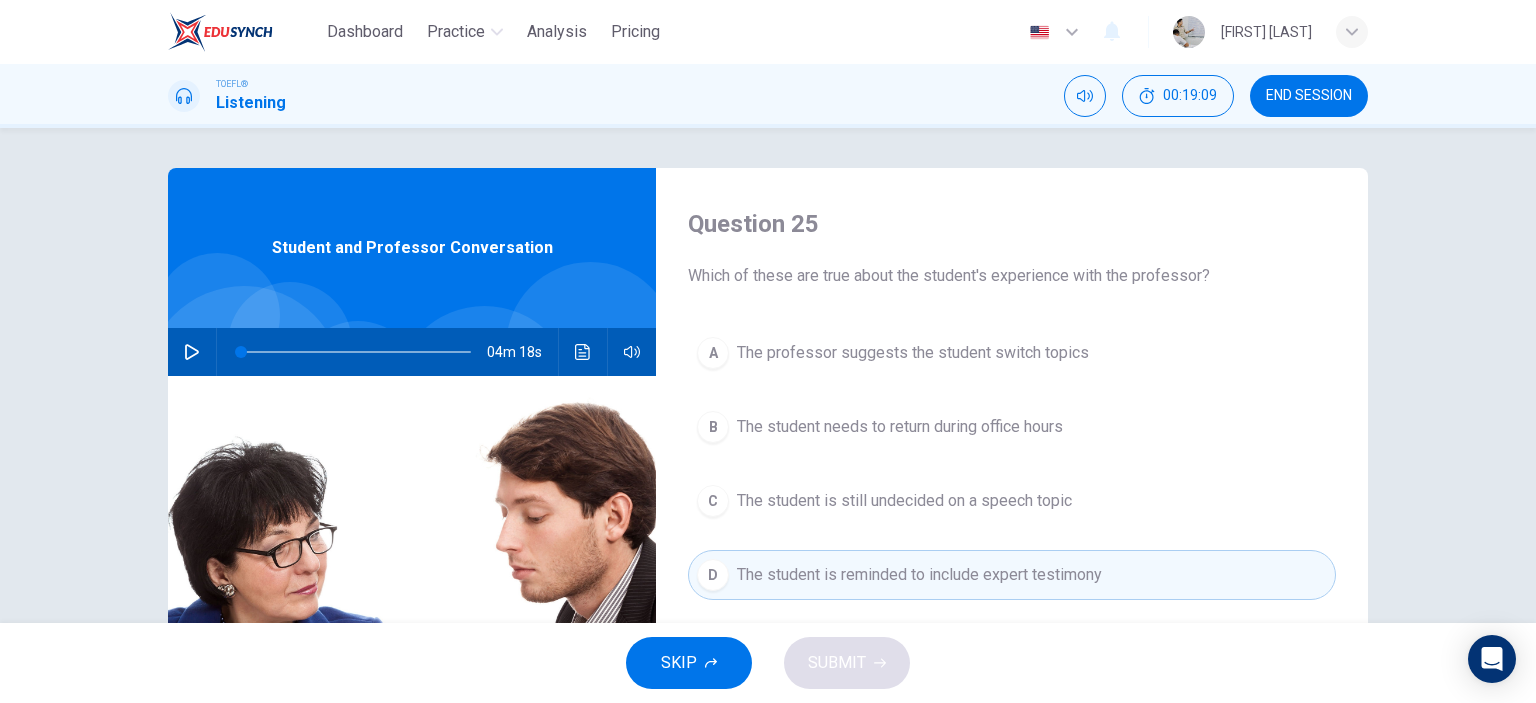 click on "The student is still undecided on a speech topic" at bounding box center [904, 501] 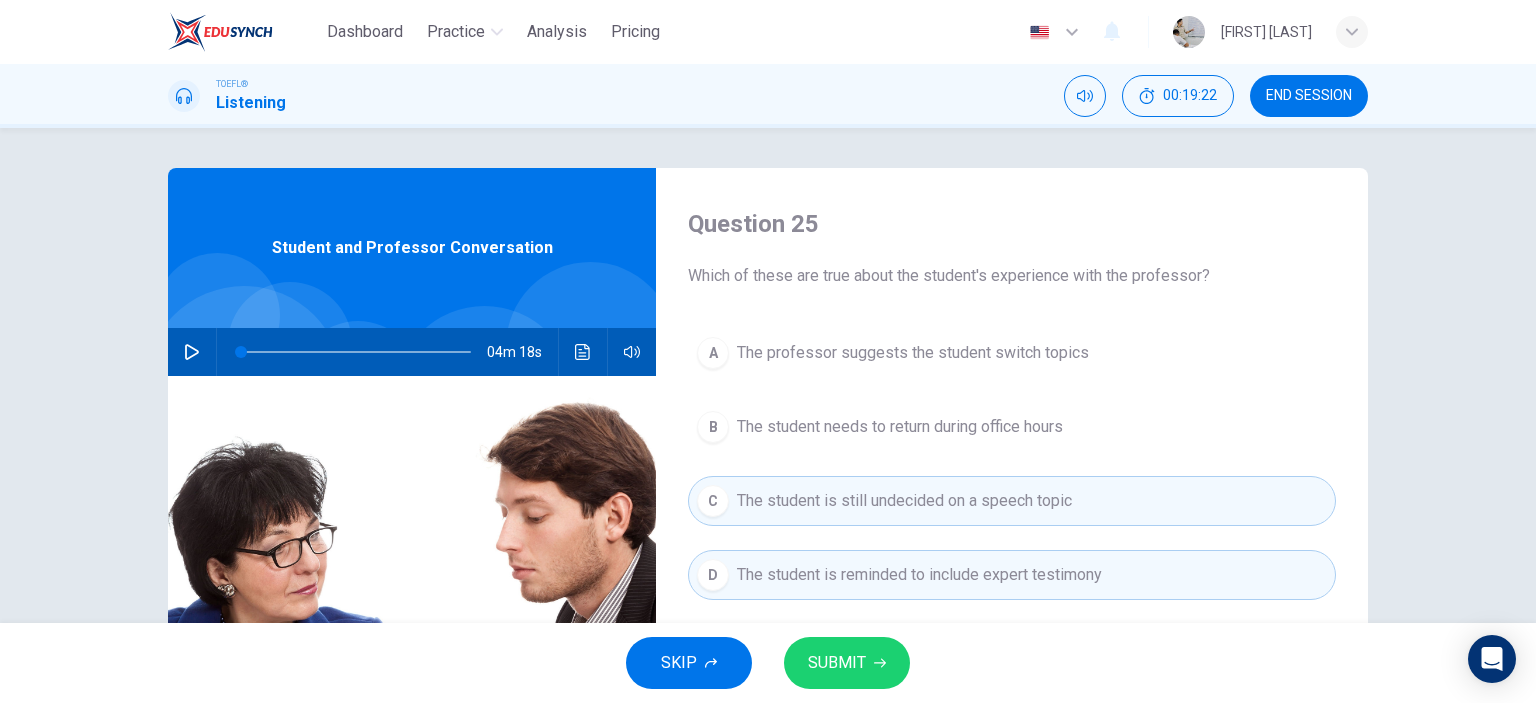 click on "SUBMIT" at bounding box center (837, 663) 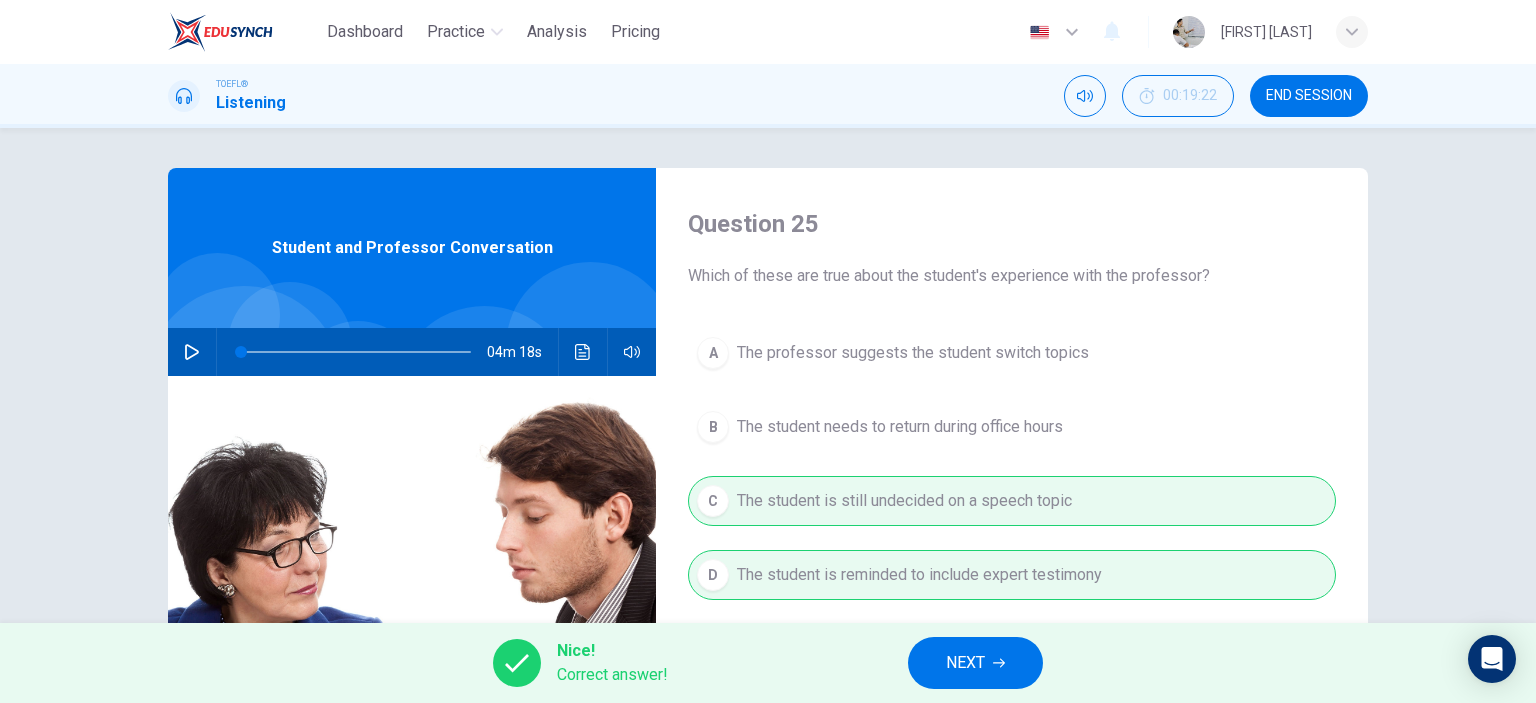 click on "NEXT" at bounding box center (965, 663) 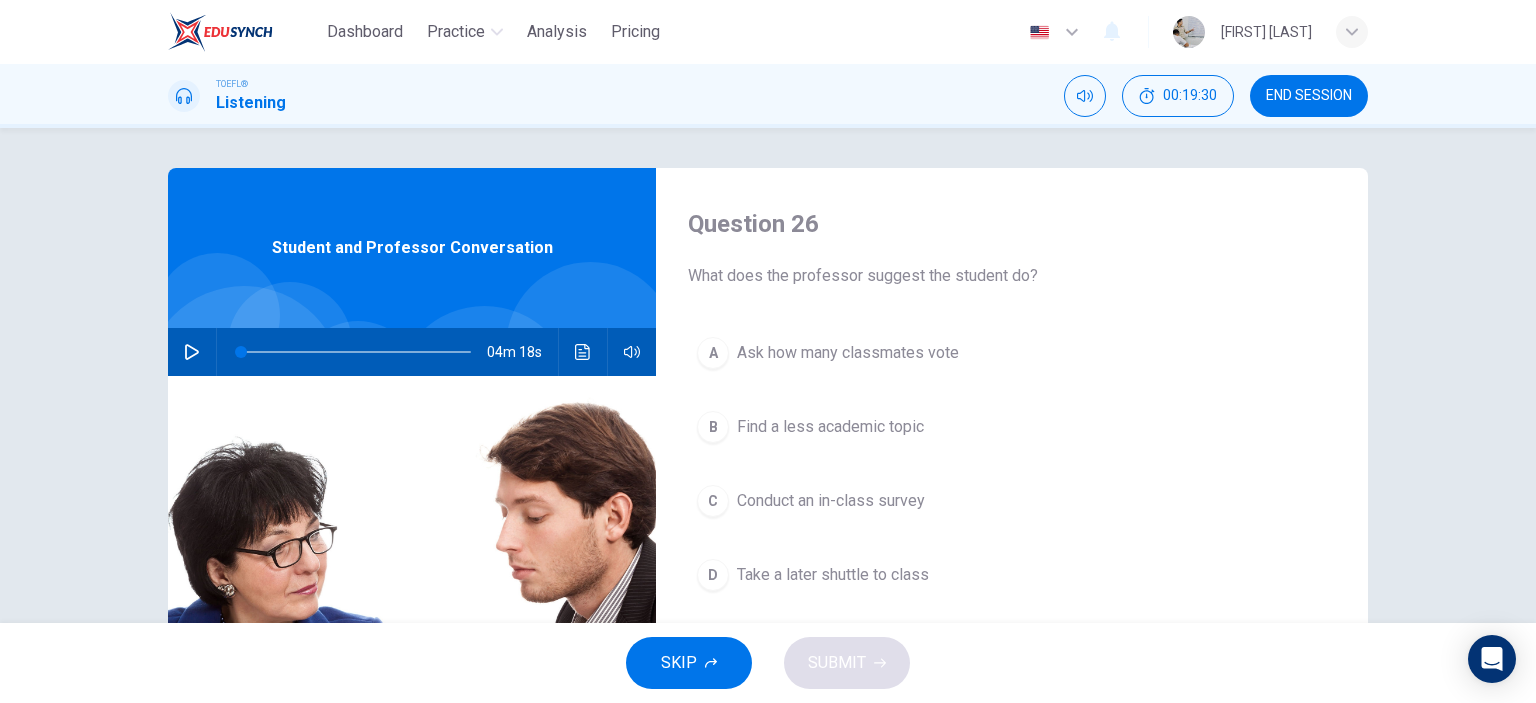 click on "Ask how many classmates vote" at bounding box center [848, 353] 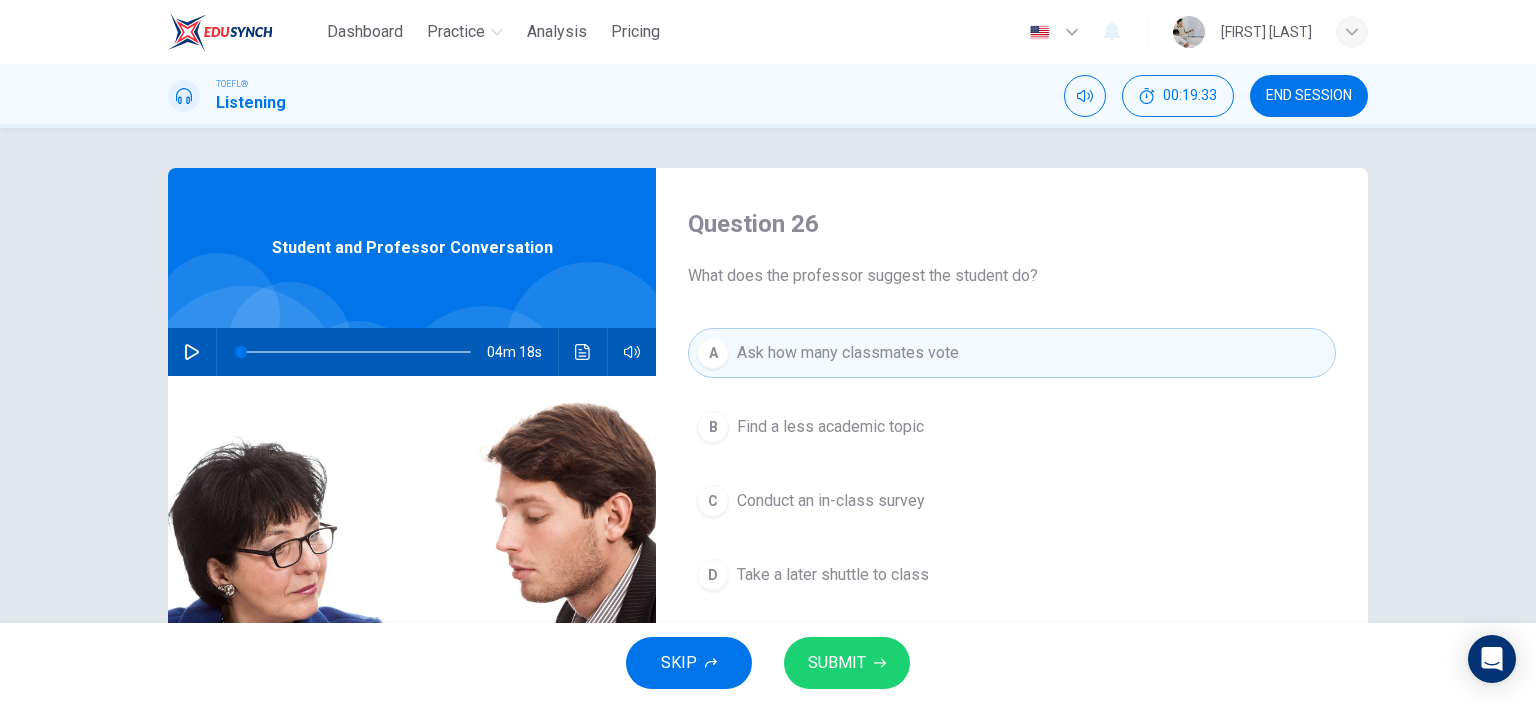 click on "Conduct an in-class survey" at bounding box center (831, 501) 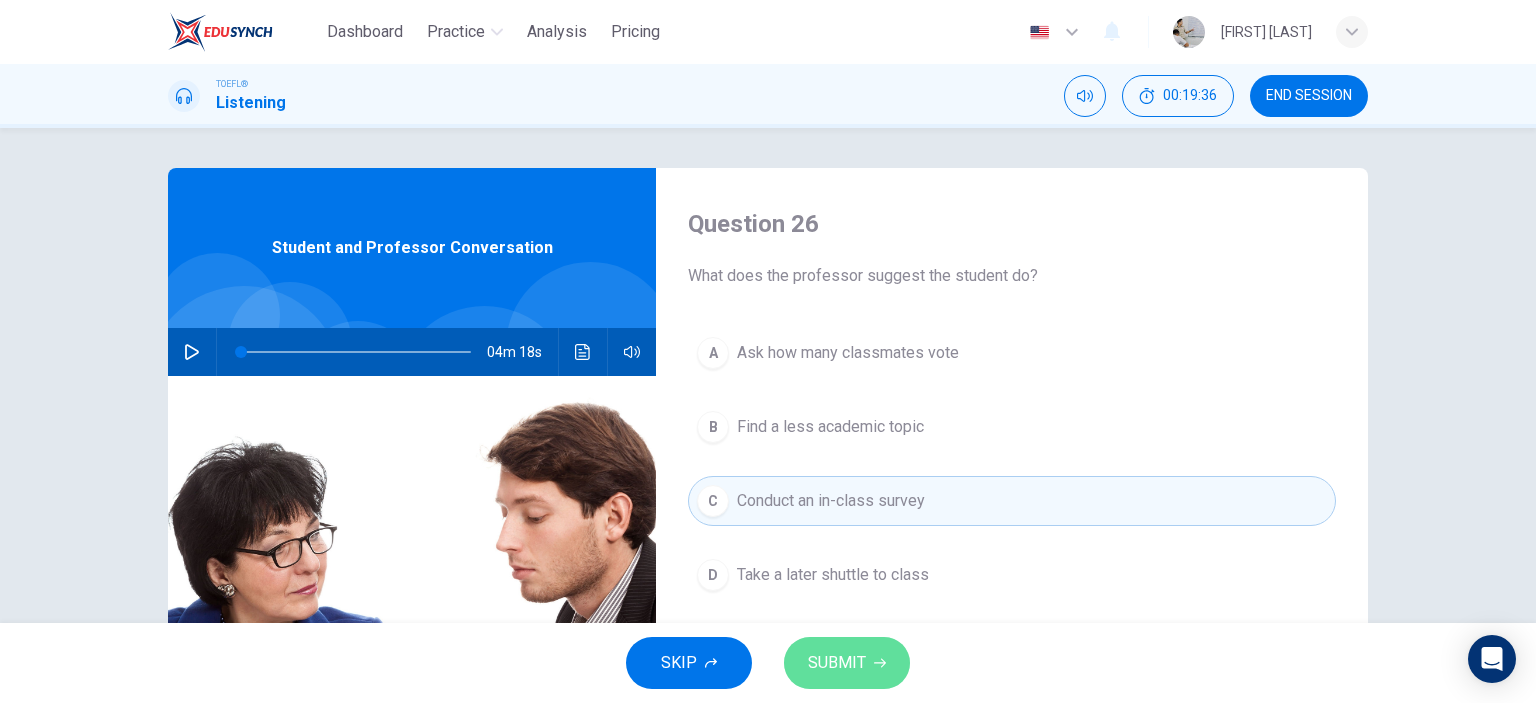 click on "SUBMIT" at bounding box center [837, 663] 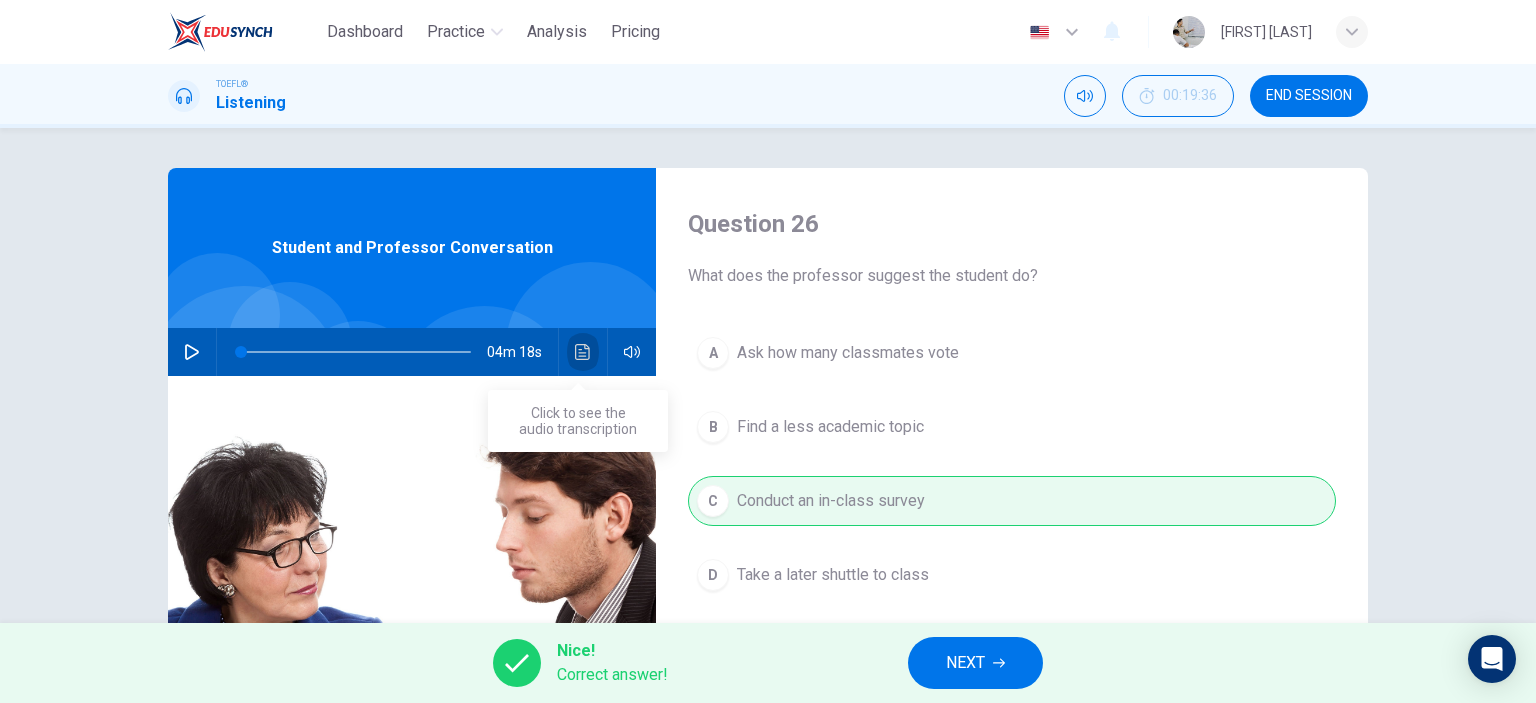 click 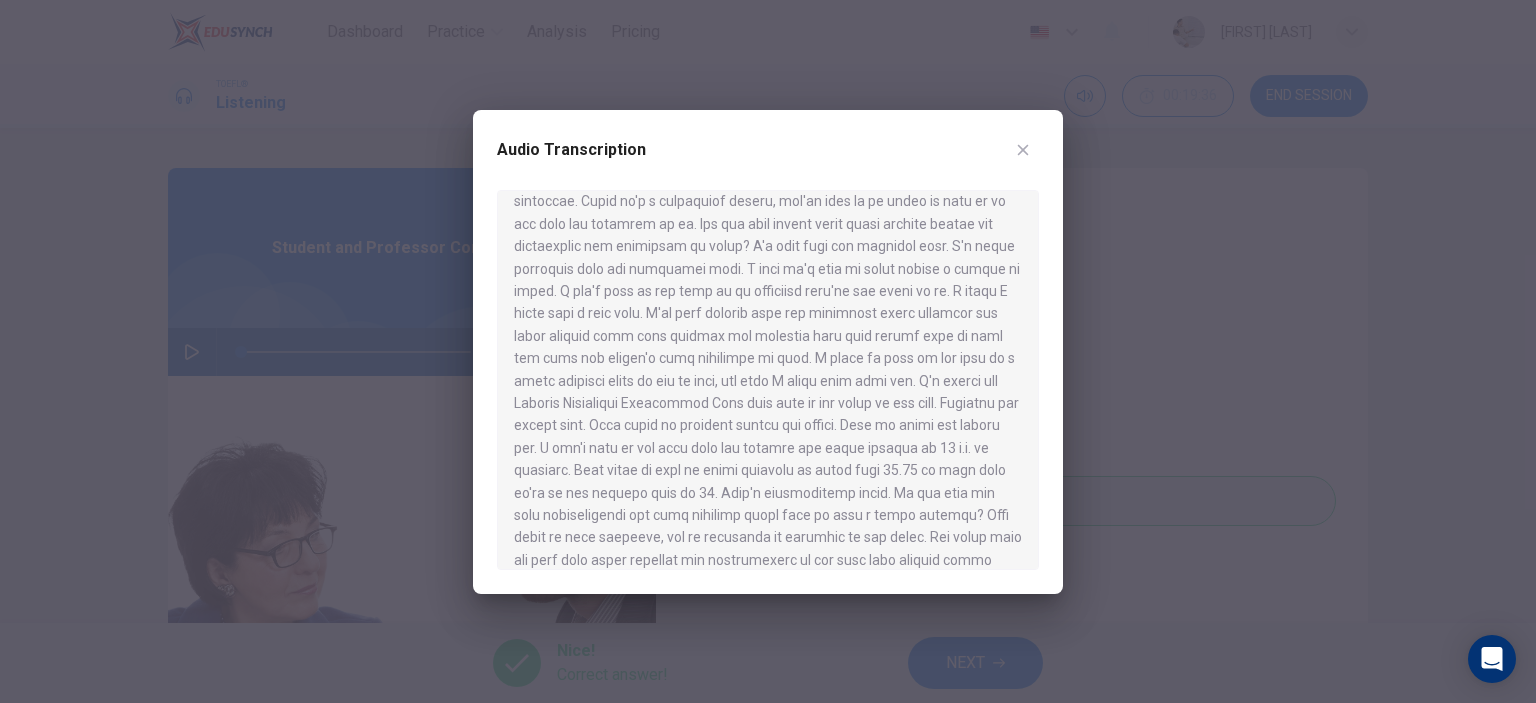 scroll, scrollTop: 616, scrollLeft: 0, axis: vertical 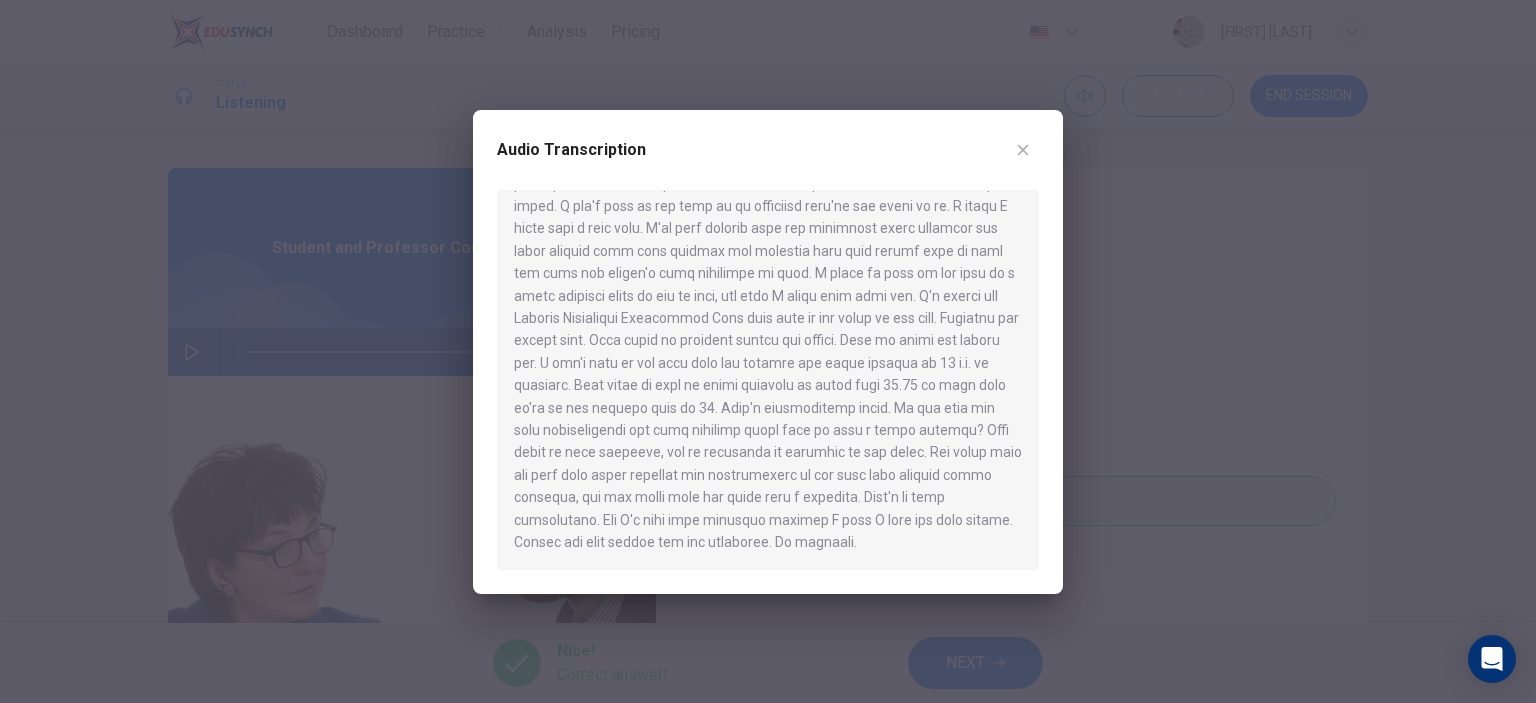 click at bounding box center (768, 351) 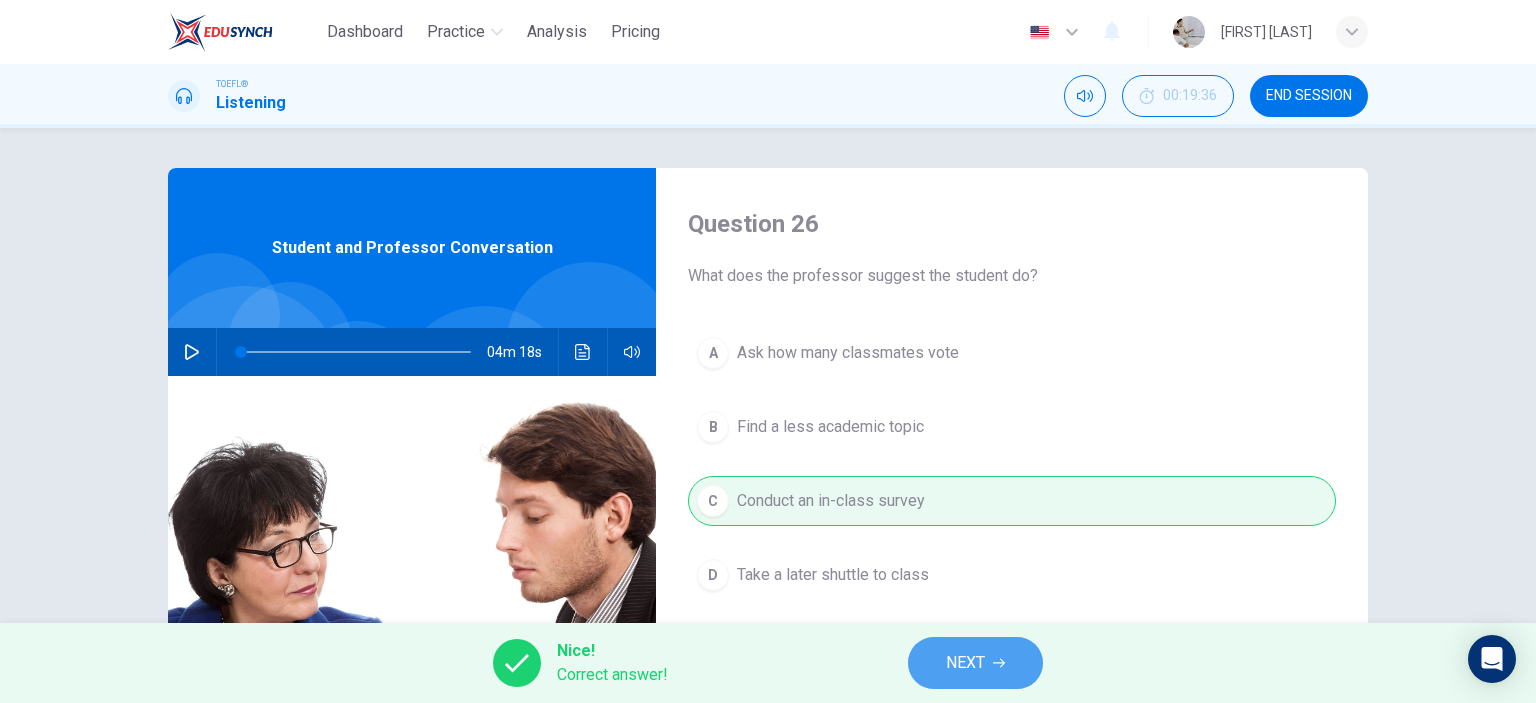 click on "NEXT" at bounding box center (975, 663) 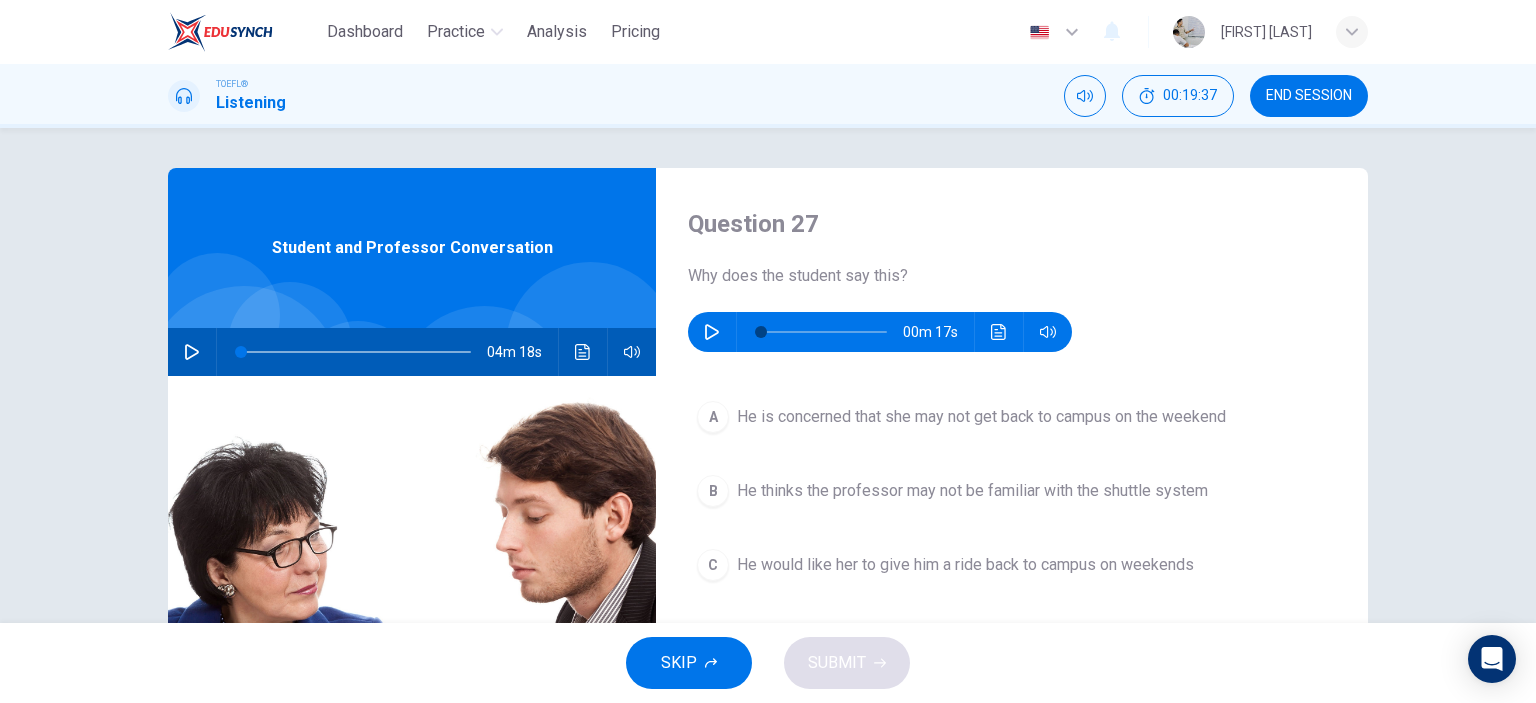 click 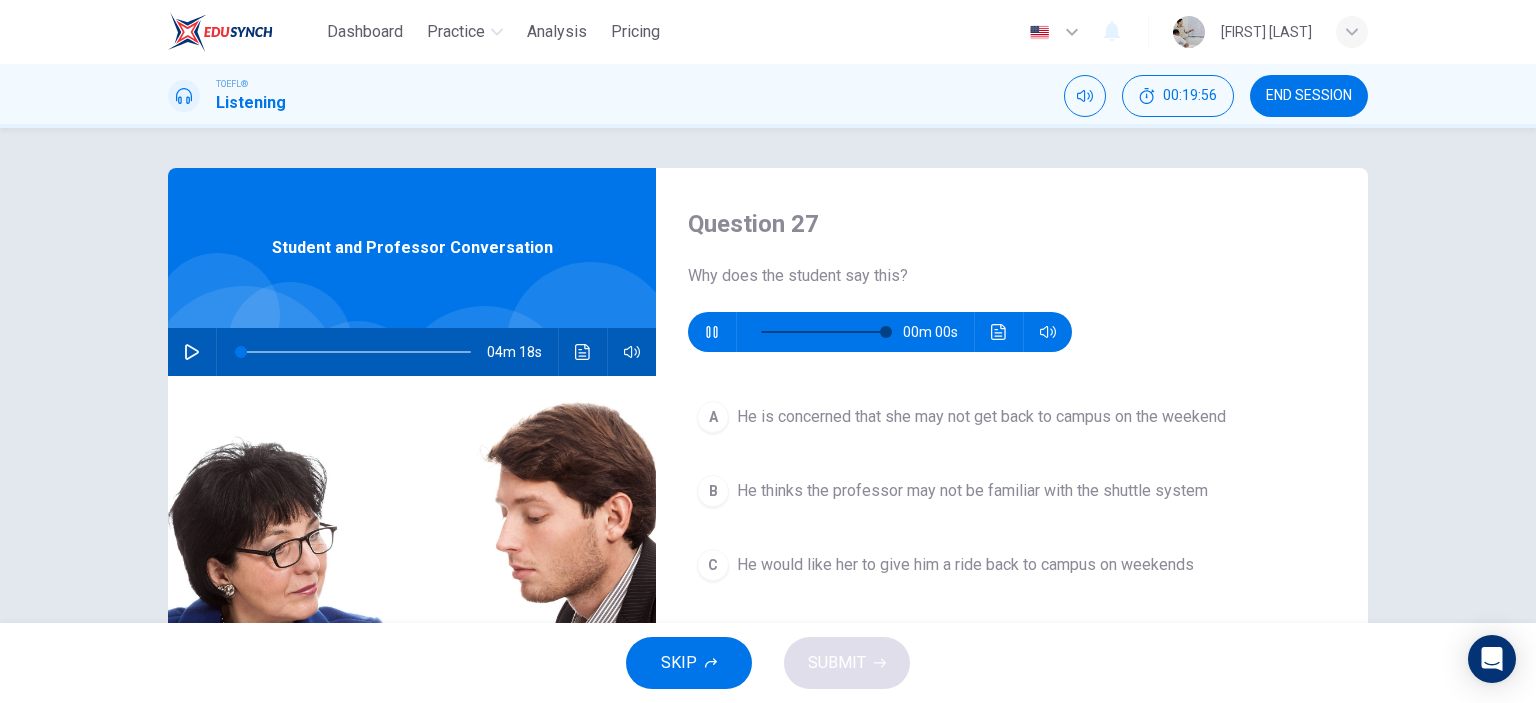 type on "0" 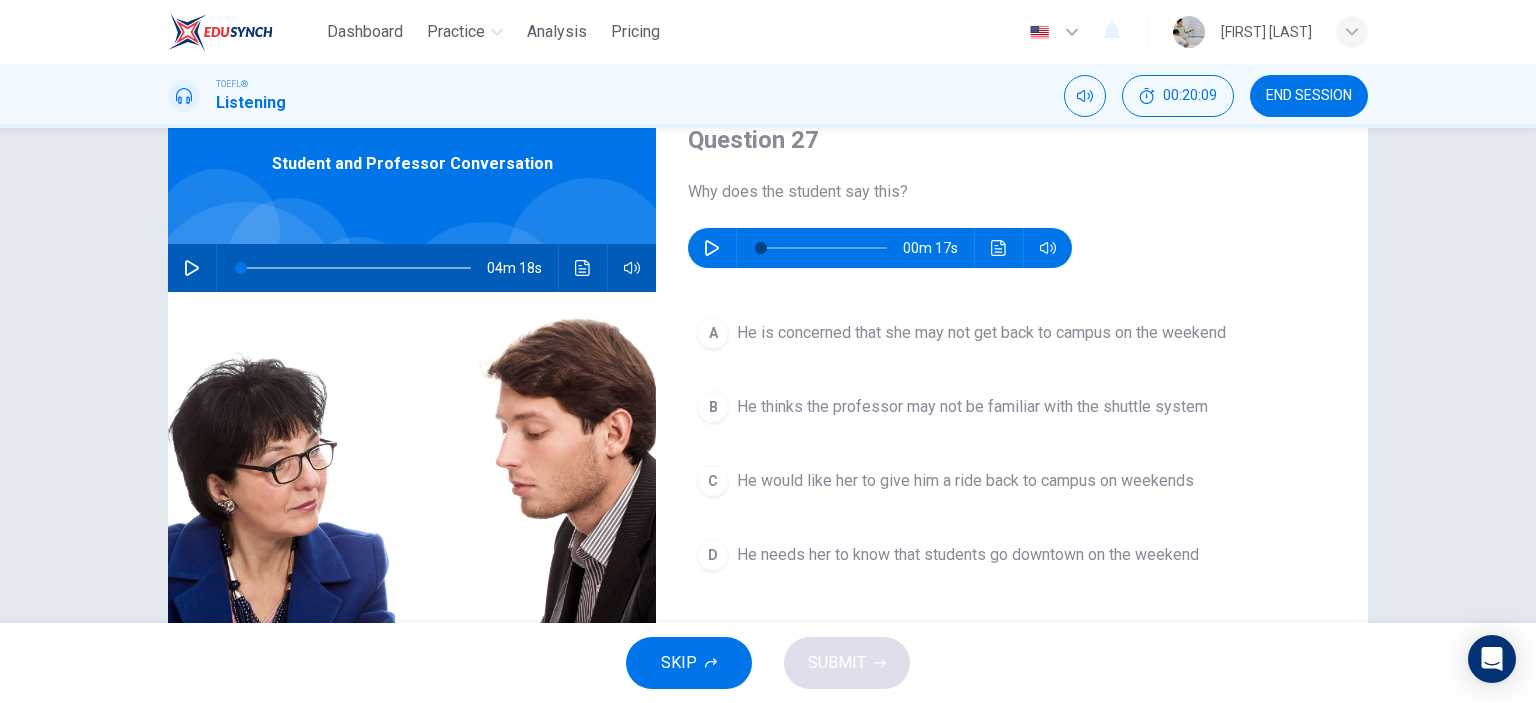 scroll, scrollTop: 84, scrollLeft: 0, axis: vertical 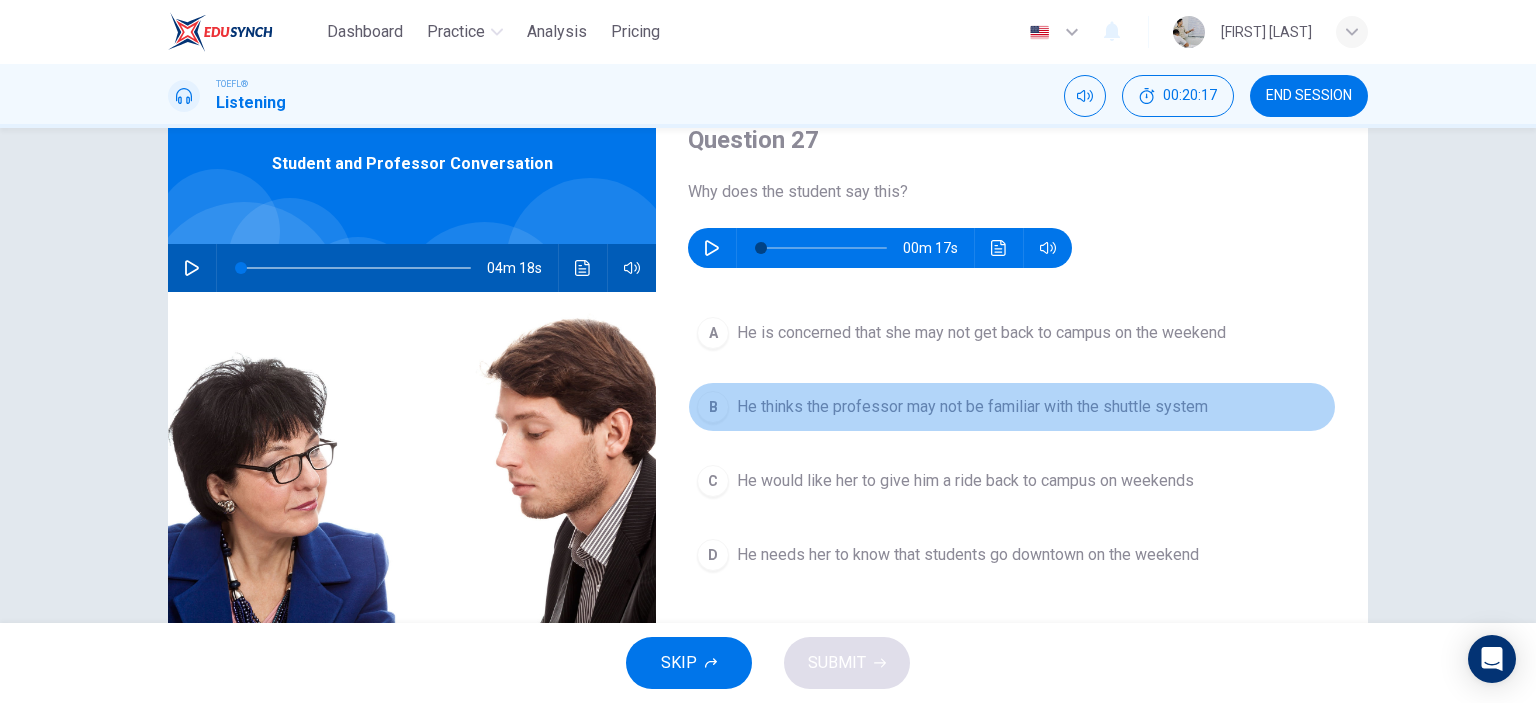 click on "He thinks the professor may not be familiar with the shuttle system" at bounding box center (972, 407) 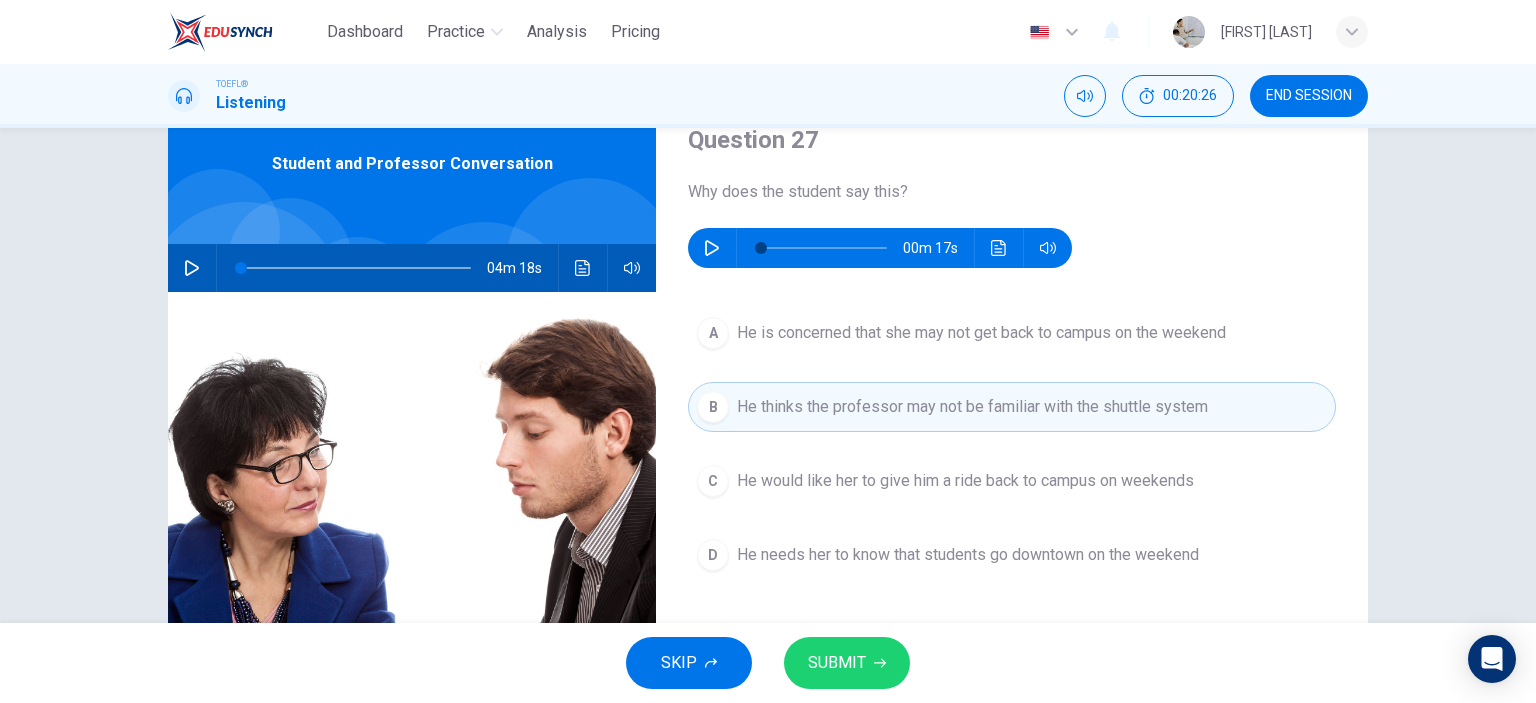 click on "SUBMIT" at bounding box center (847, 663) 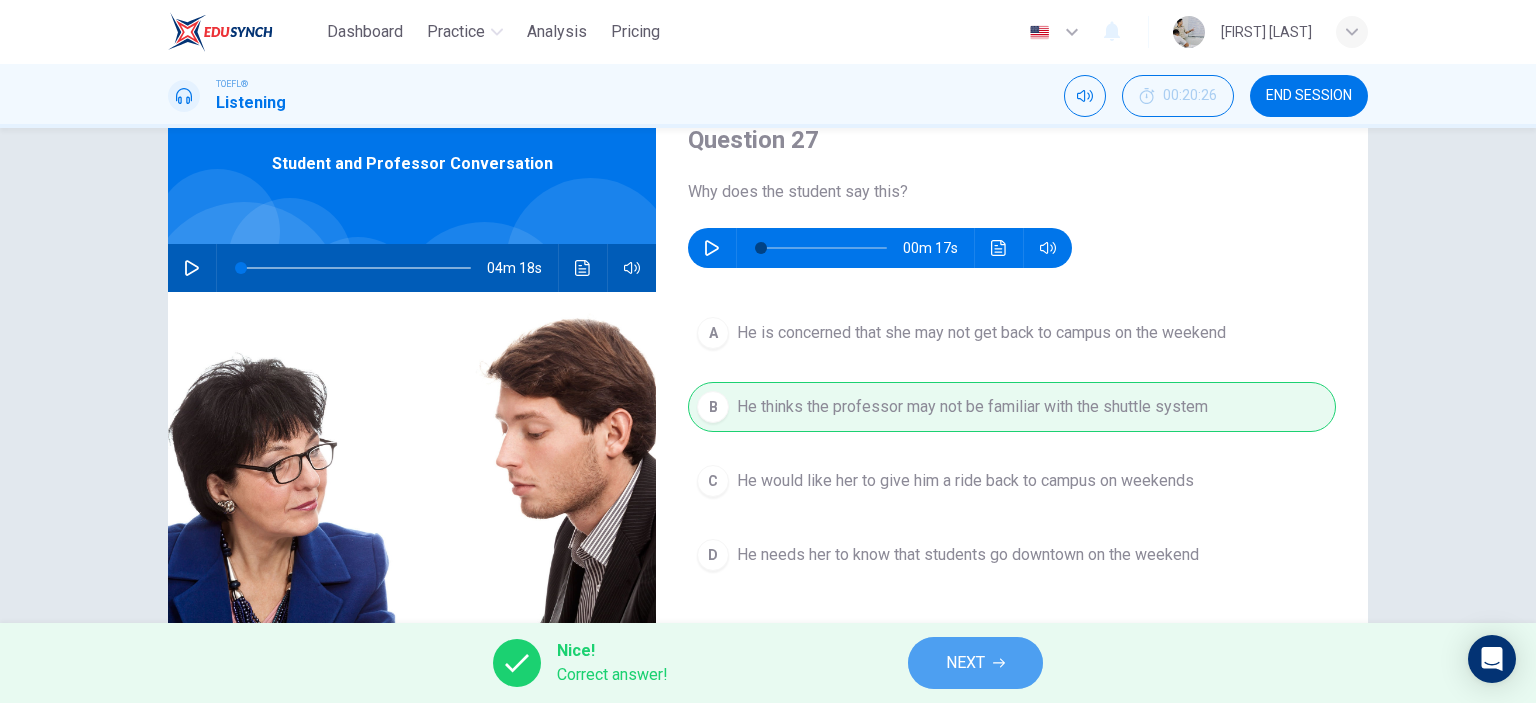 click on "NEXT" at bounding box center (975, 663) 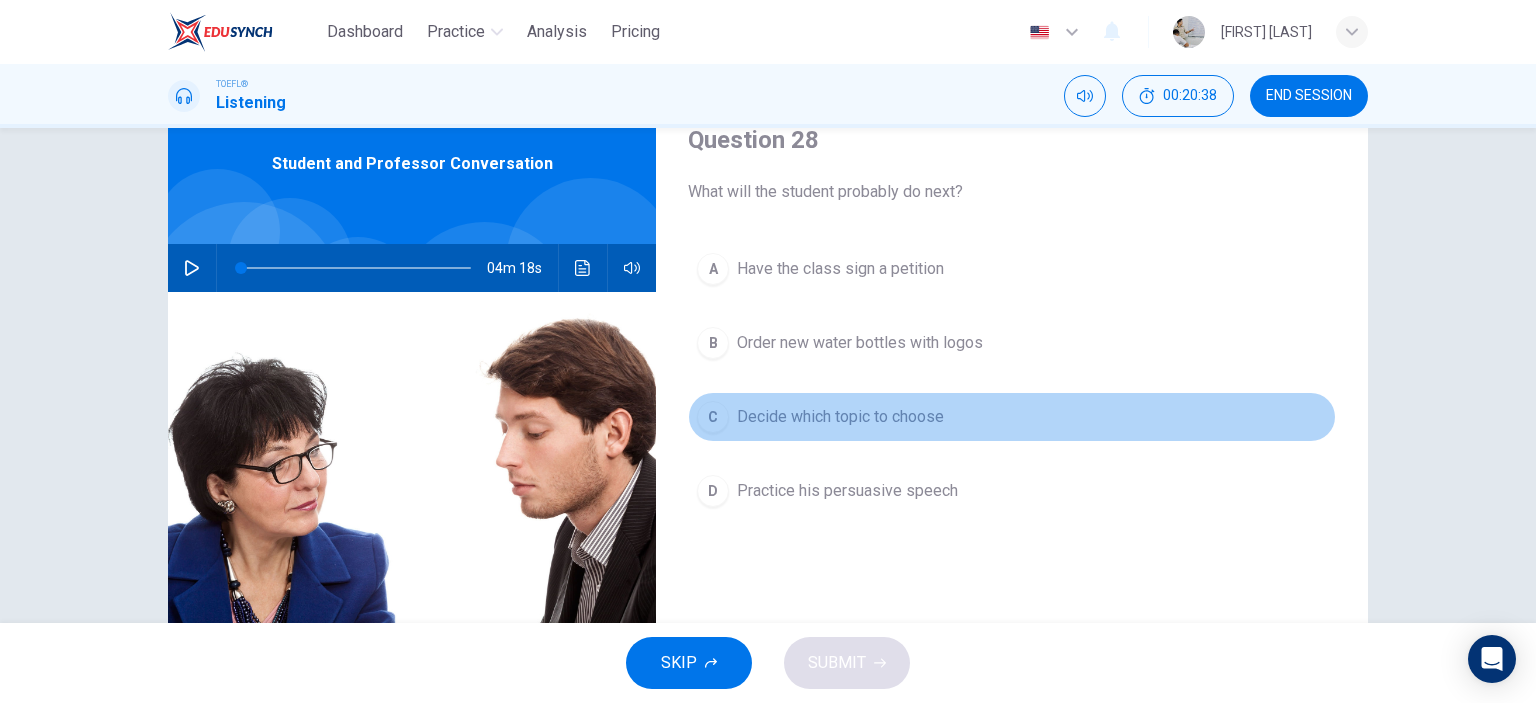 click on "Decide which topic to choose" at bounding box center (840, 417) 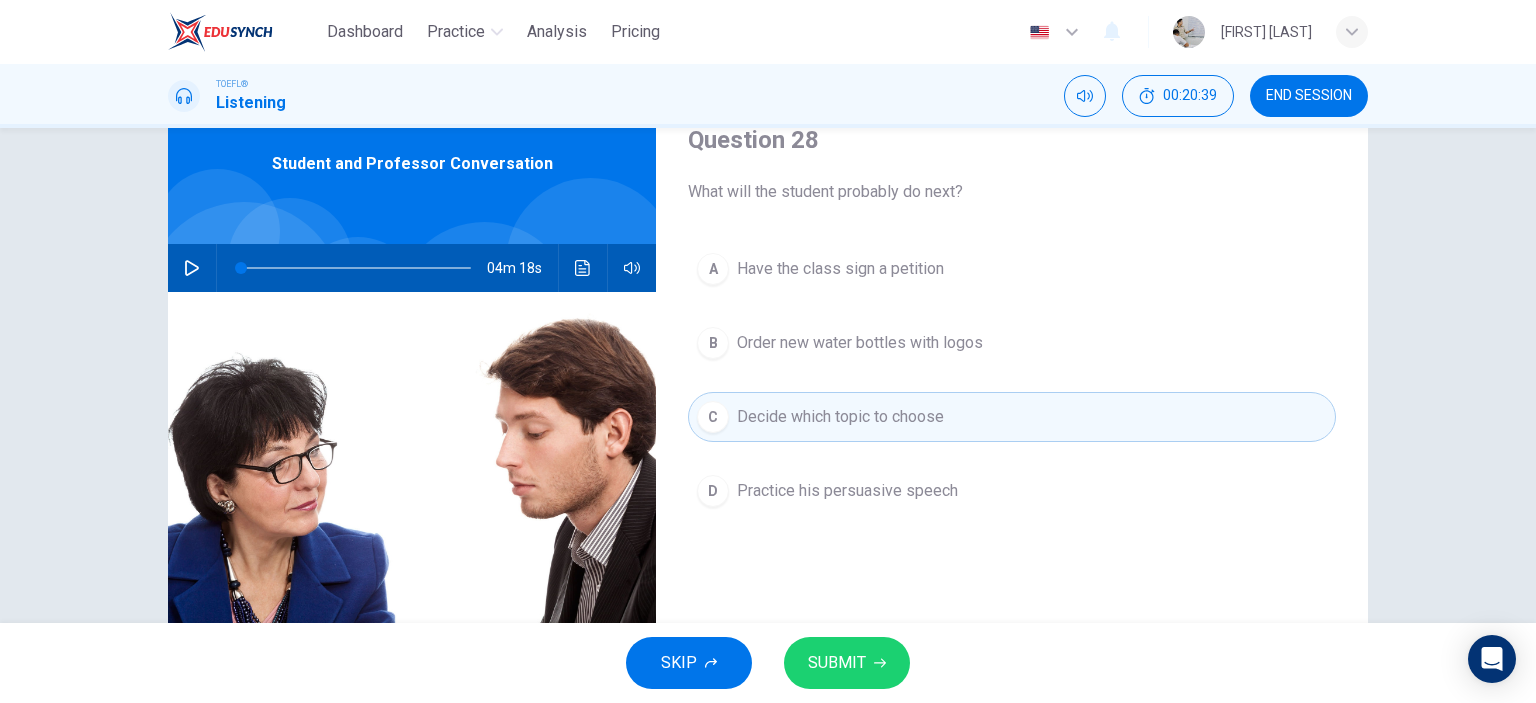 click on "SUBMIT" at bounding box center (837, 663) 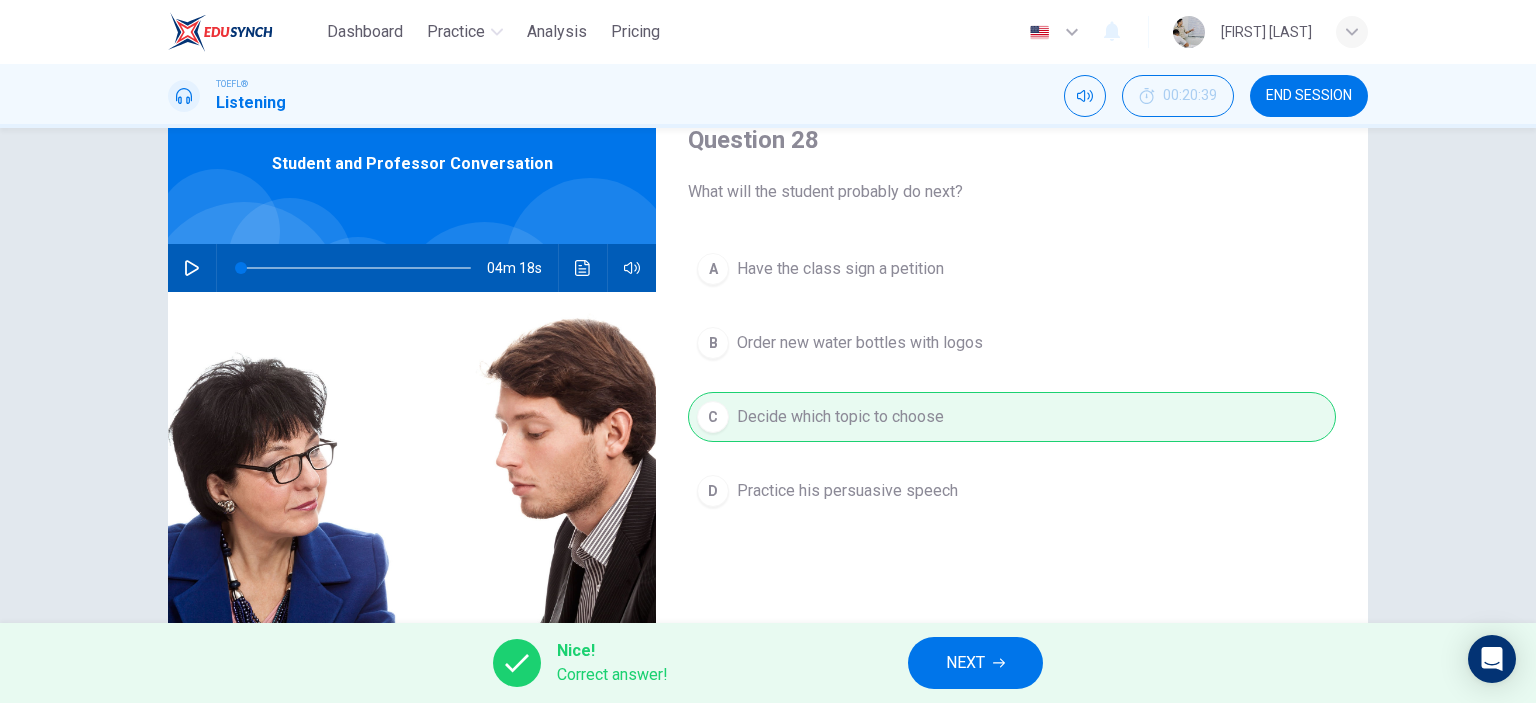 click on "NEXT" at bounding box center [975, 663] 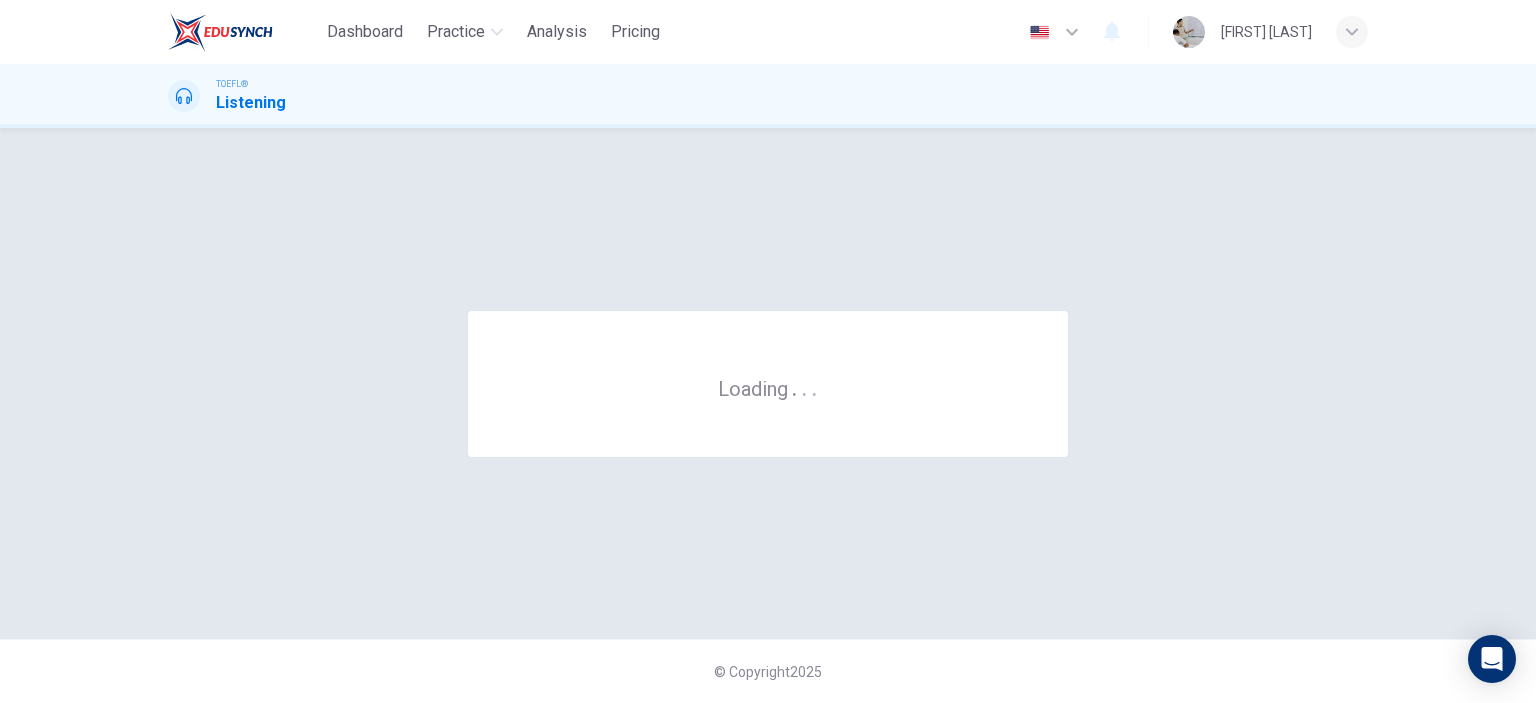 scroll, scrollTop: 0, scrollLeft: 0, axis: both 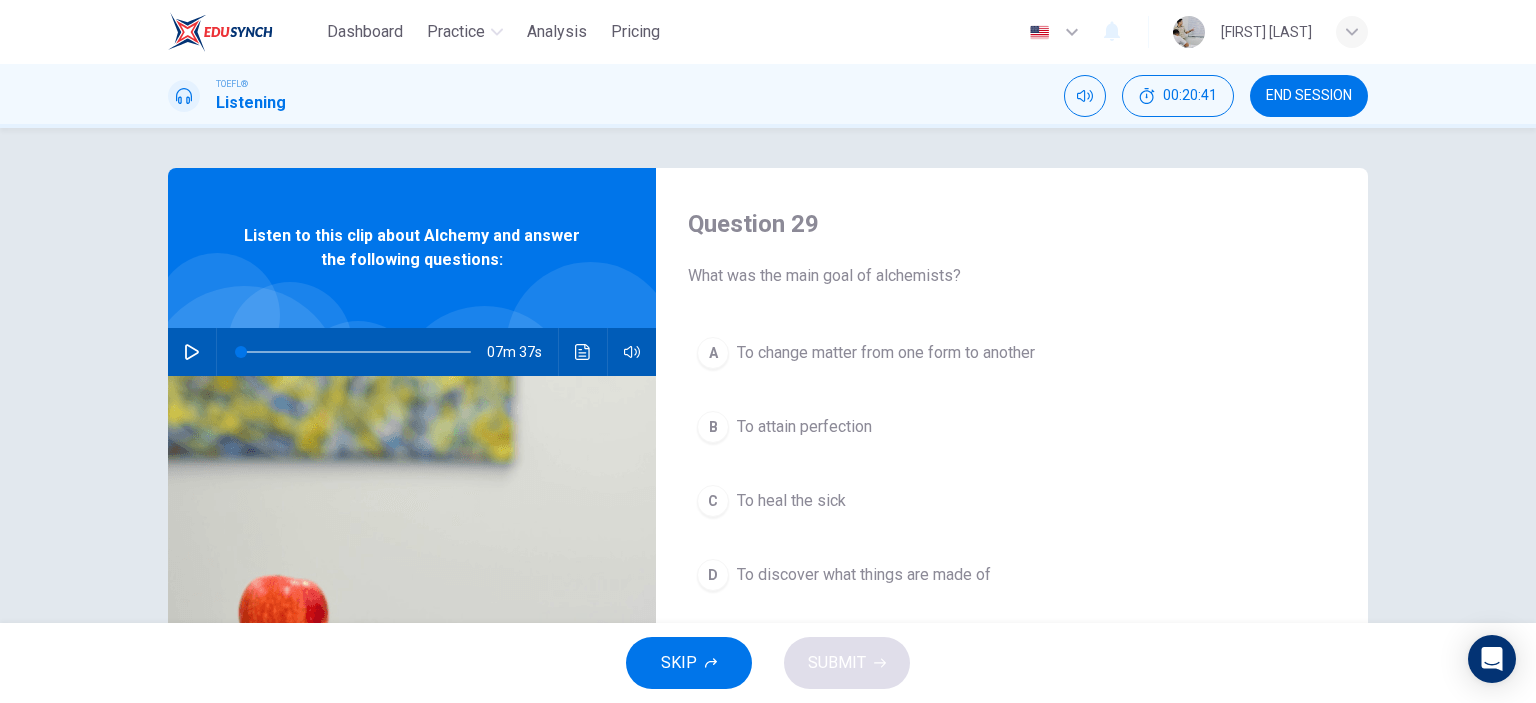 click on "END SESSION" at bounding box center (1309, 96) 